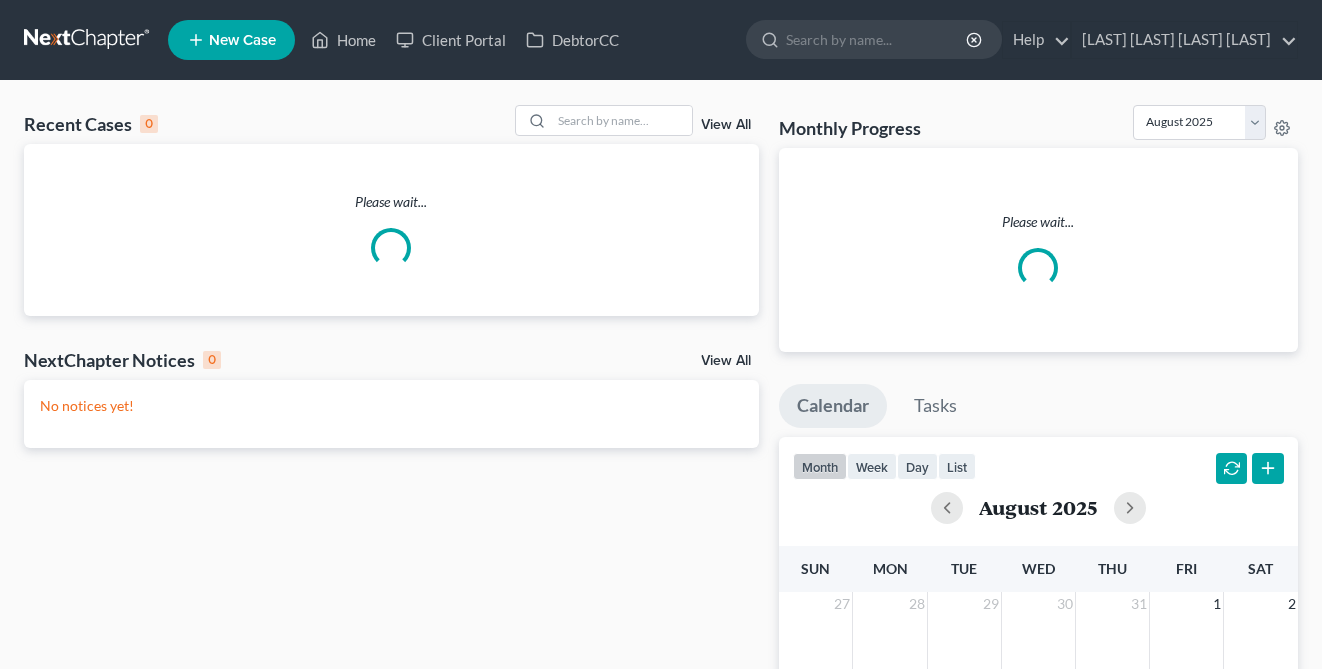 scroll, scrollTop: 0, scrollLeft: 0, axis: both 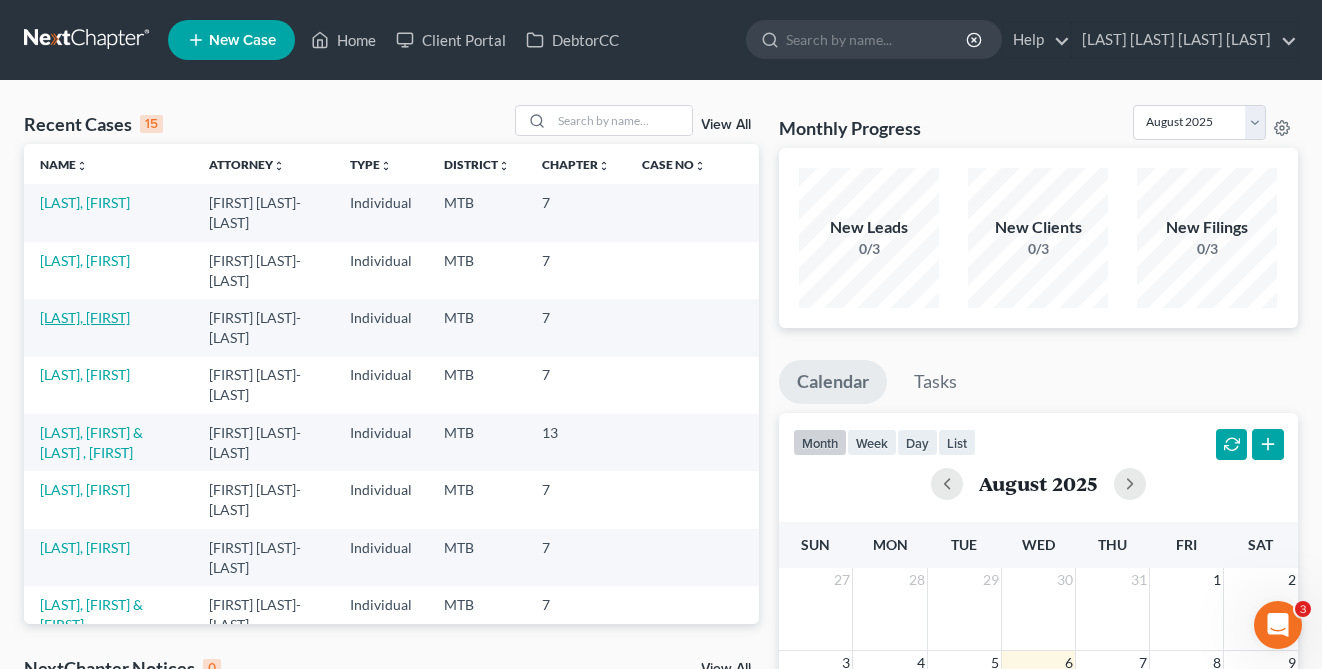 click on "[LAST], [FIRST]" at bounding box center (85, 317) 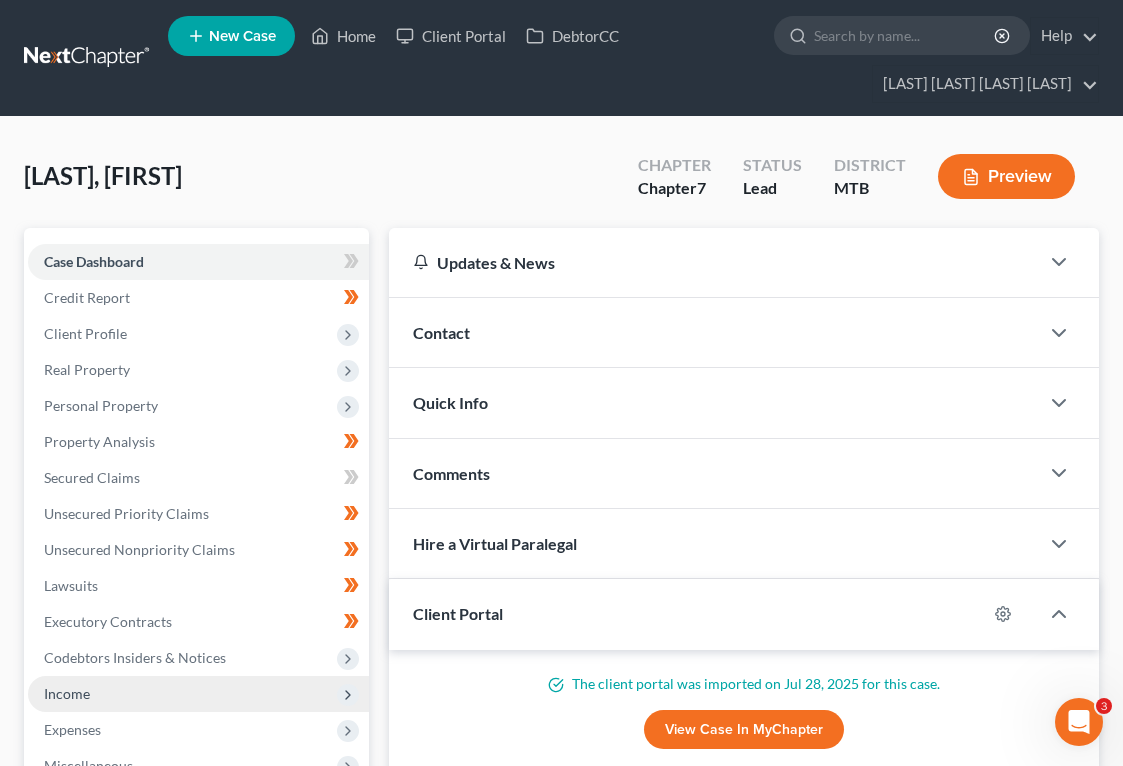click on "Income" at bounding box center [198, 694] 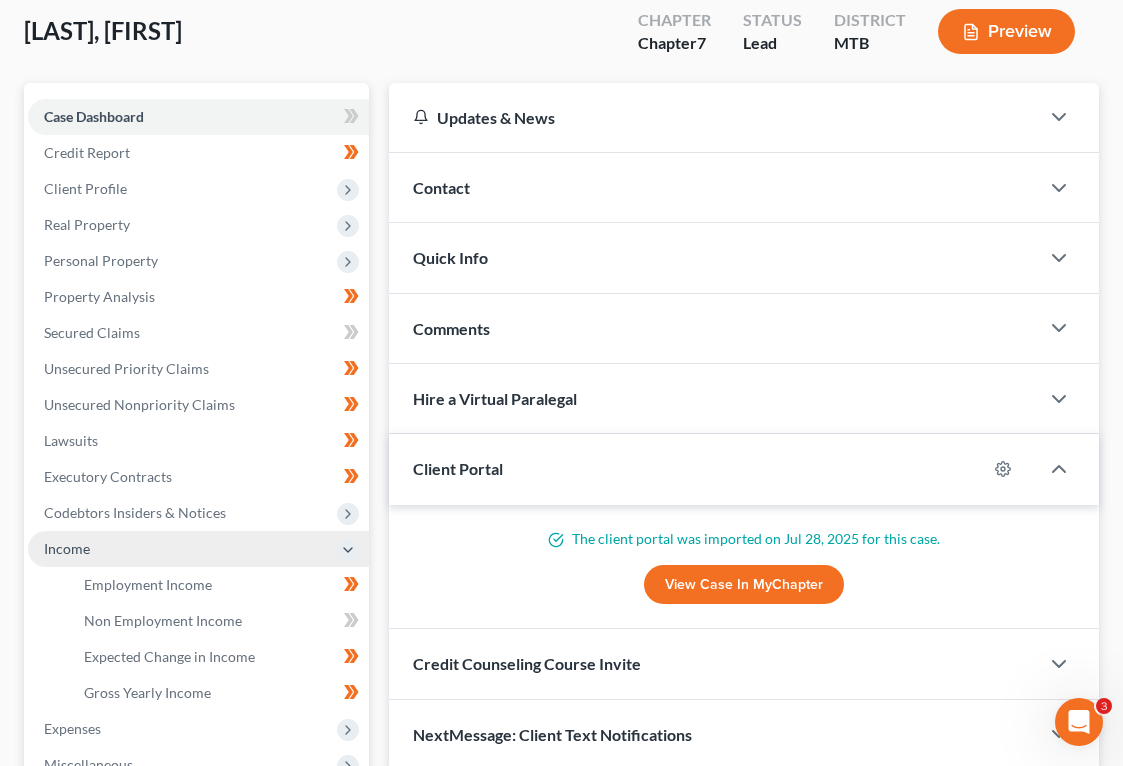 scroll, scrollTop: 207, scrollLeft: 0, axis: vertical 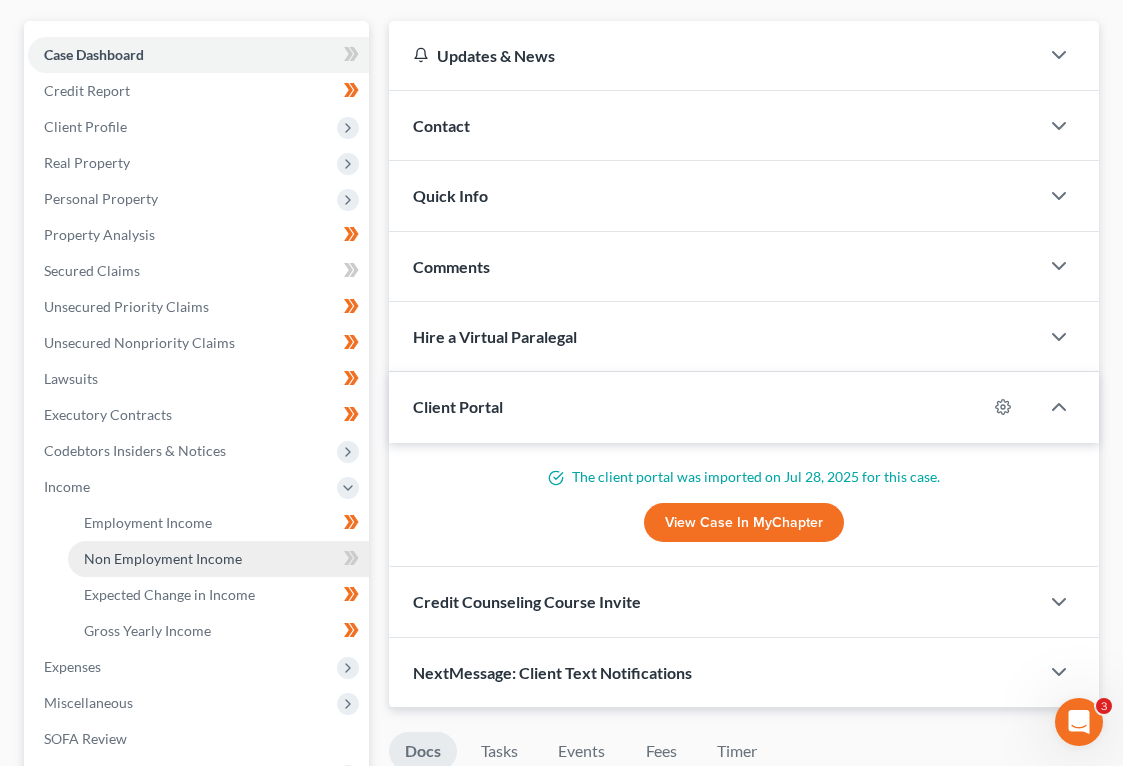 click on "Non Employment Income" at bounding box center (163, 558) 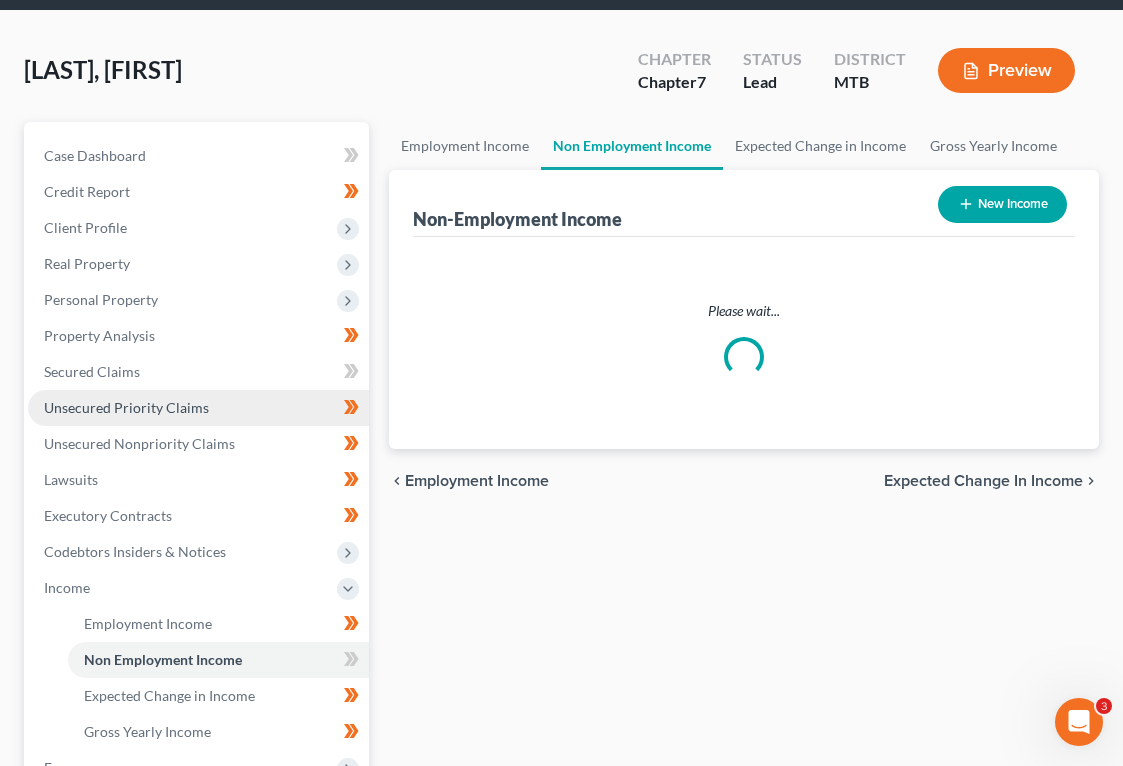 scroll, scrollTop: 0, scrollLeft: 0, axis: both 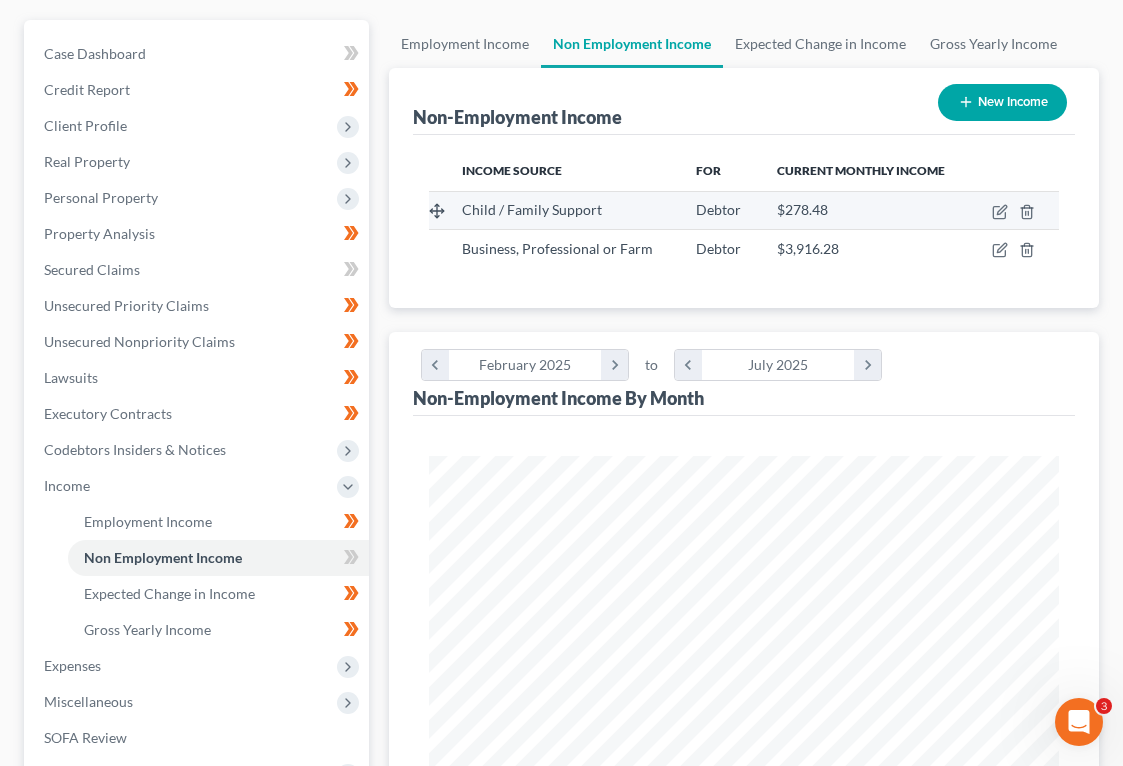 click at bounding box center (1015, 210) 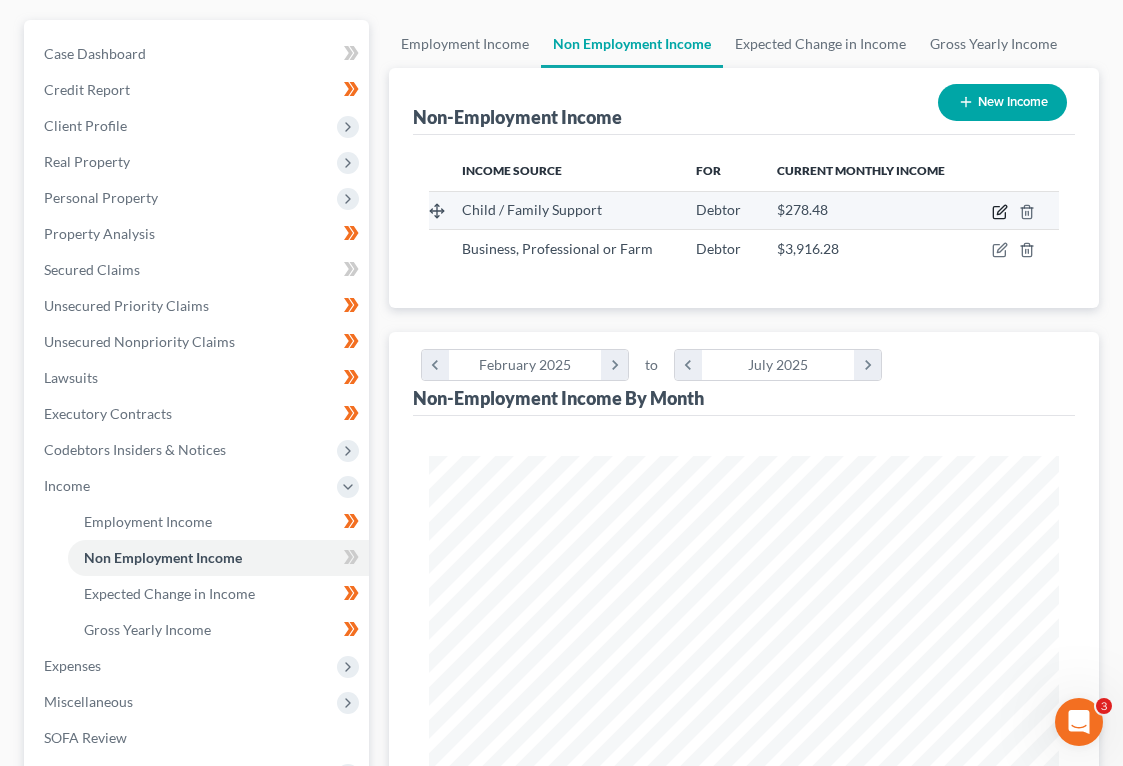 click 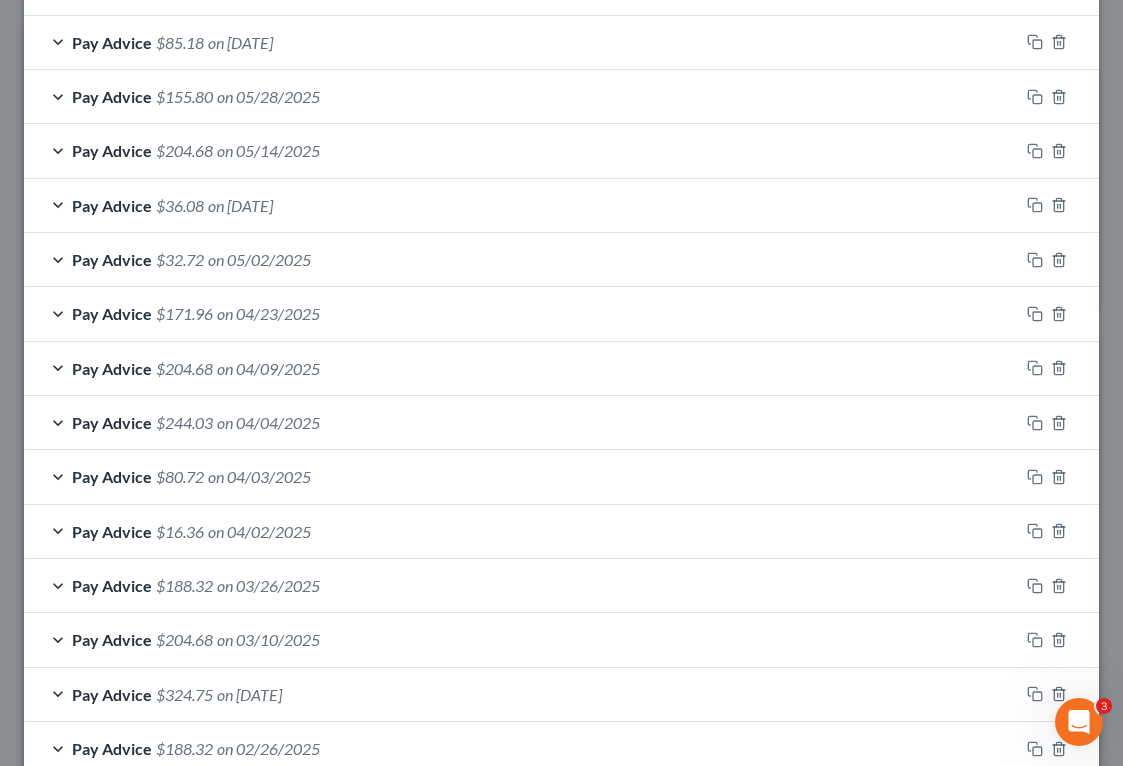 scroll, scrollTop: 900, scrollLeft: 0, axis: vertical 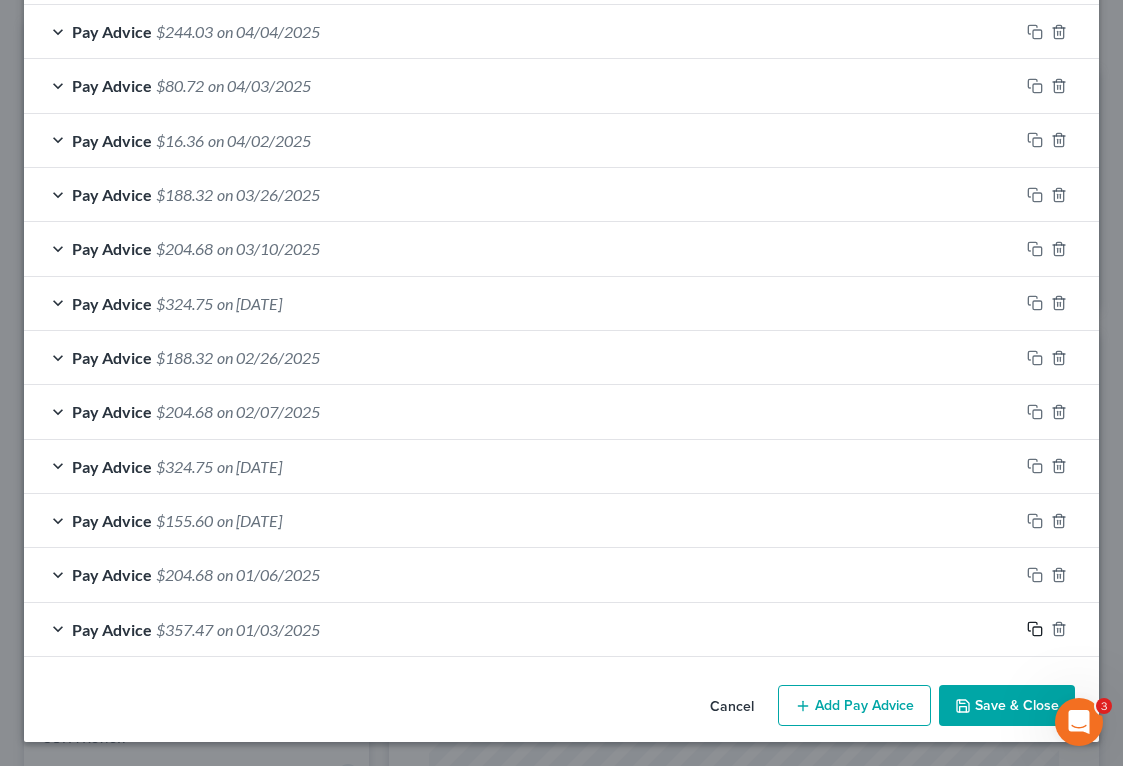click 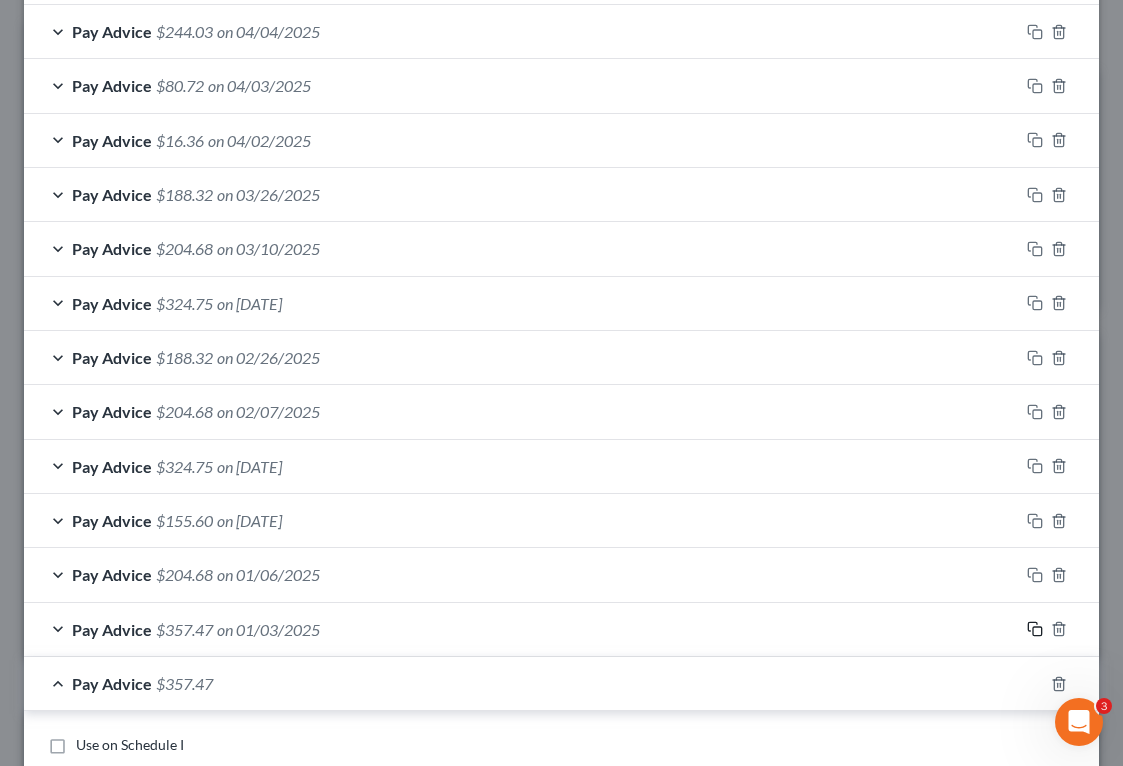scroll, scrollTop: 1107, scrollLeft: 0, axis: vertical 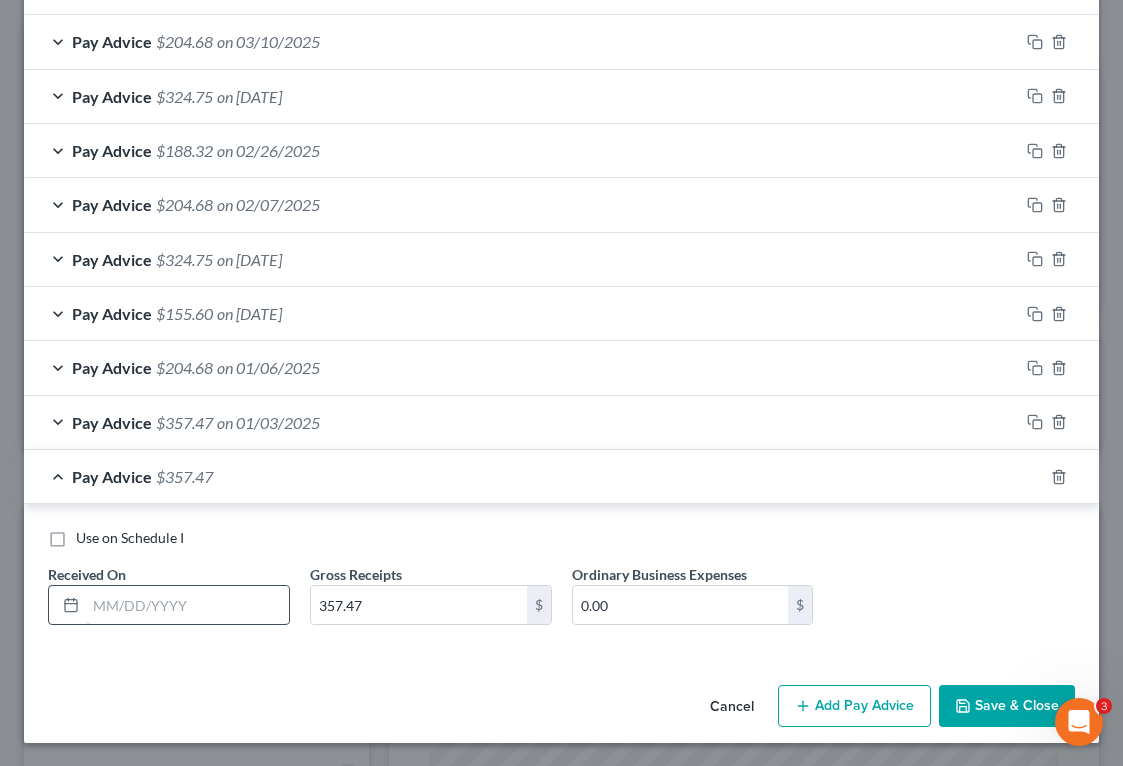 click at bounding box center [187, 605] 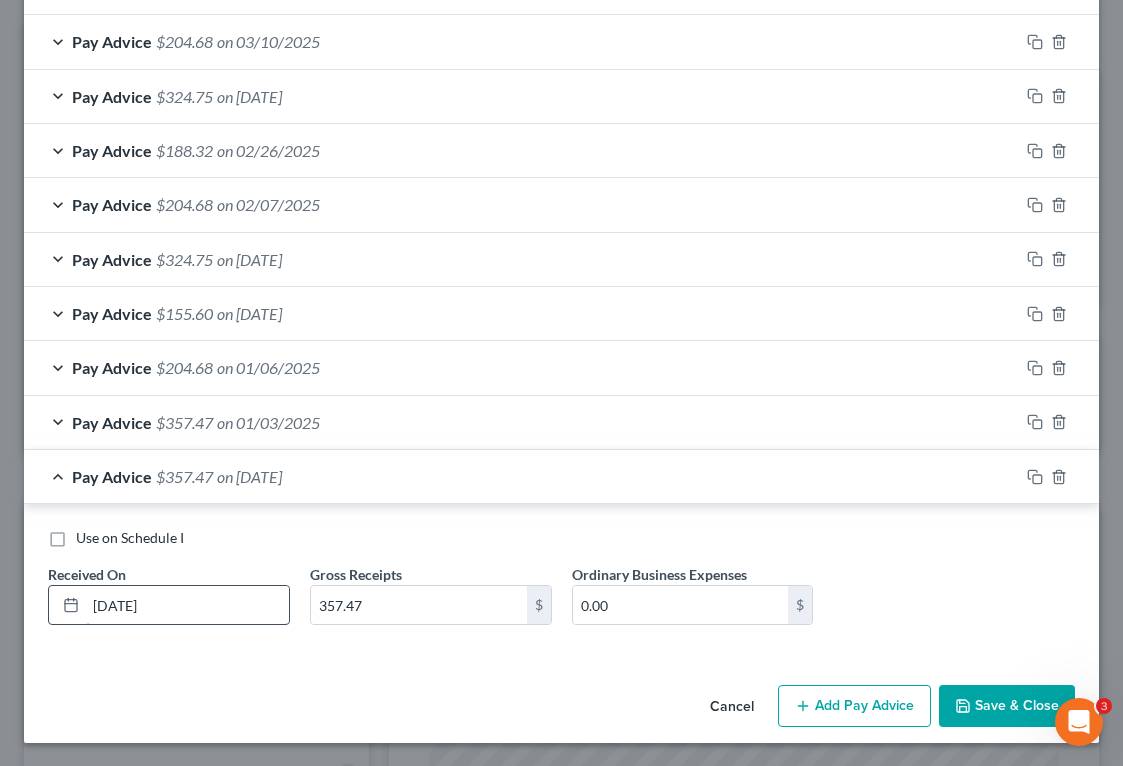 type on "7/3/26" 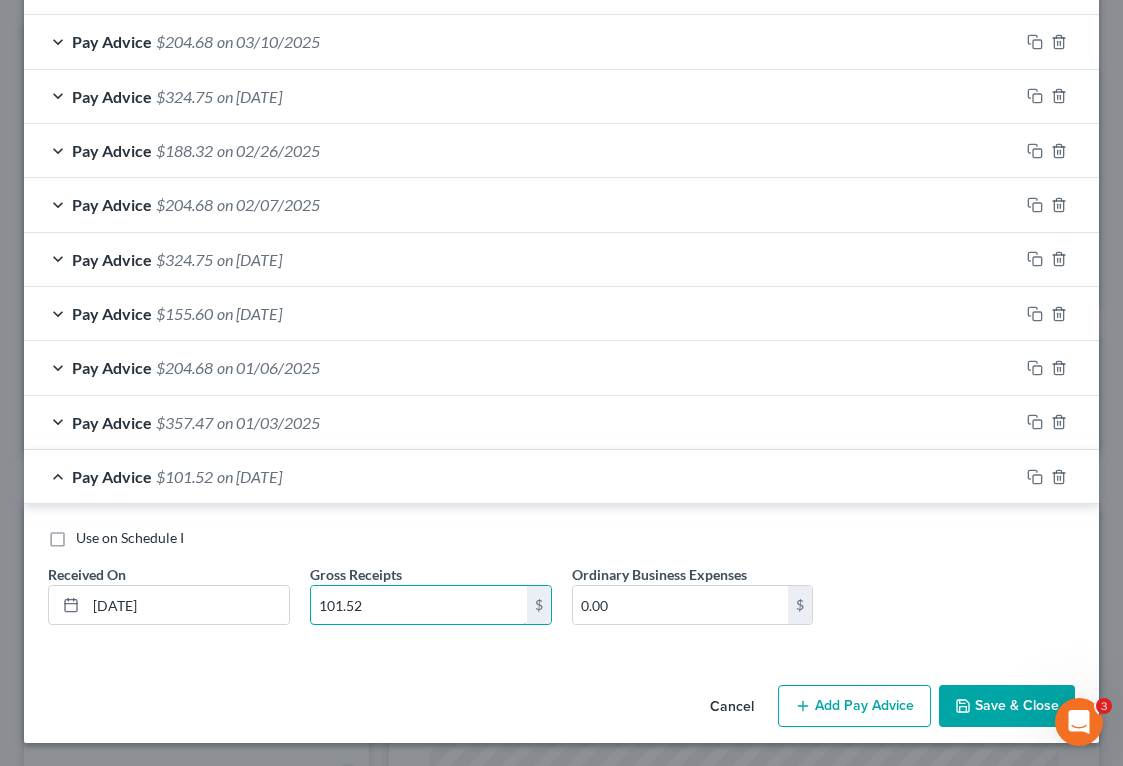 type on "101.52" 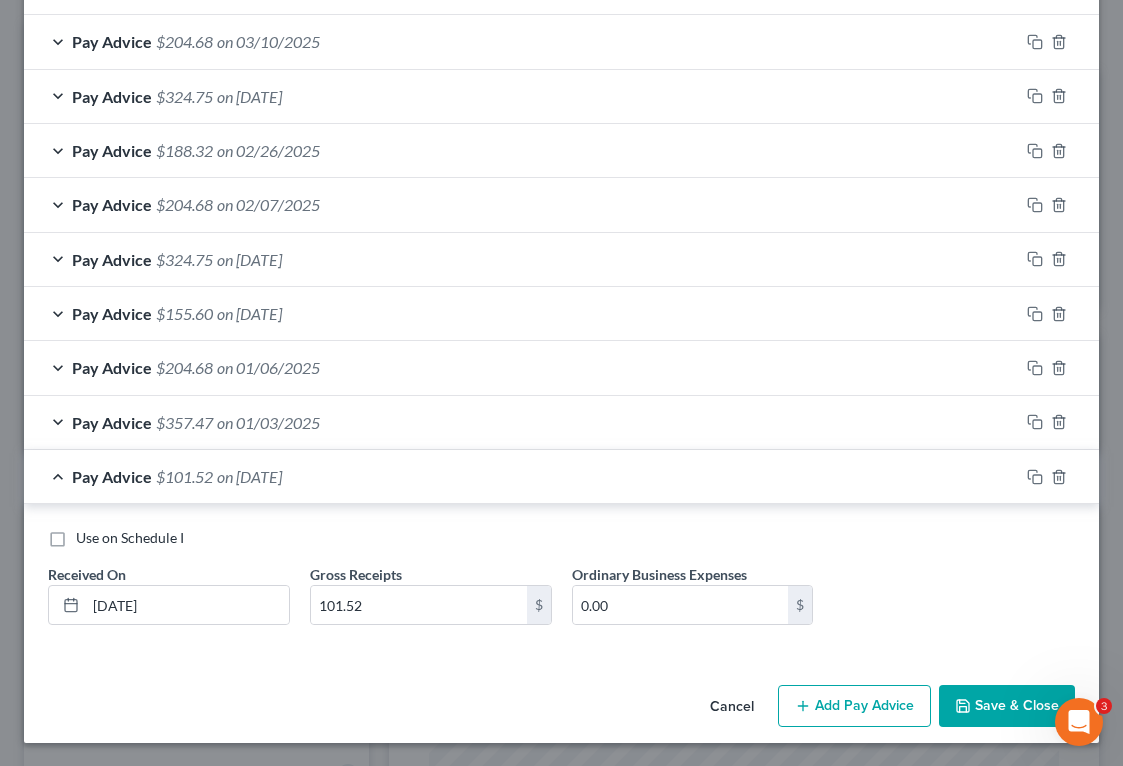click on "Add Pay Advice" at bounding box center (854, 706) 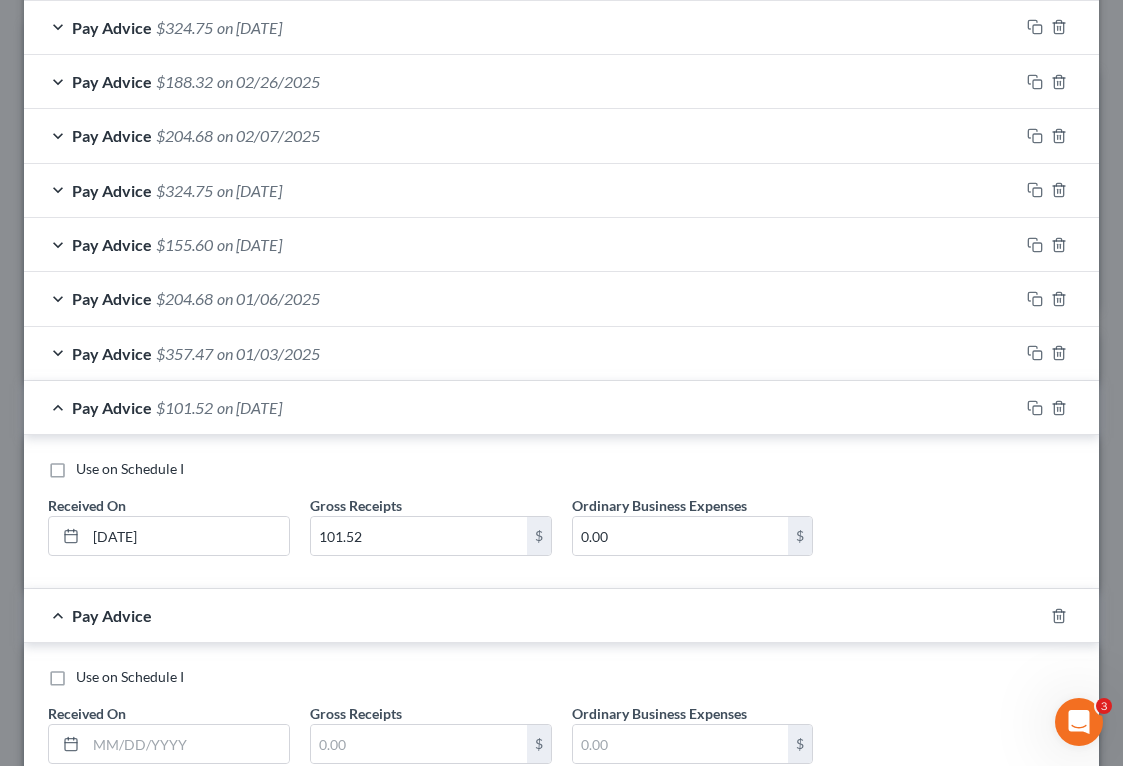 scroll, scrollTop: 1315, scrollLeft: 0, axis: vertical 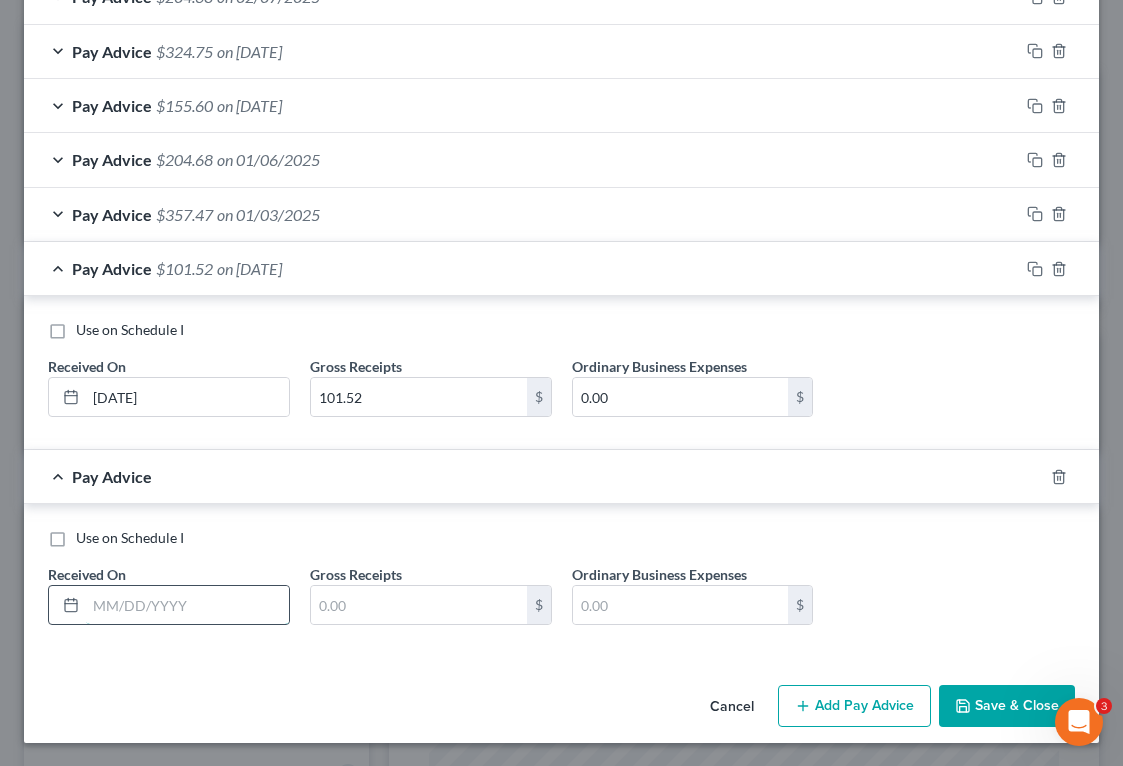 click at bounding box center (187, 605) 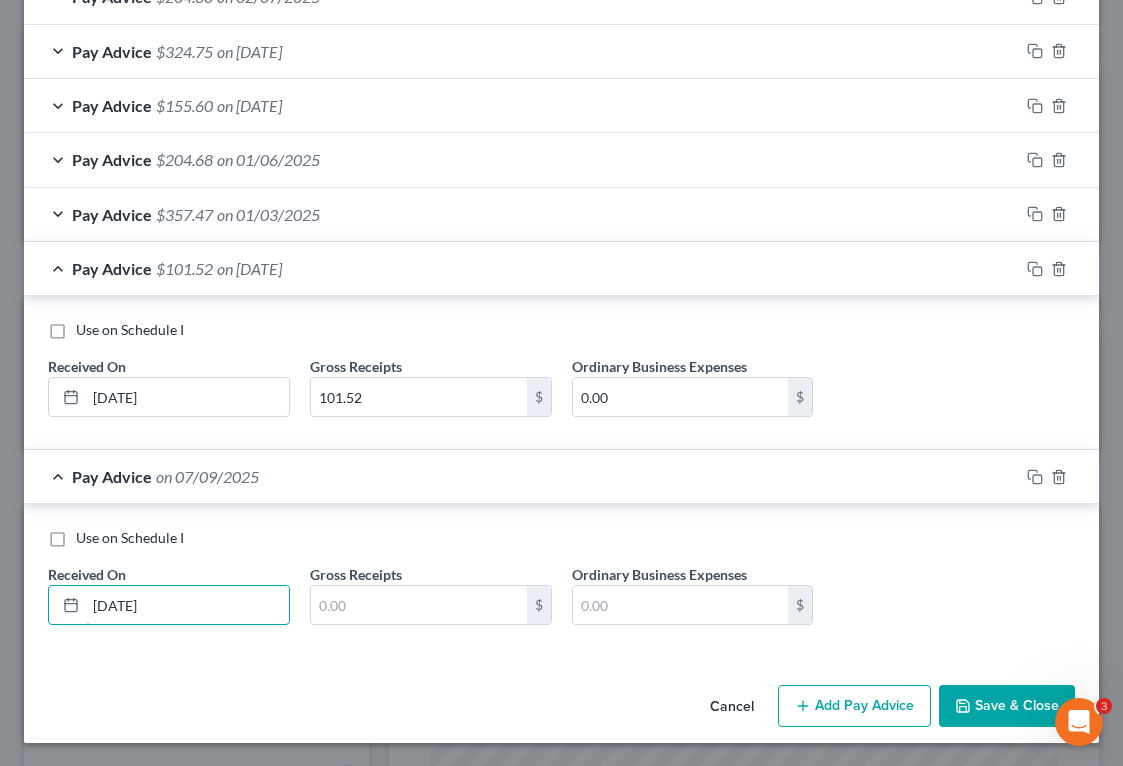 type on "7/9/25" 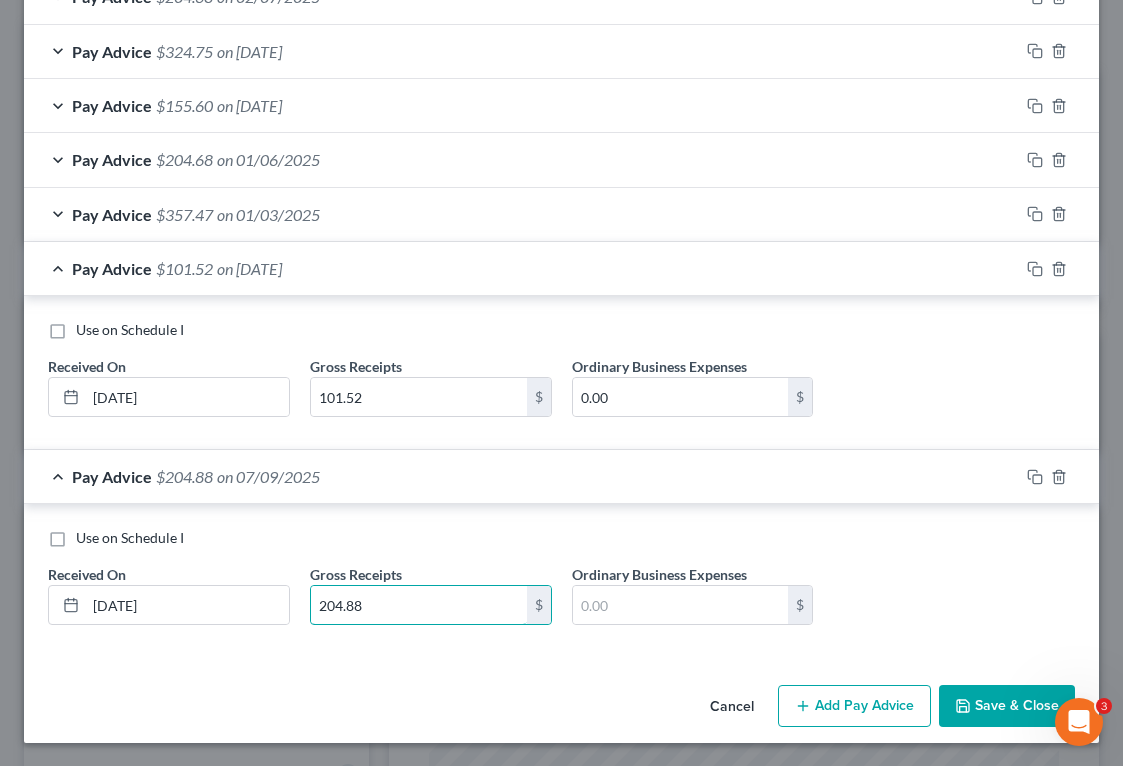 type on "204.88" 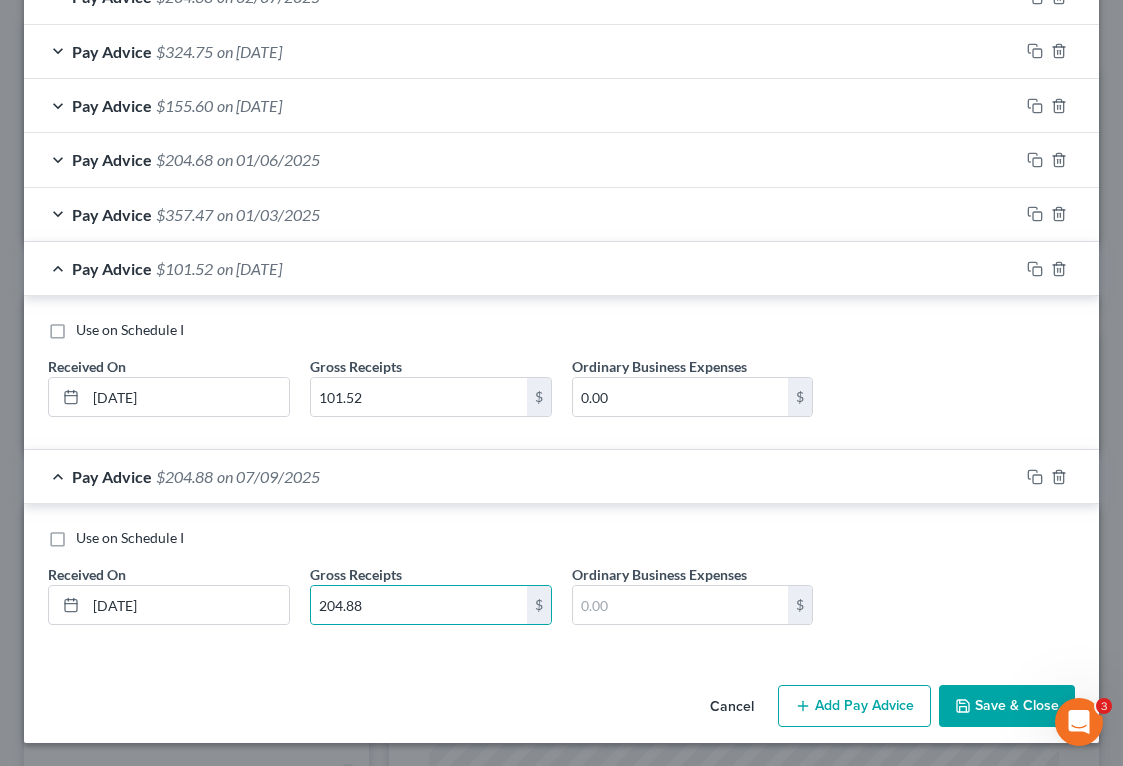 click at bounding box center [1059, 477] 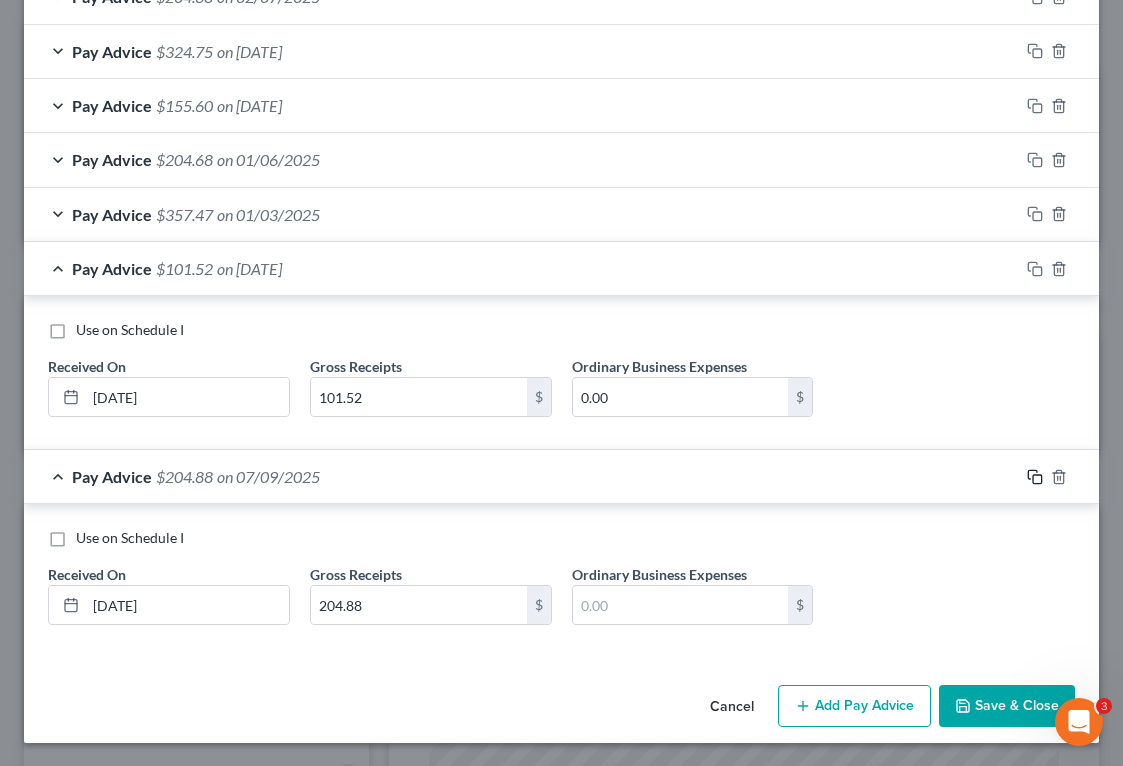 click 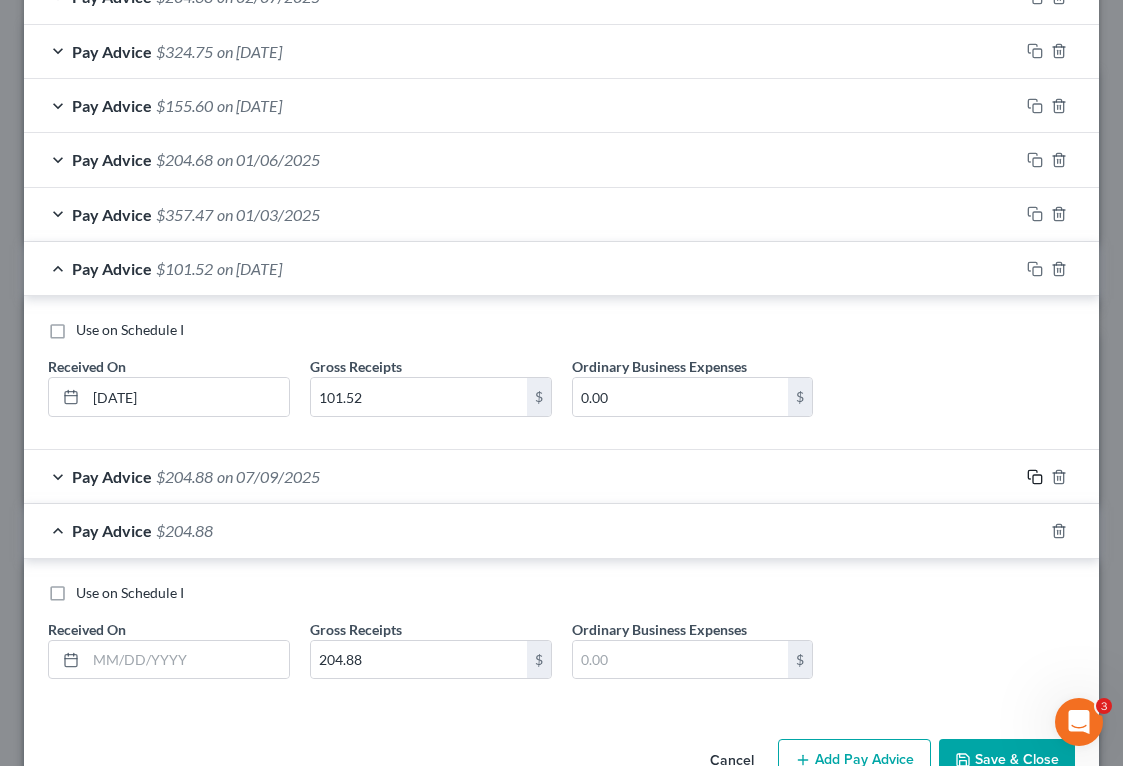 scroll, scrollTop: 1370, scrollLeft: 0, axis: vertical 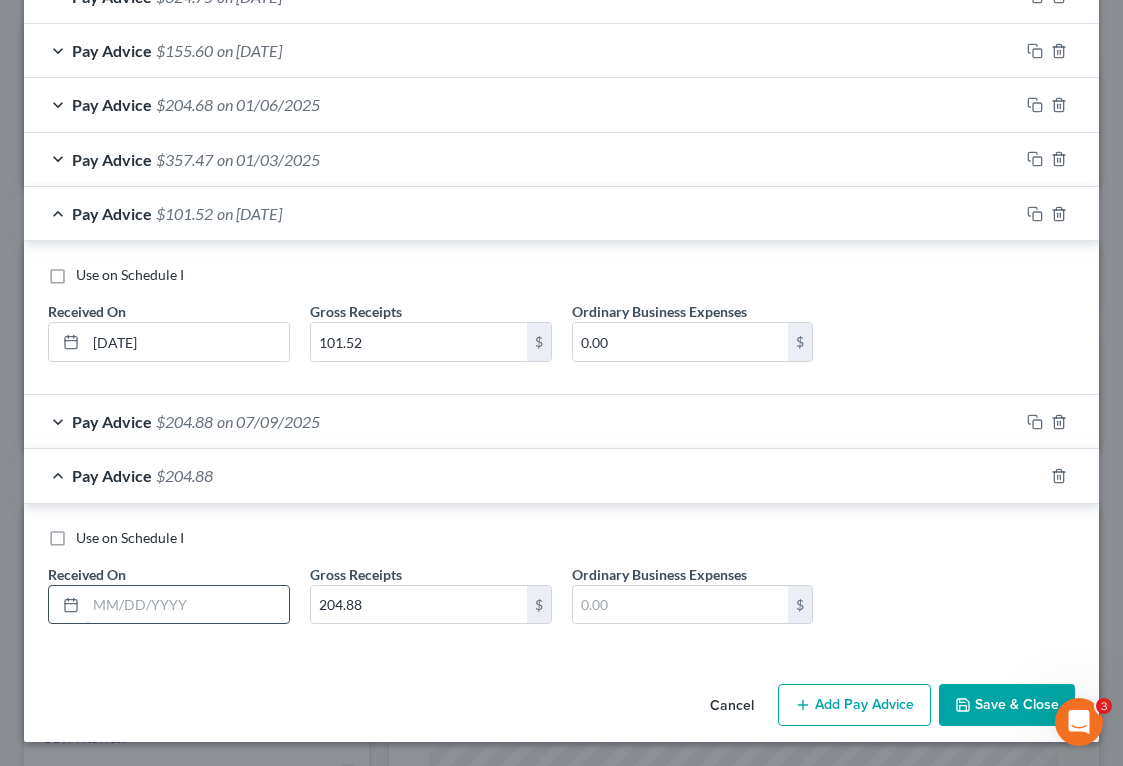 click at bounding box center [187, 605] 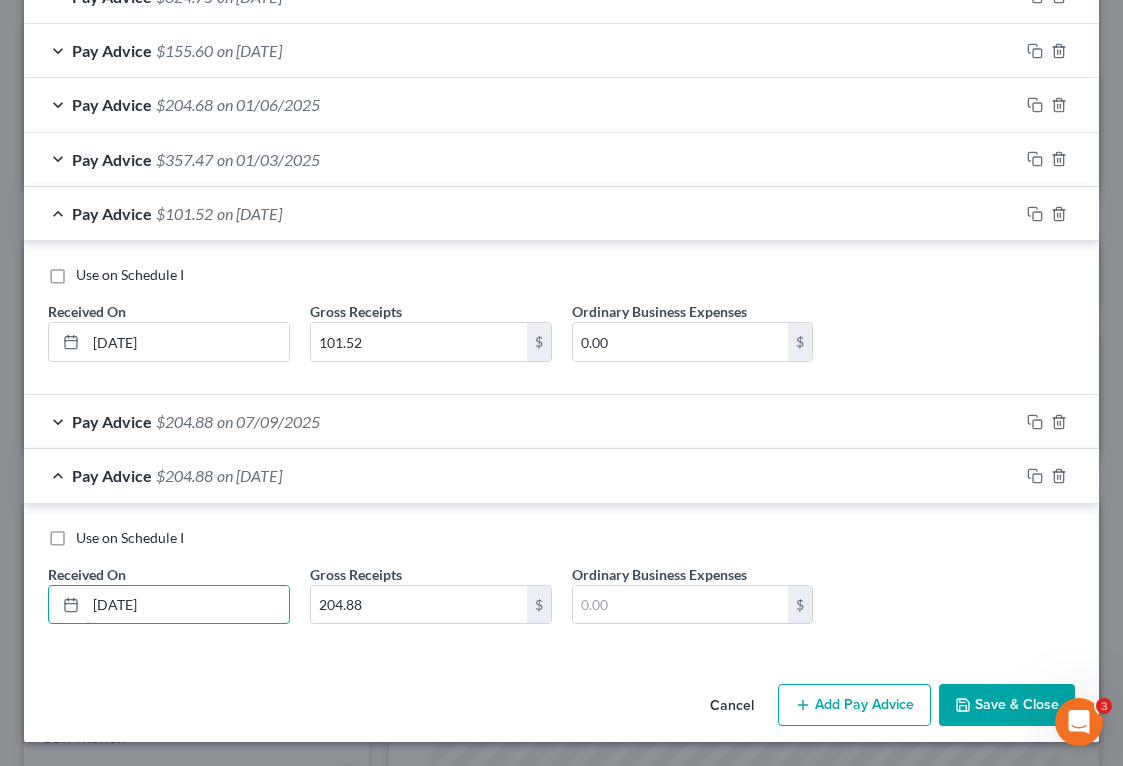 type on "7/23/28" 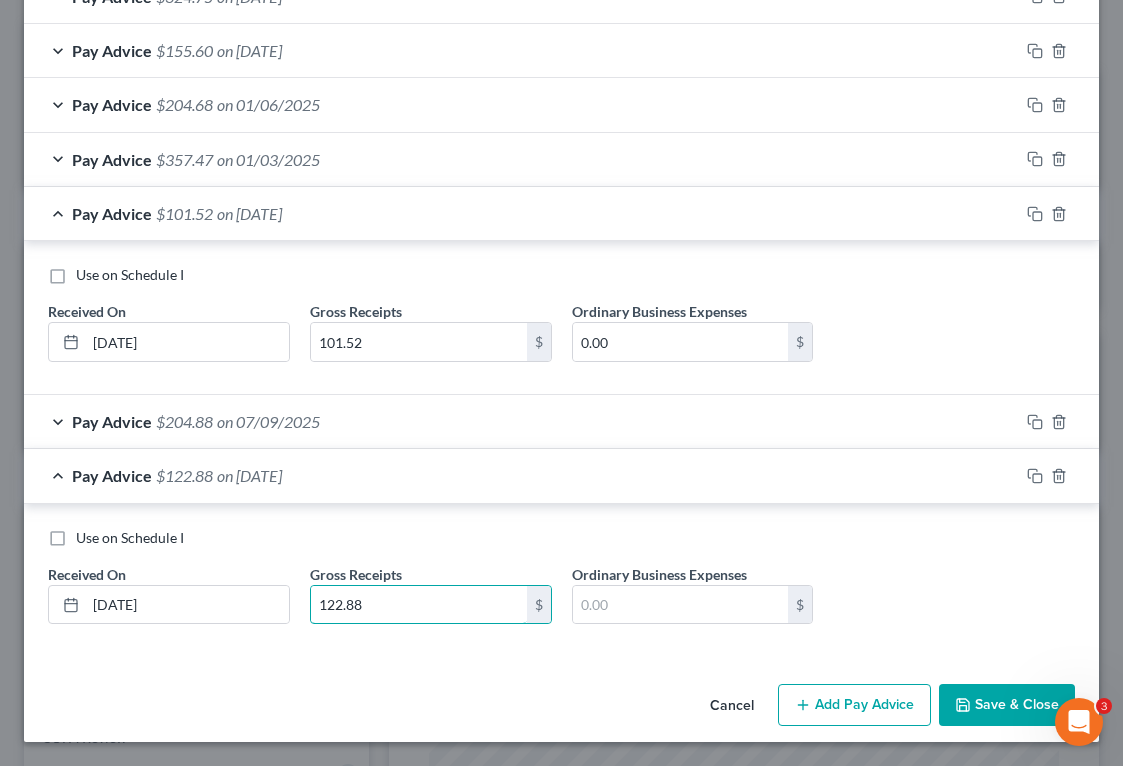 type on "122.88" 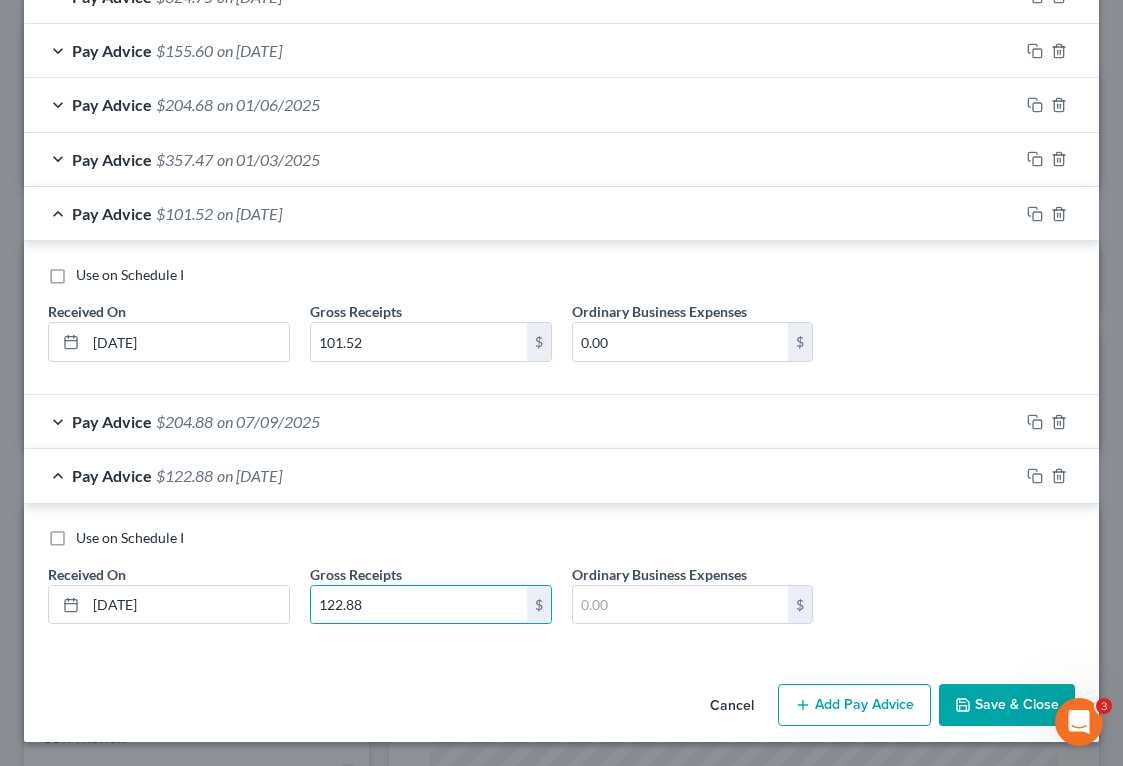 click on "Save & Close" at bounding box center [1007, 705] 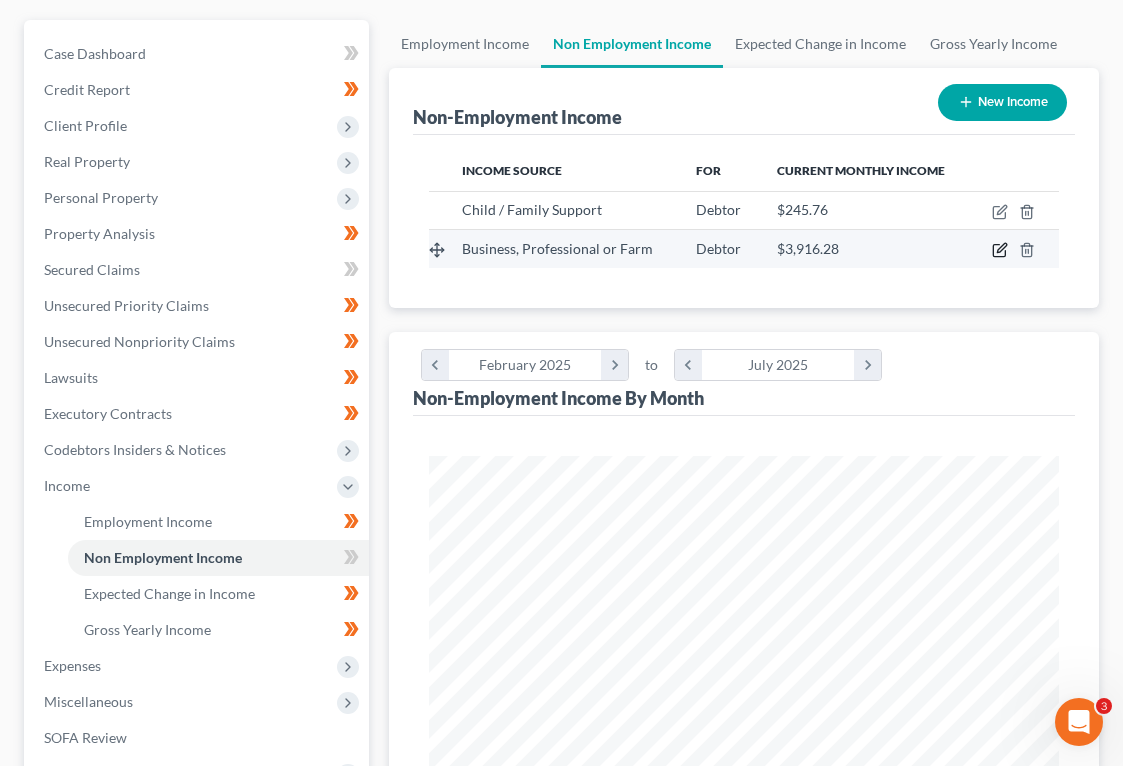 click 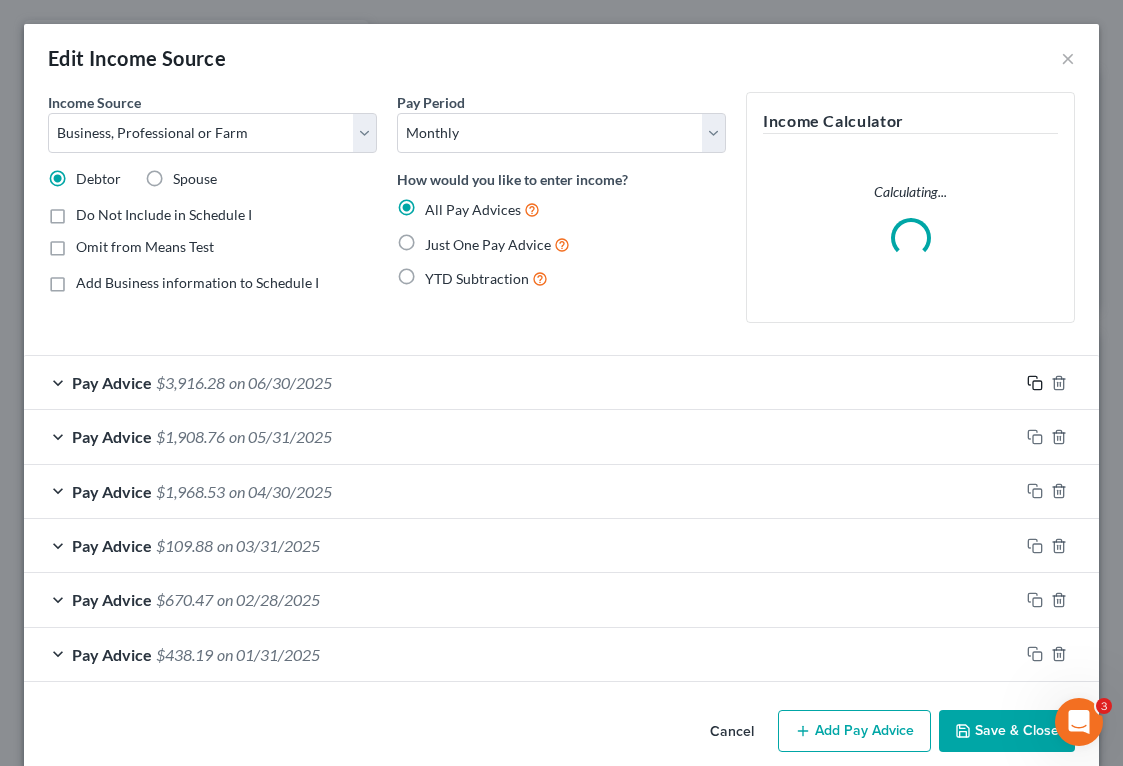 click 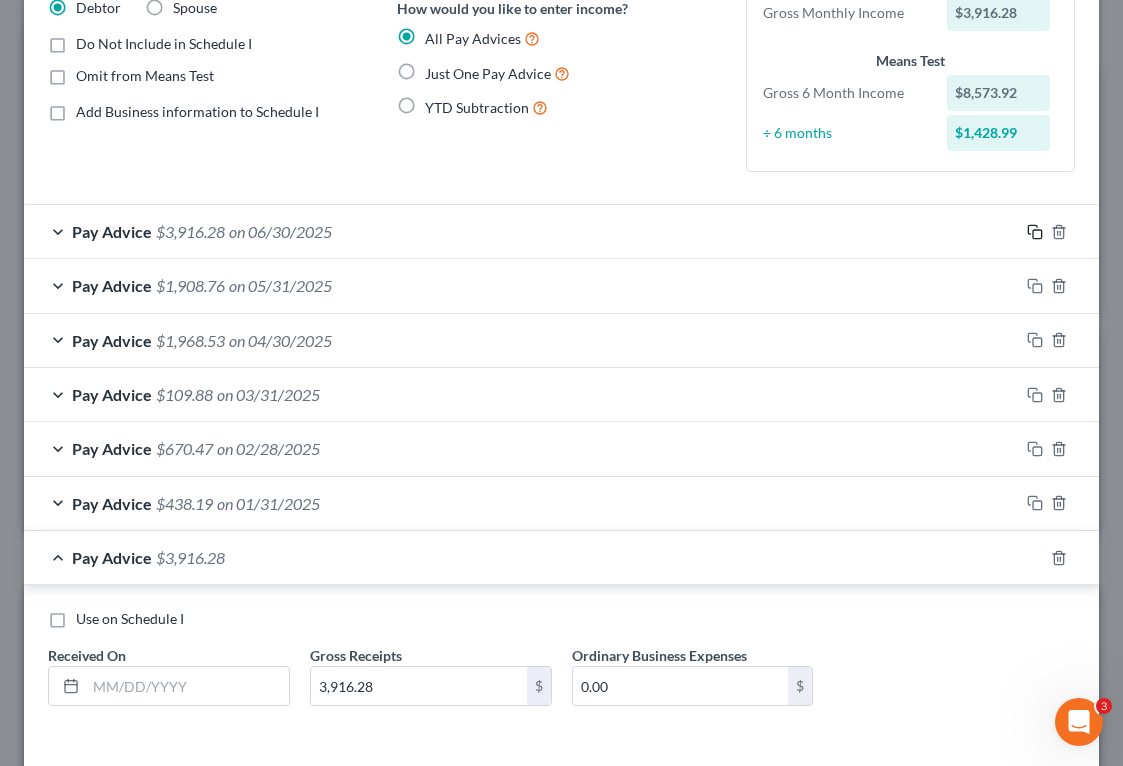 scroll, scrollTop: 252, scrollLeft: 0, axis: vertical 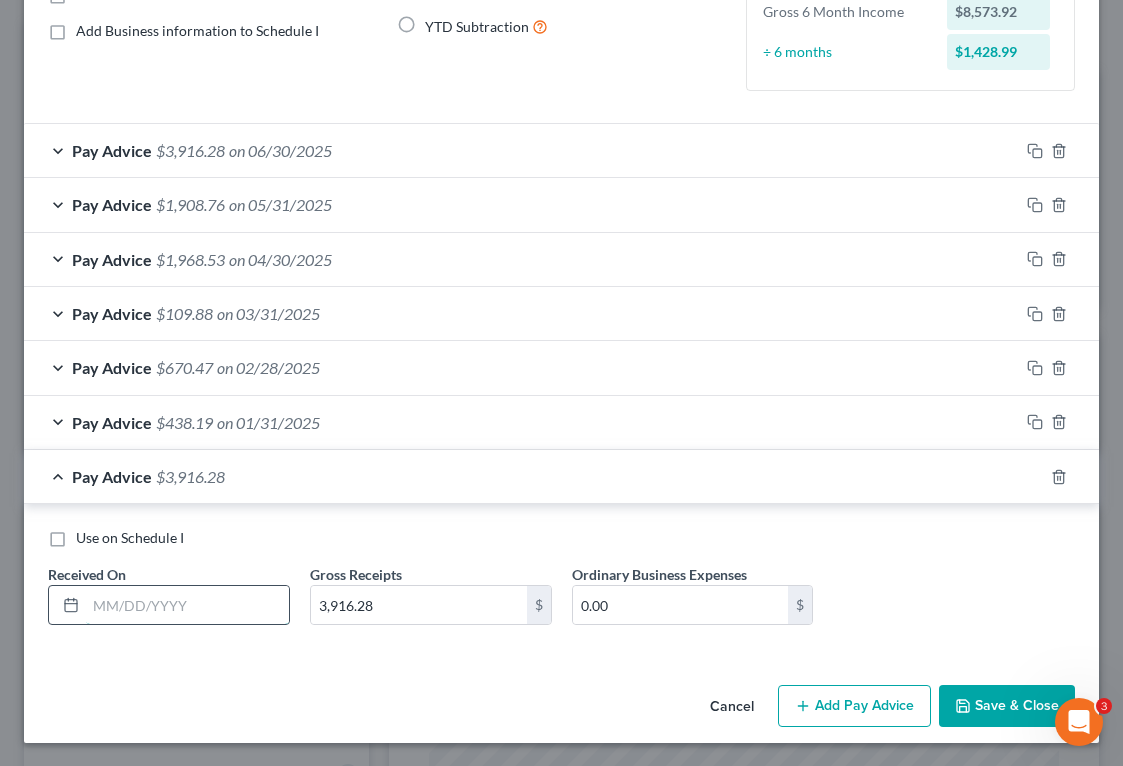 click at bounding box center [187, 605] 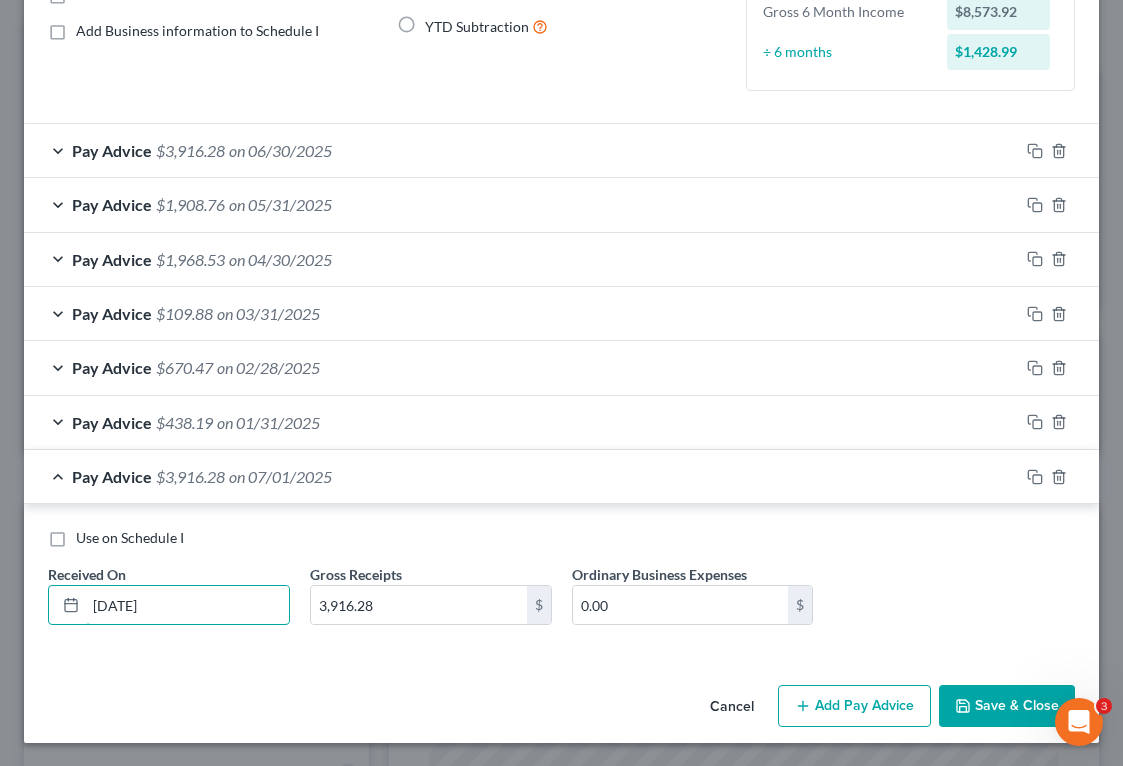 type on "7/1/25" 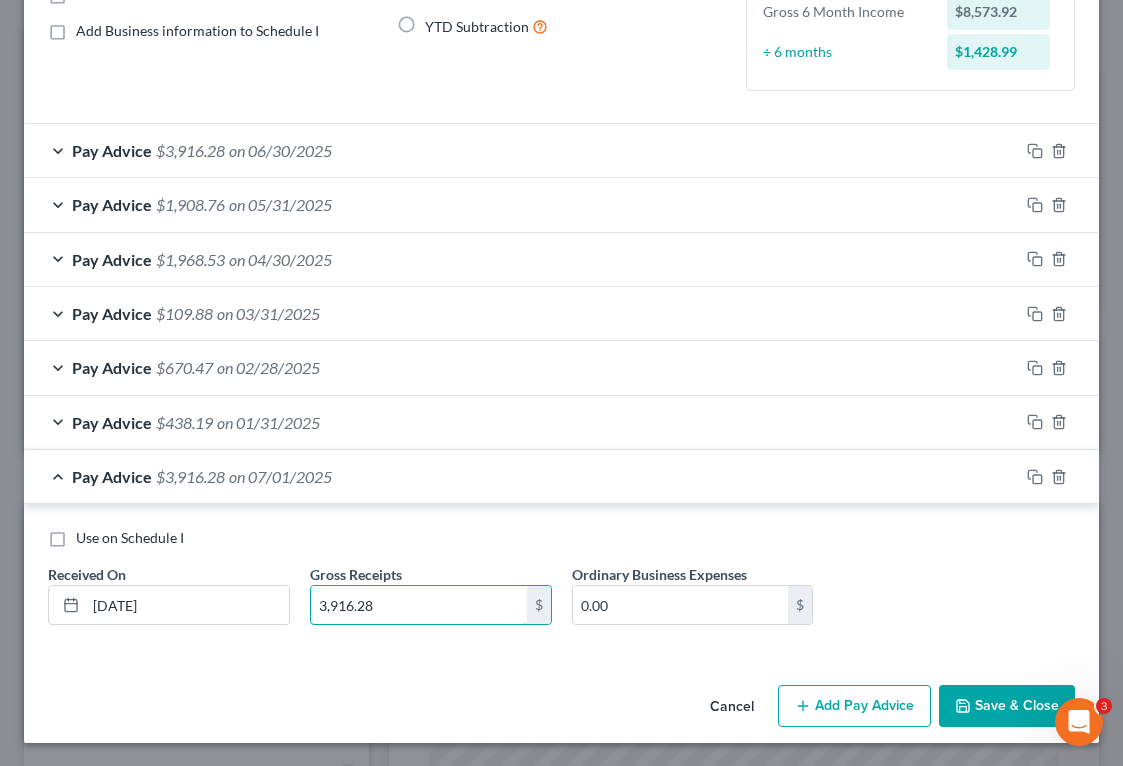 paste on "2387.24" 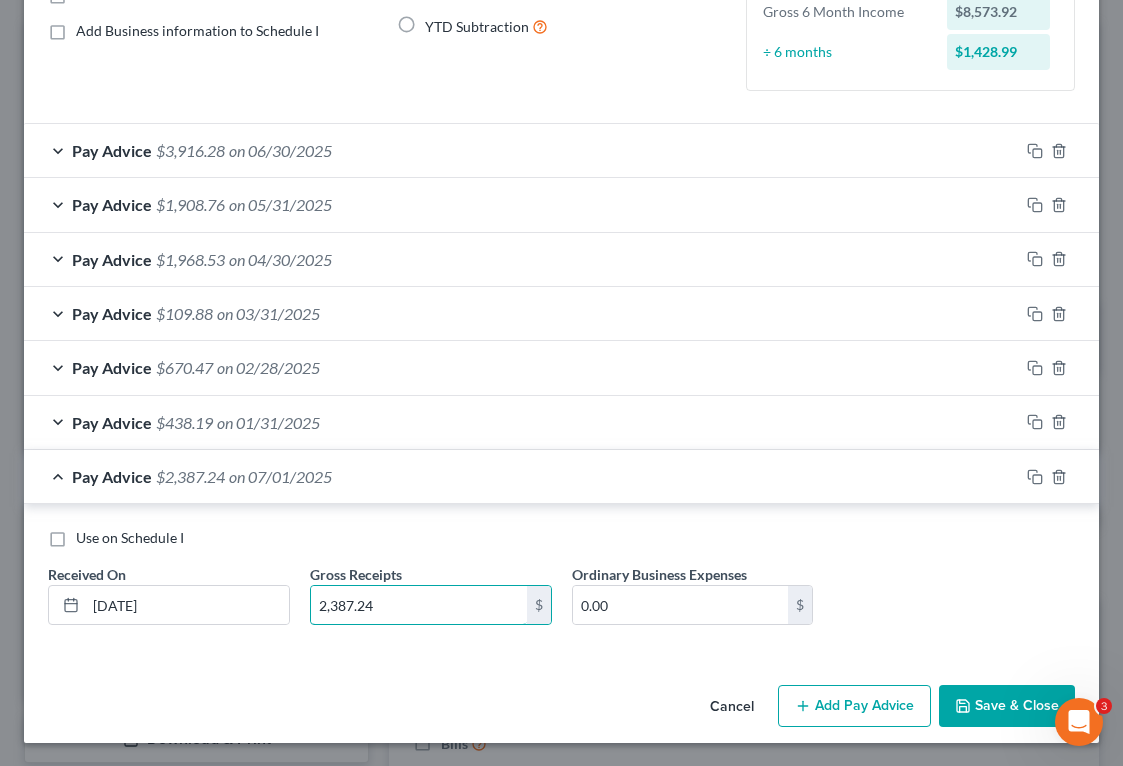 scroll, scrollTop: 207, scrollLeft: 0, axis: vertical 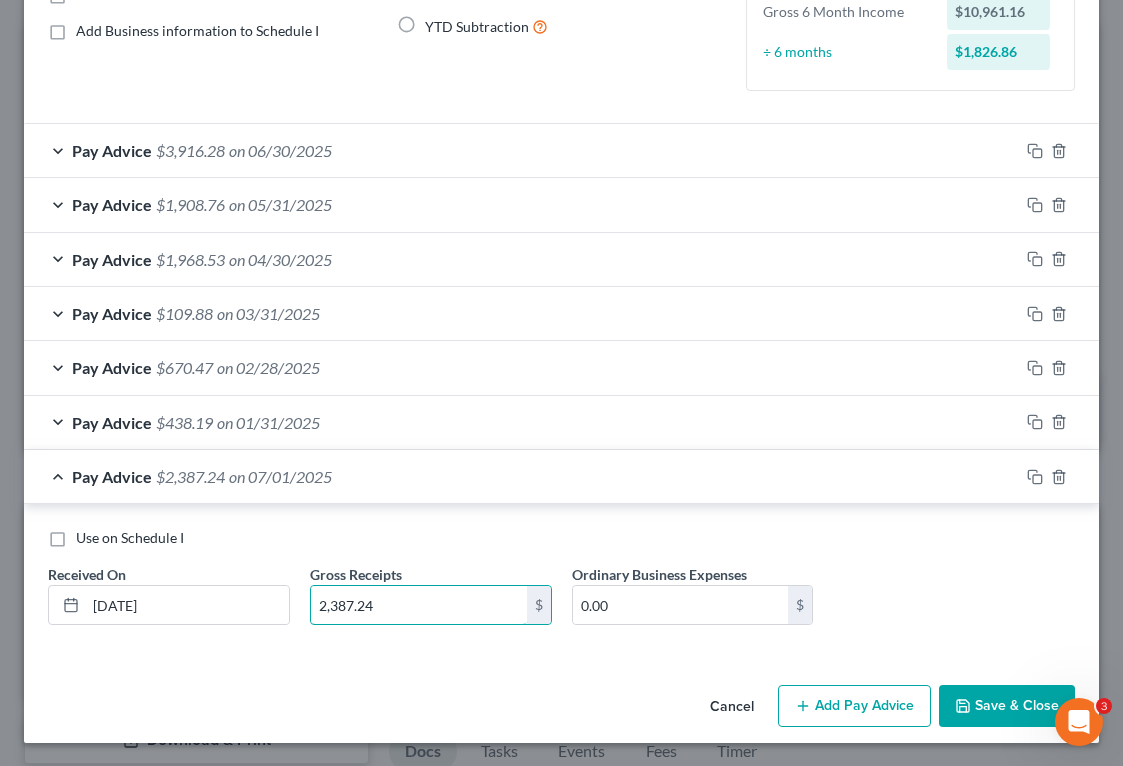type on "2,387.24" 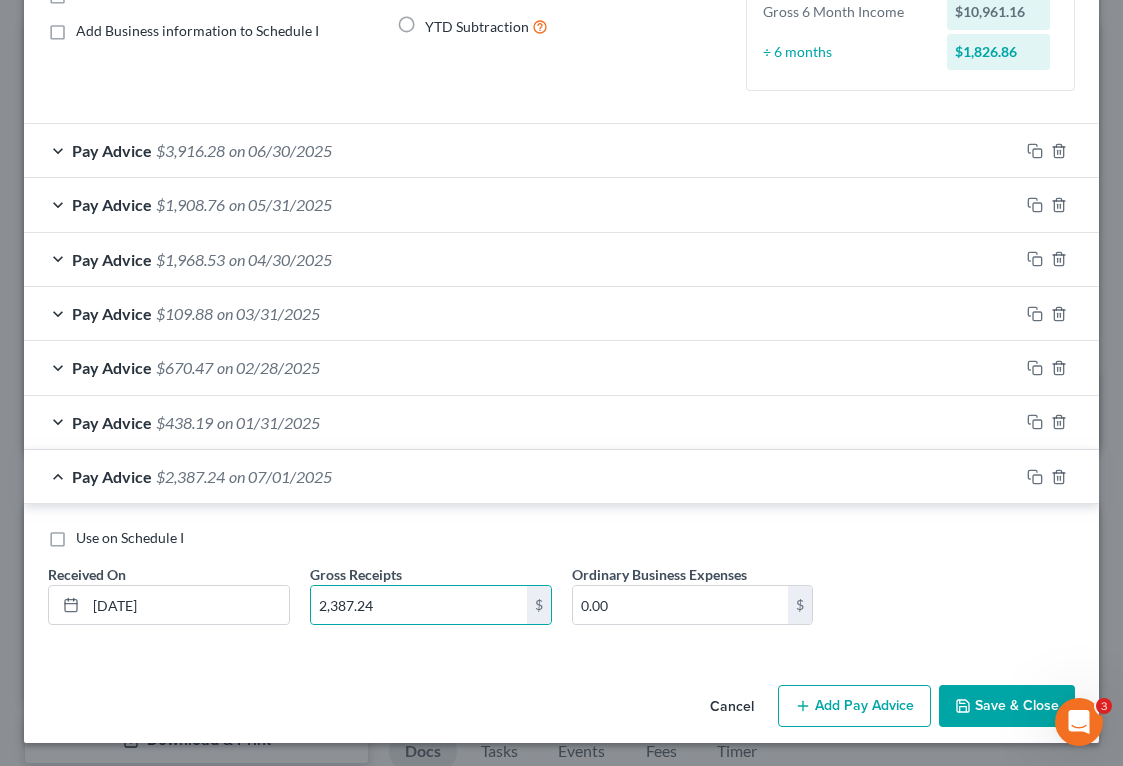 click on "Save & Close" at bounding box center [1007, 706] 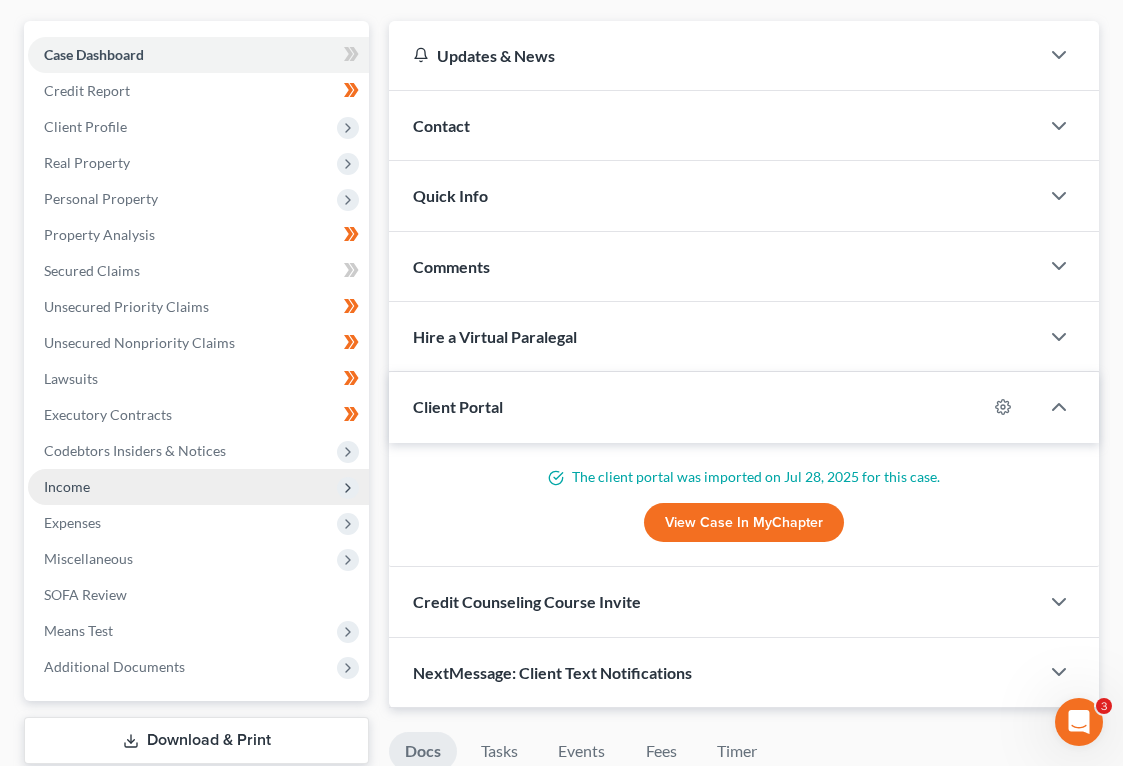 click on "Income" at bounding box center (198, 487) 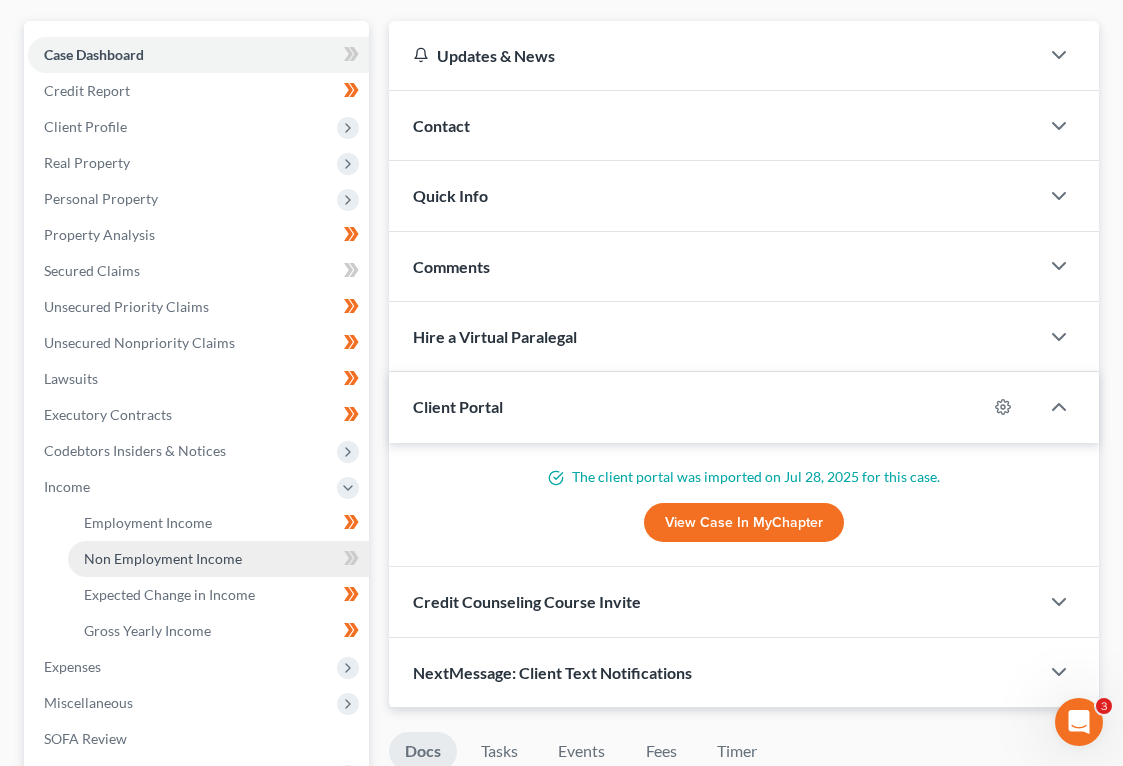 click on "Non Employment Income" at bounding box center [218, 559] 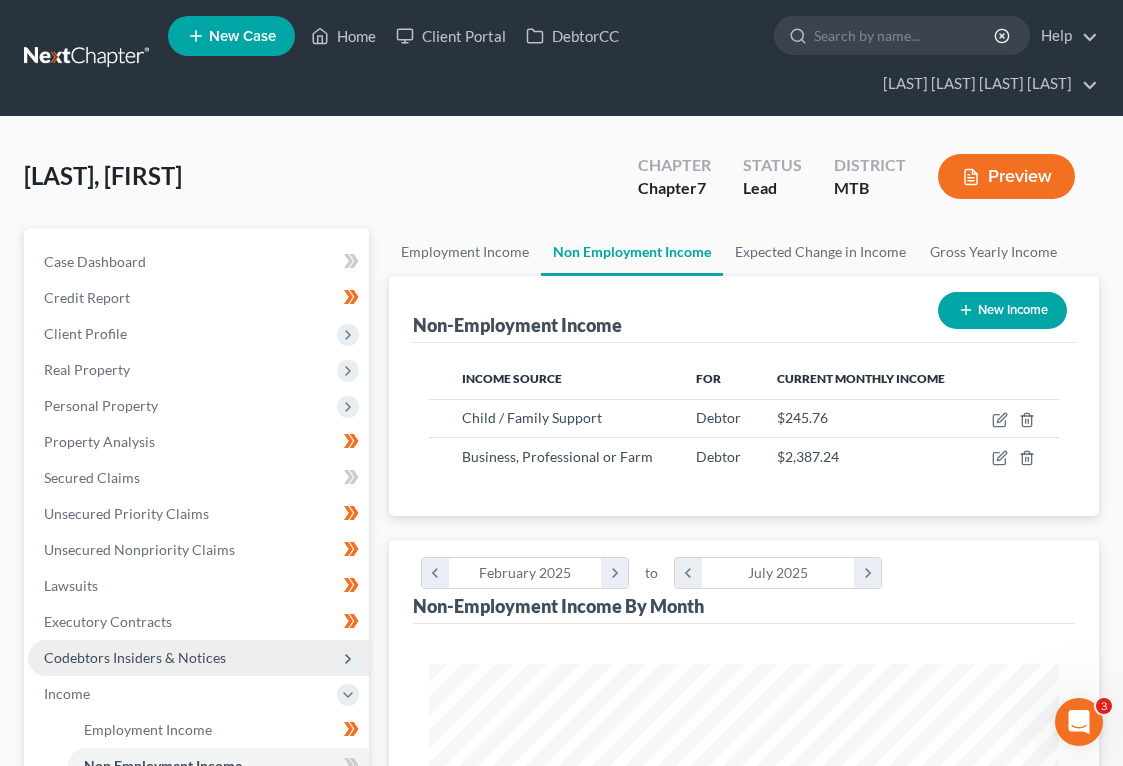 scroll, scrollTop: 243, scrollLeft: 0, axis: vertical 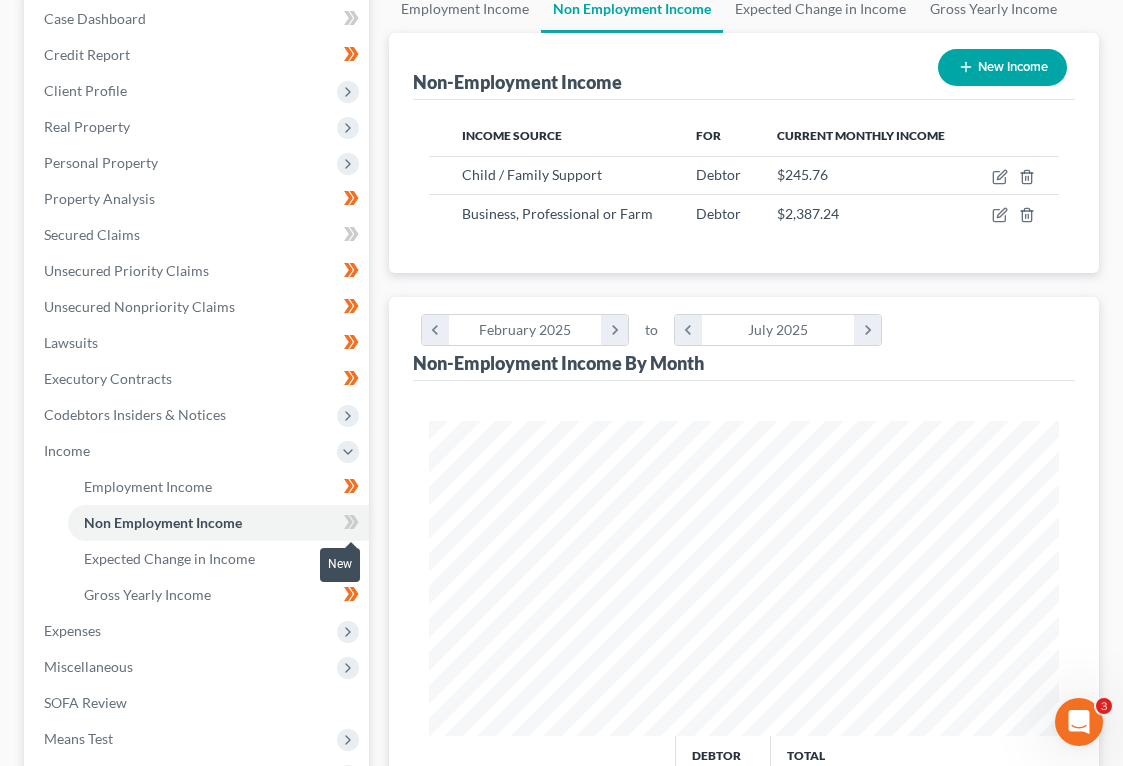 click 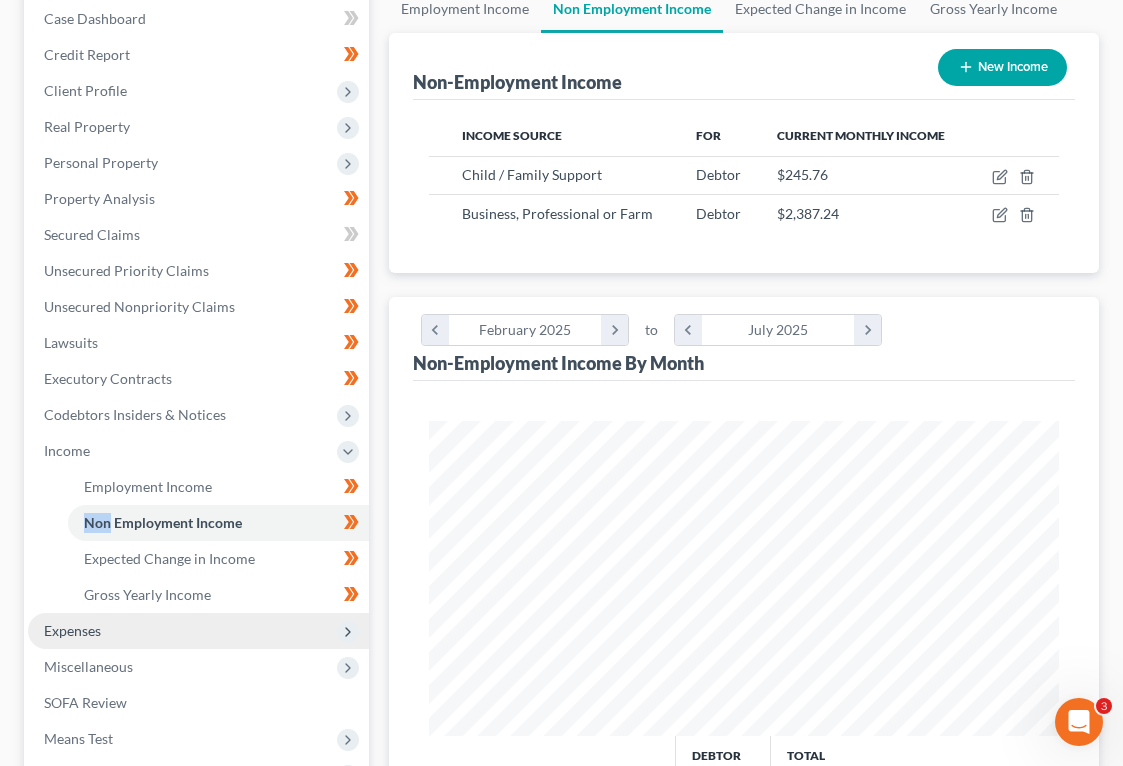 click on "Expenses" at bounding box center [198, 631] 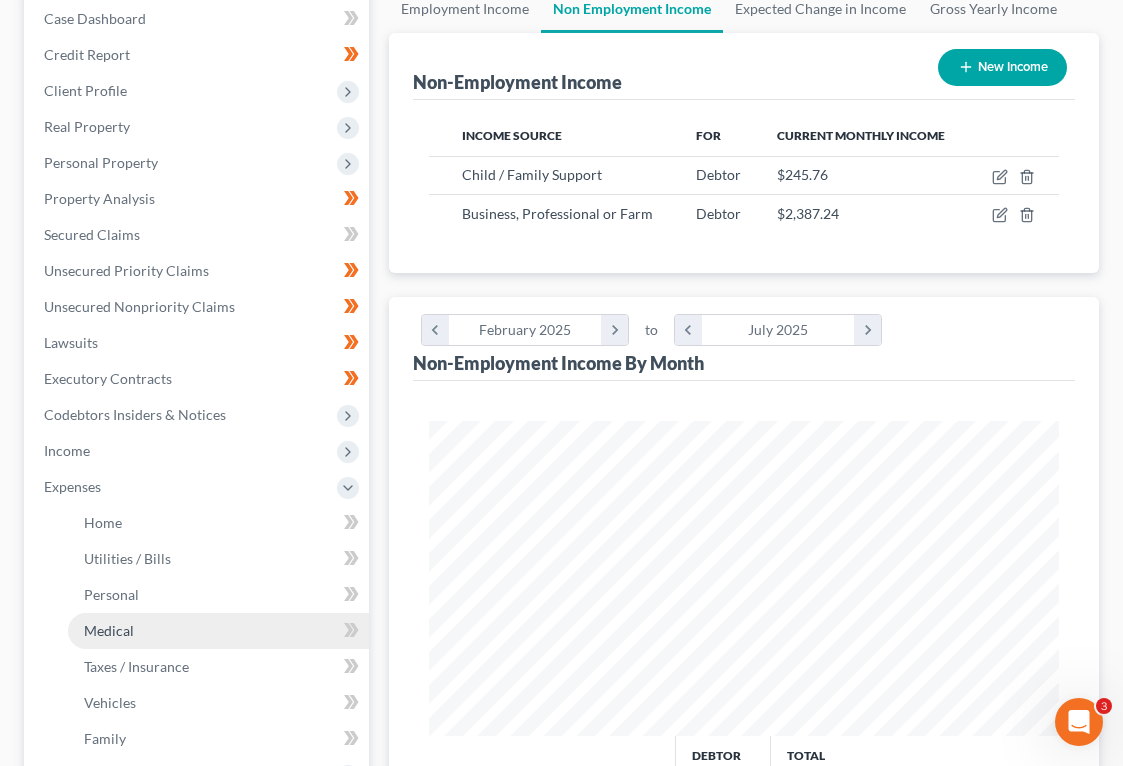 click on "Medical" at bounding box center (218, 631) 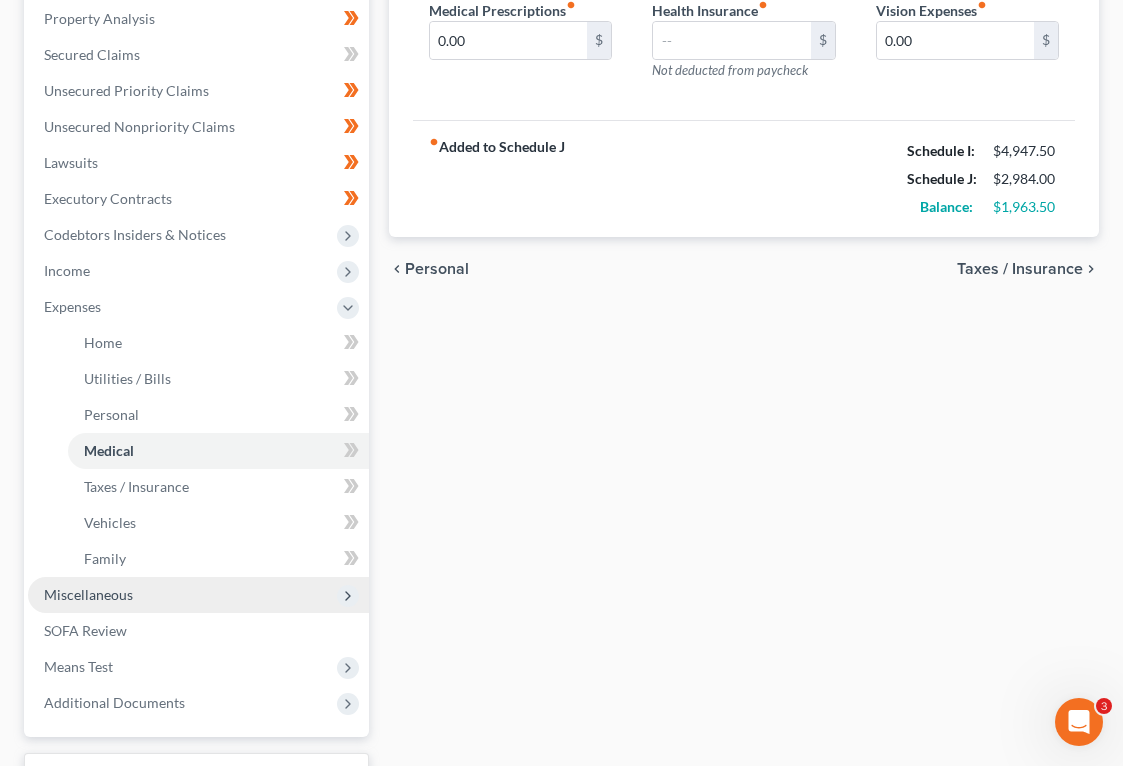 scroll, scrollTop: 524, scrollLeft: 0, axis: vertical 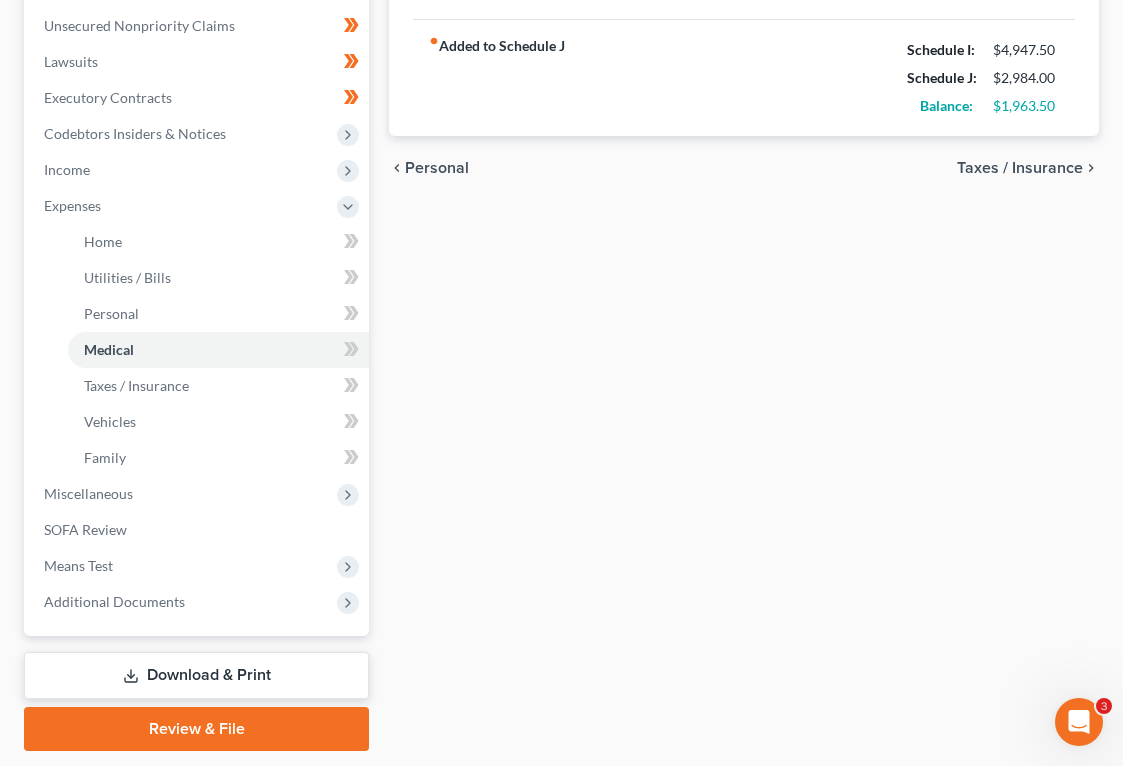 click on "Download & Print" at bounding box center [196, 675] 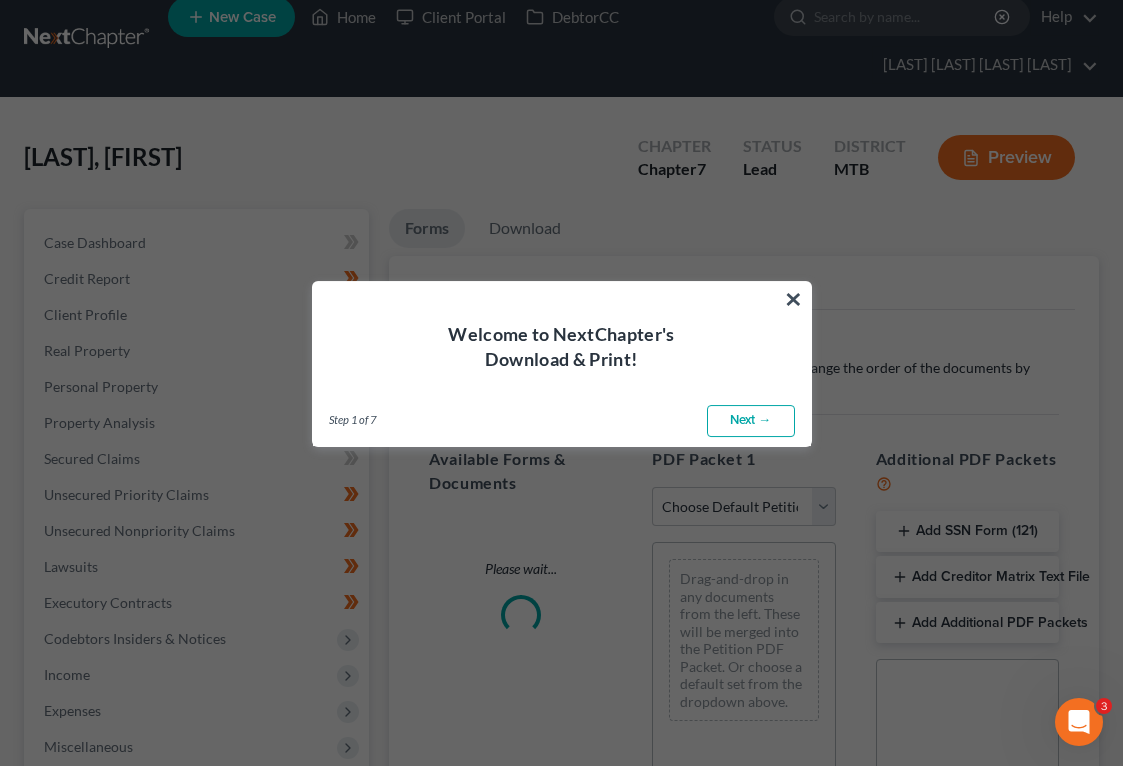 scroll, scrollTop: 0, scrollLeft: 0, axis: both 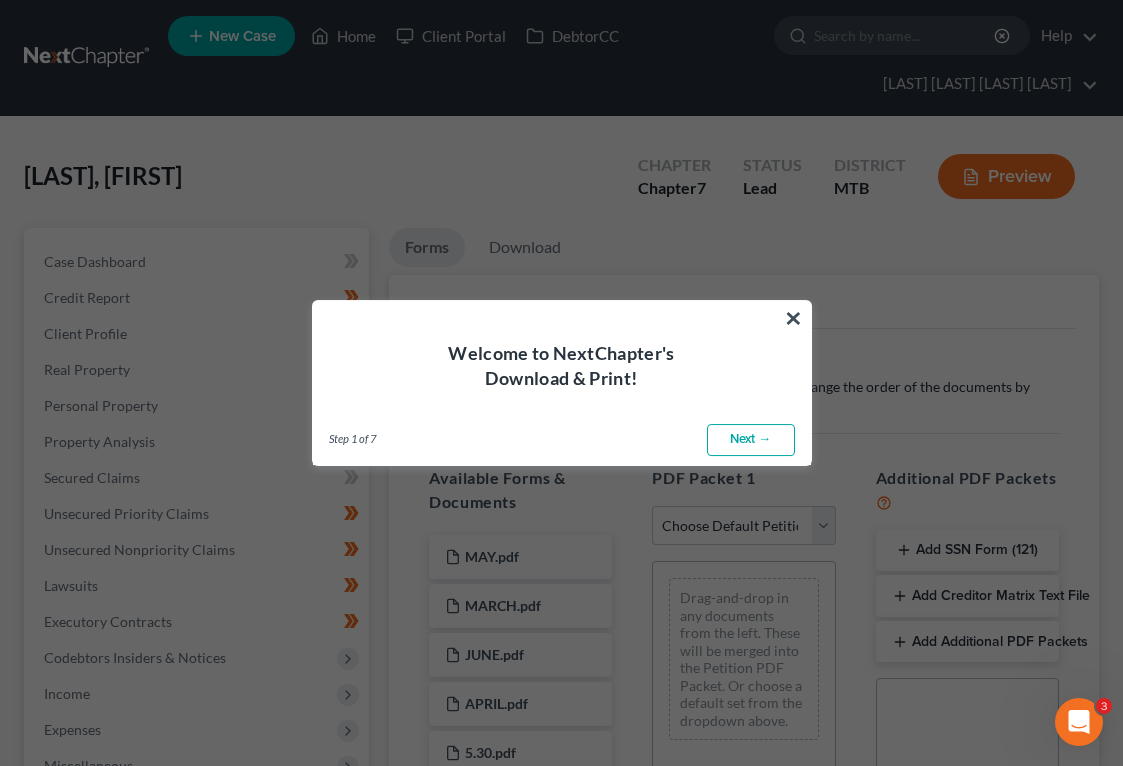 click on "Next →" at bounding box center (751, 440) 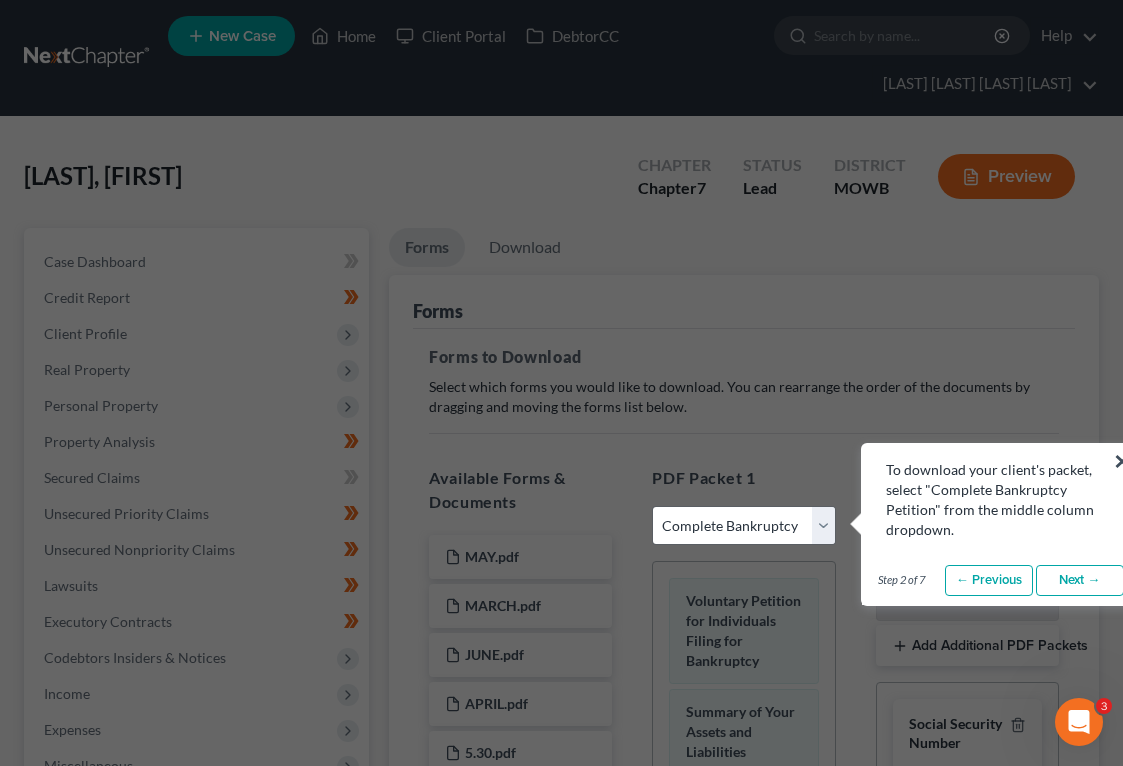 click on "To download your client's packet, select "Complete Bankruptcy Petition" from the middle column dropdown." at bounding box center (1001, 500) 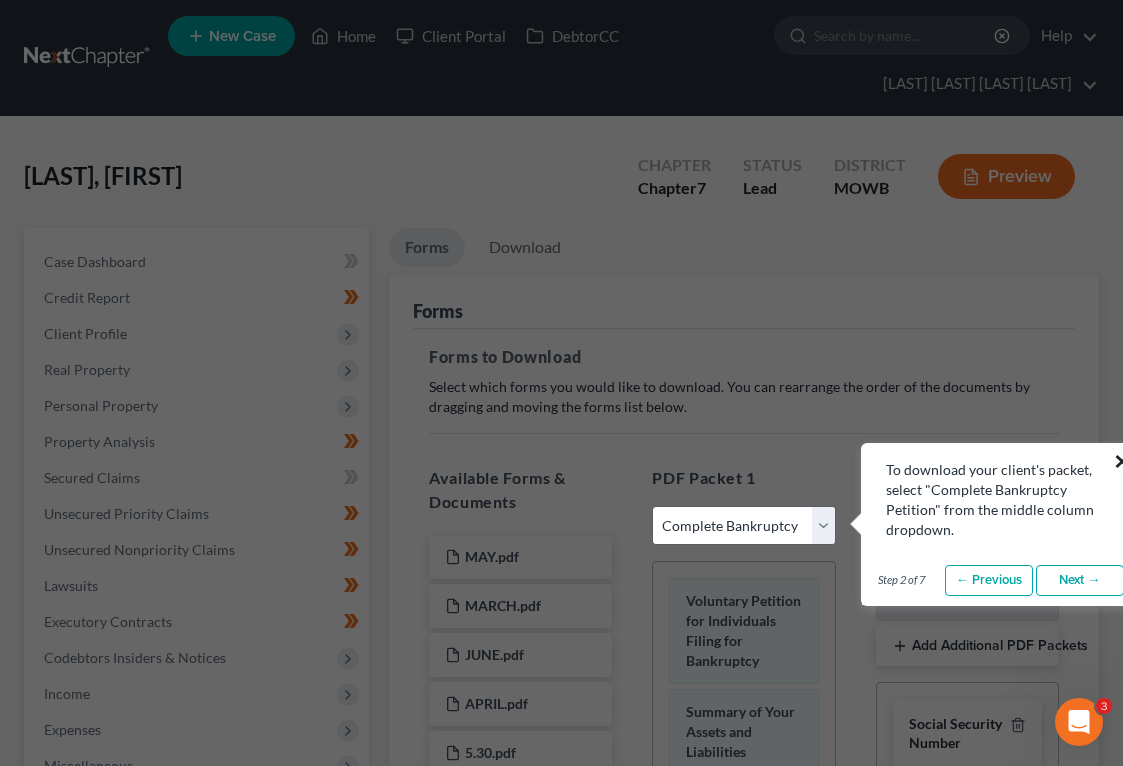 click on "×" at bounding box center (1122, 461) 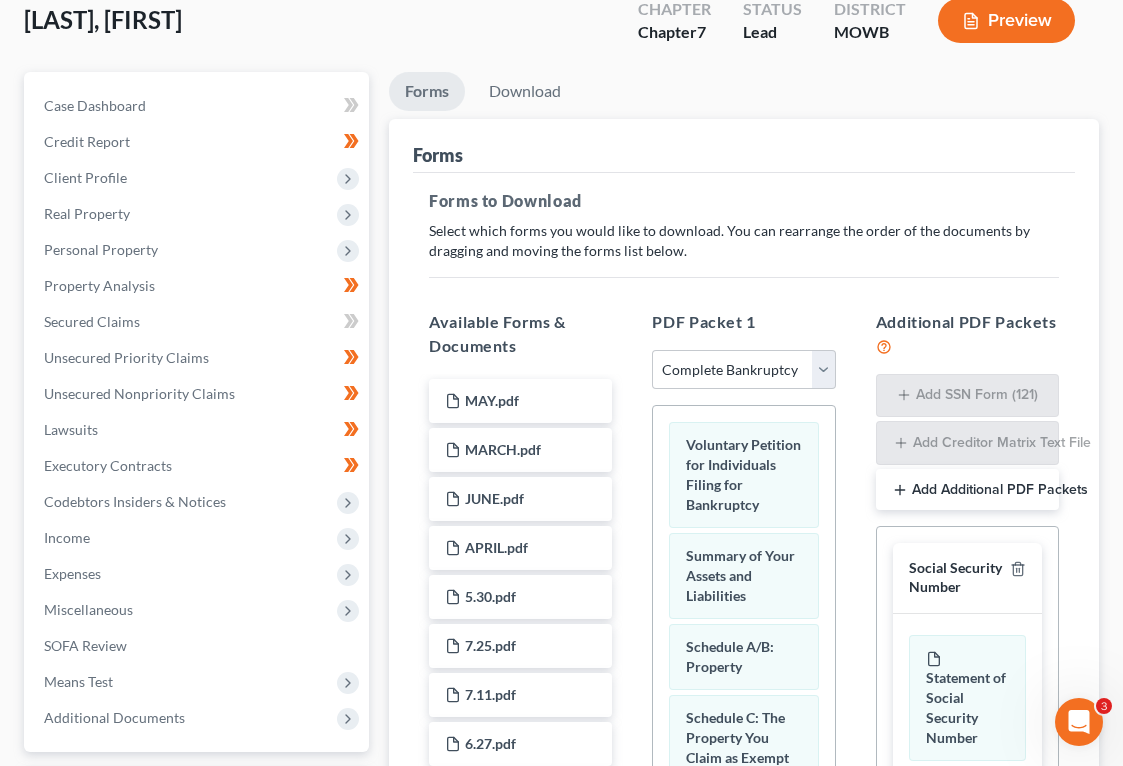 scroll, scrollTop: 325, scrollLeft: 0, axis: vertical 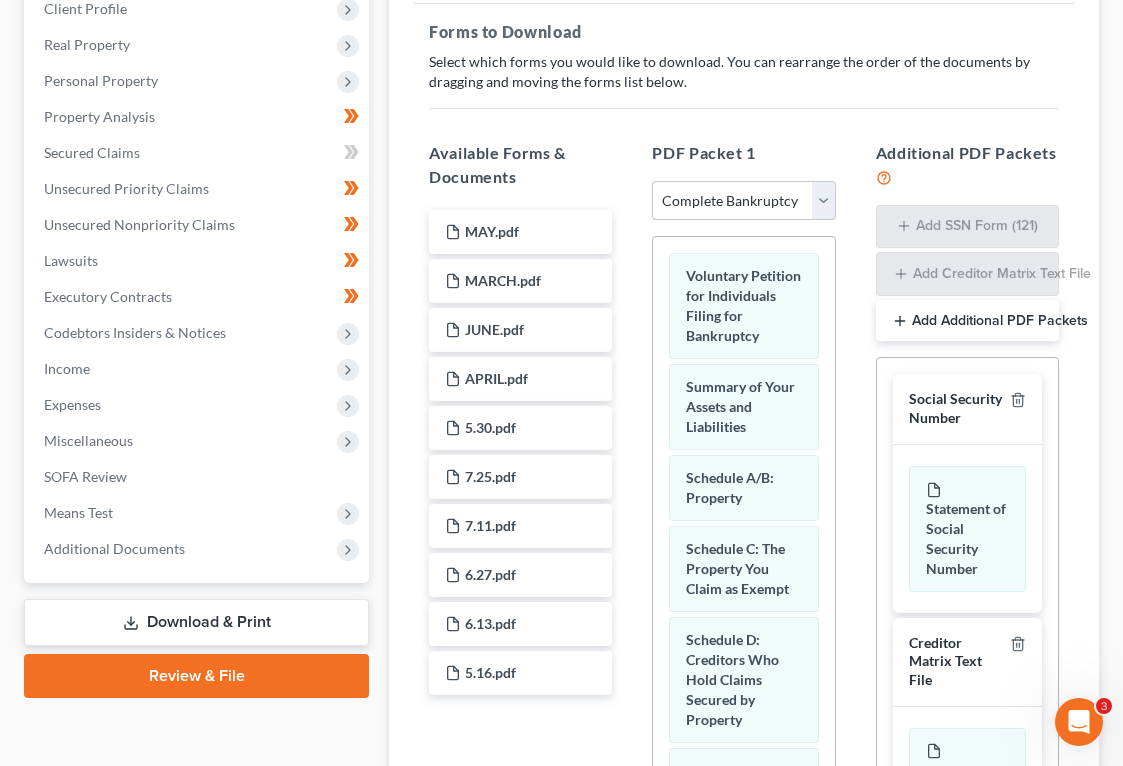 click on "Choose Default Petition PDF Packet Complete Bankruptcy Petition (all forms and schedules) Emergency Filing Forms (Petition and Creditor List Only) Amended Forms Signature Pages Only" at bounding box center (743, 201) 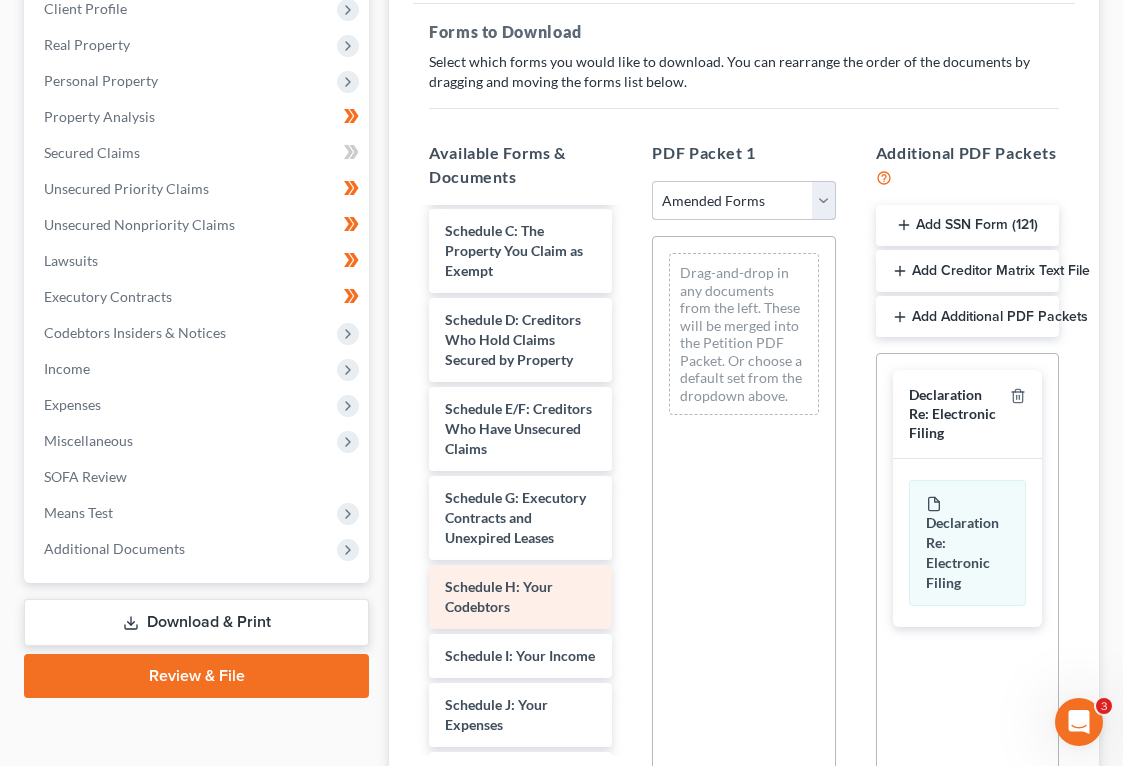 scroll, scrollTop: 210, scrollLeft: 0, axis: vertical 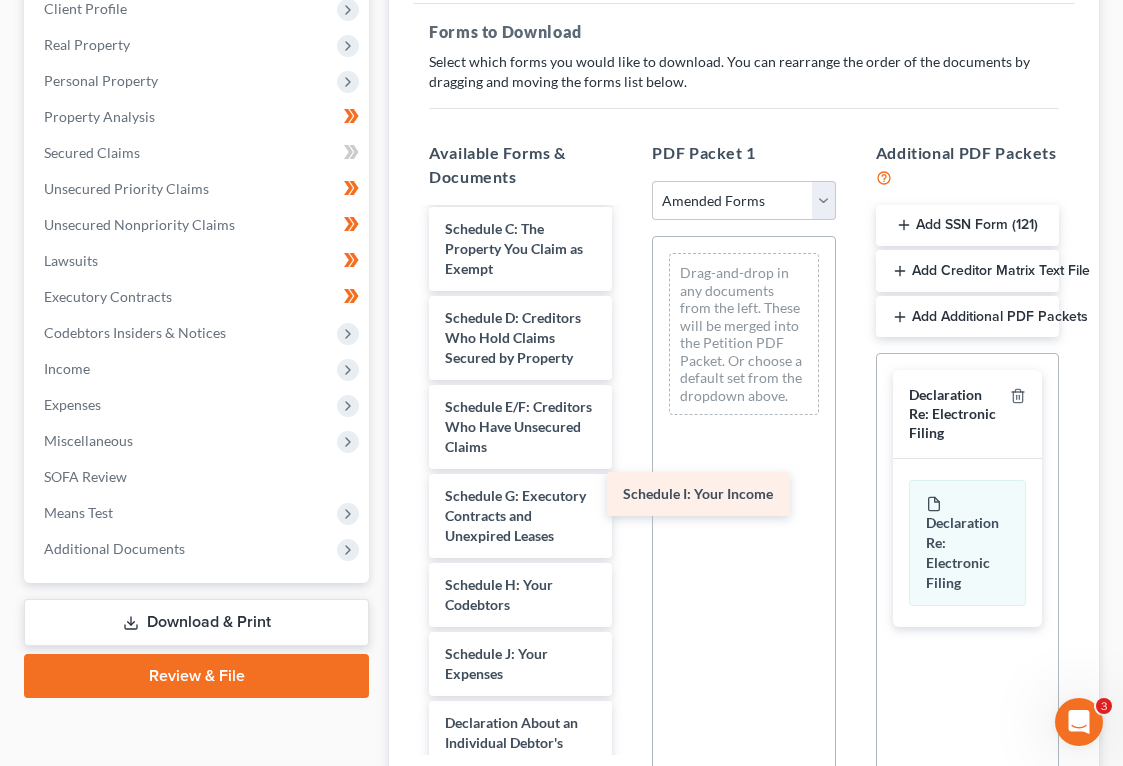 drag, startPoint x: 531, startPoint y: 666, endPoint x: 711, endPoint y: 506, distance: 240.8319 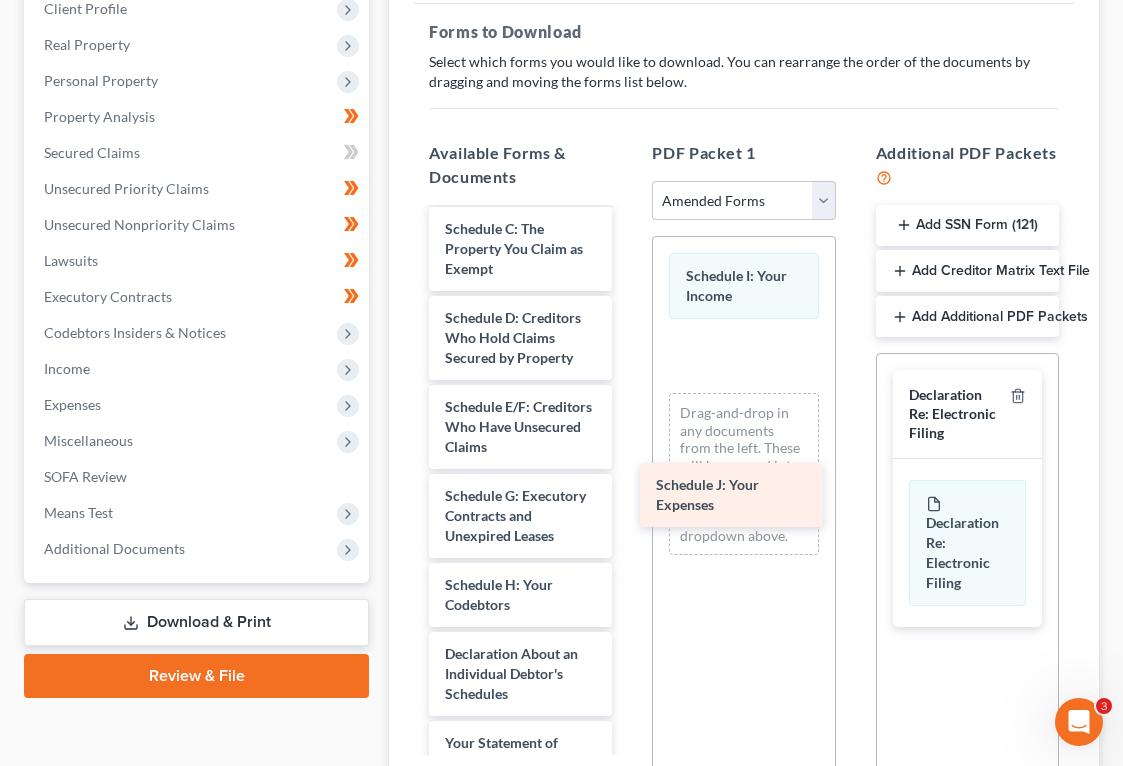 drag, startPoint x: 557, startPoint y: 655, endPoint x: 763, endPoint y: 452, distance: 289.21445 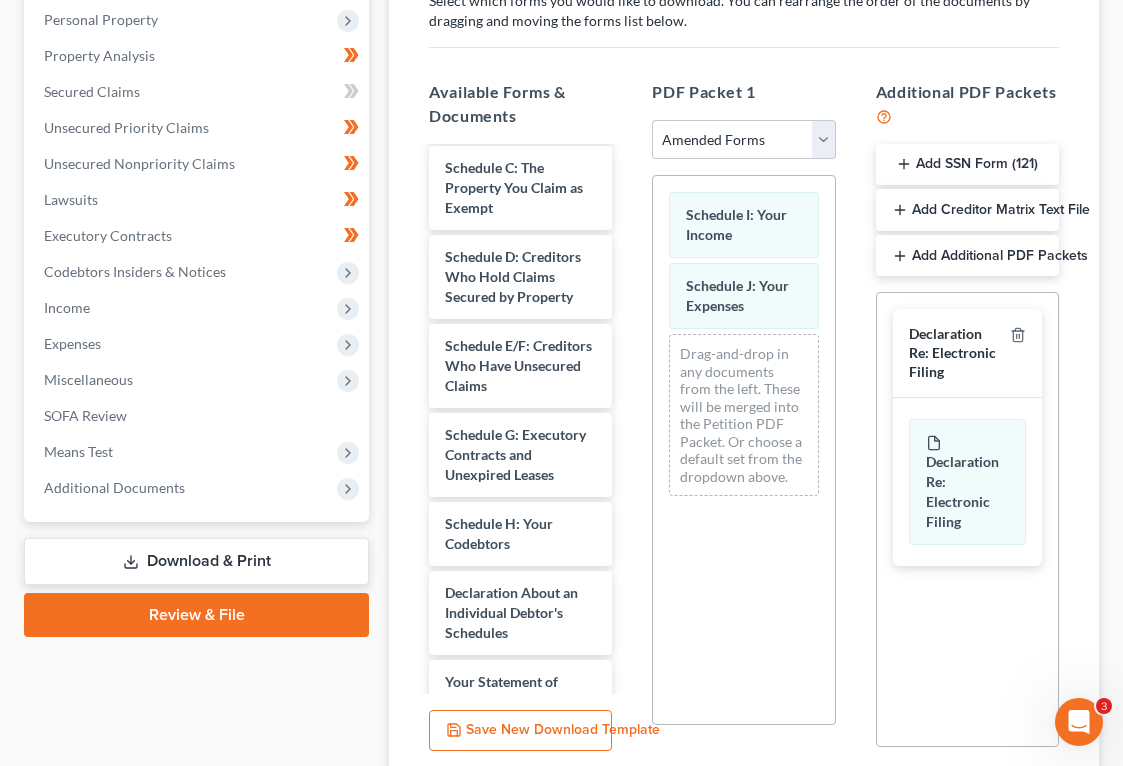 scroll, scrollTop: 546, scrollLeft: 0, axis: vertical 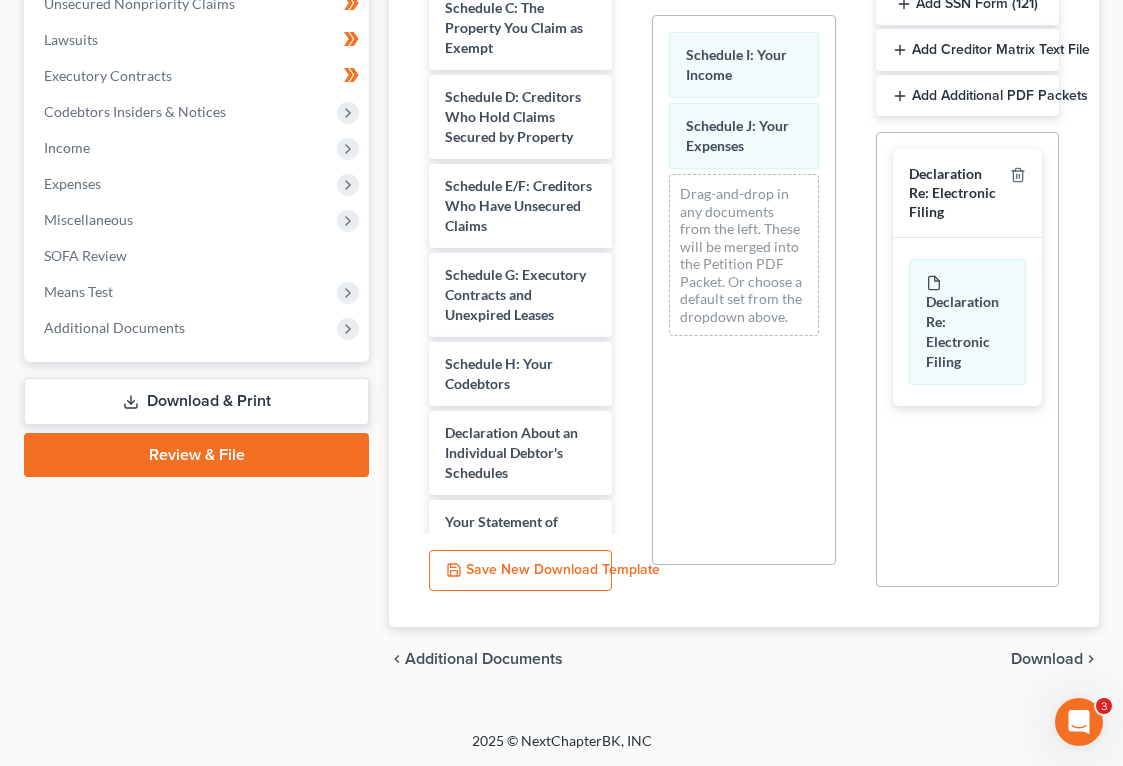 click on "Download" at bounding box center [1047, 659] 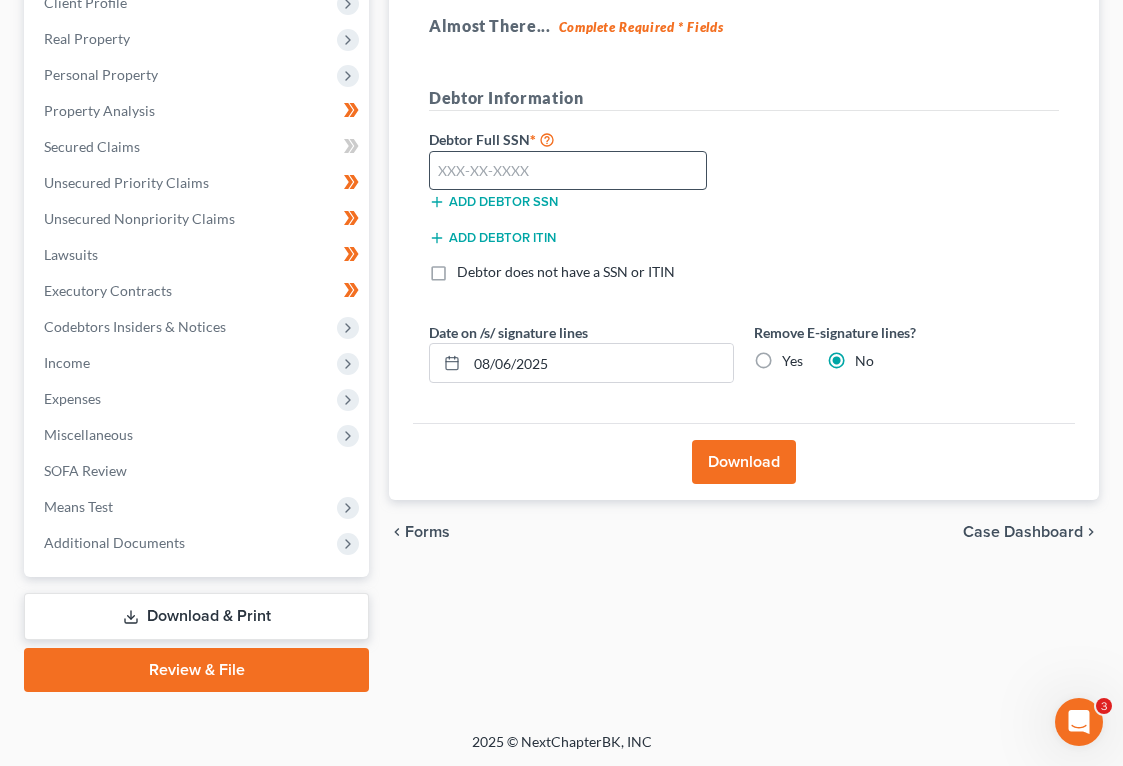 scroll, scrollTop: 329, scrollLeft: 0, axis: vertical 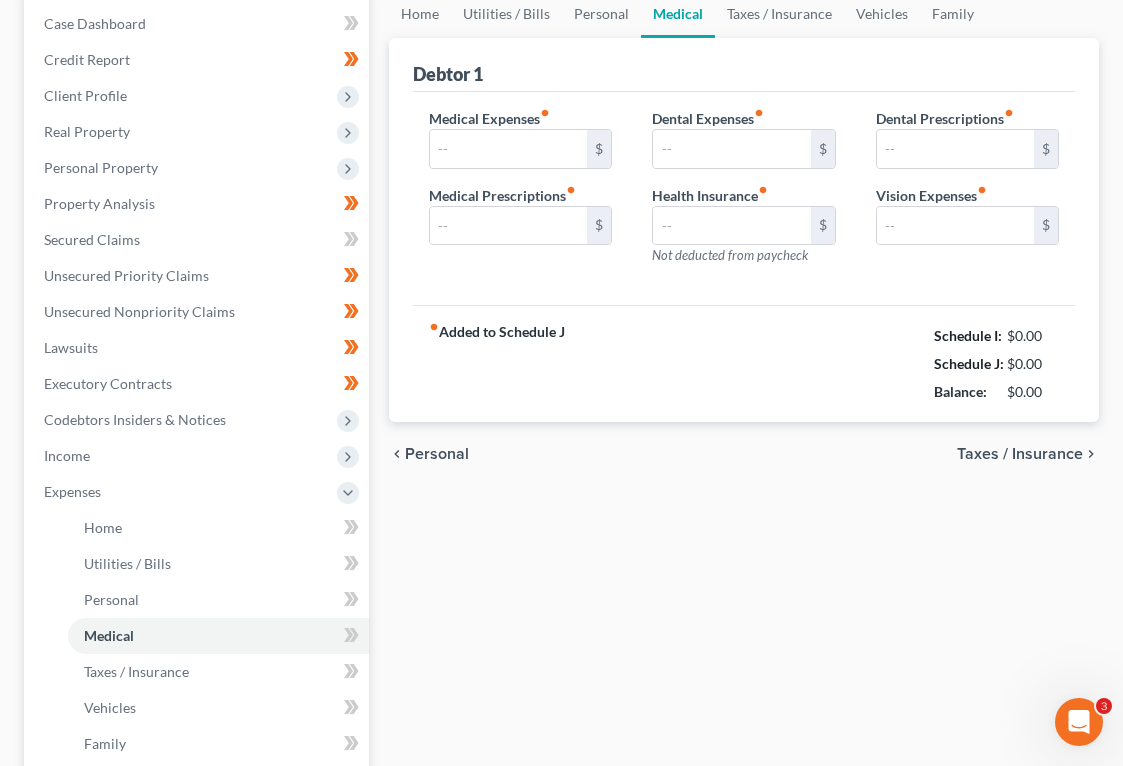 type on "100.00" 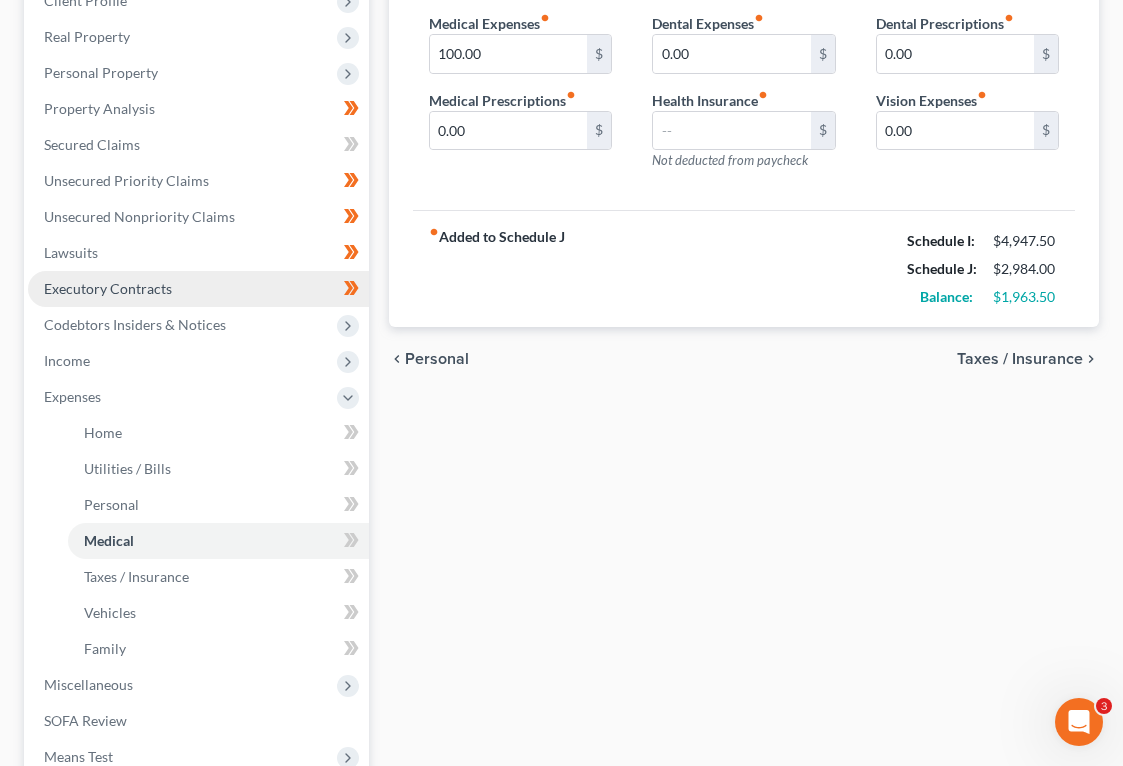 scroll, scrollTop: 583, scrollLeft: 0, axis: vertical 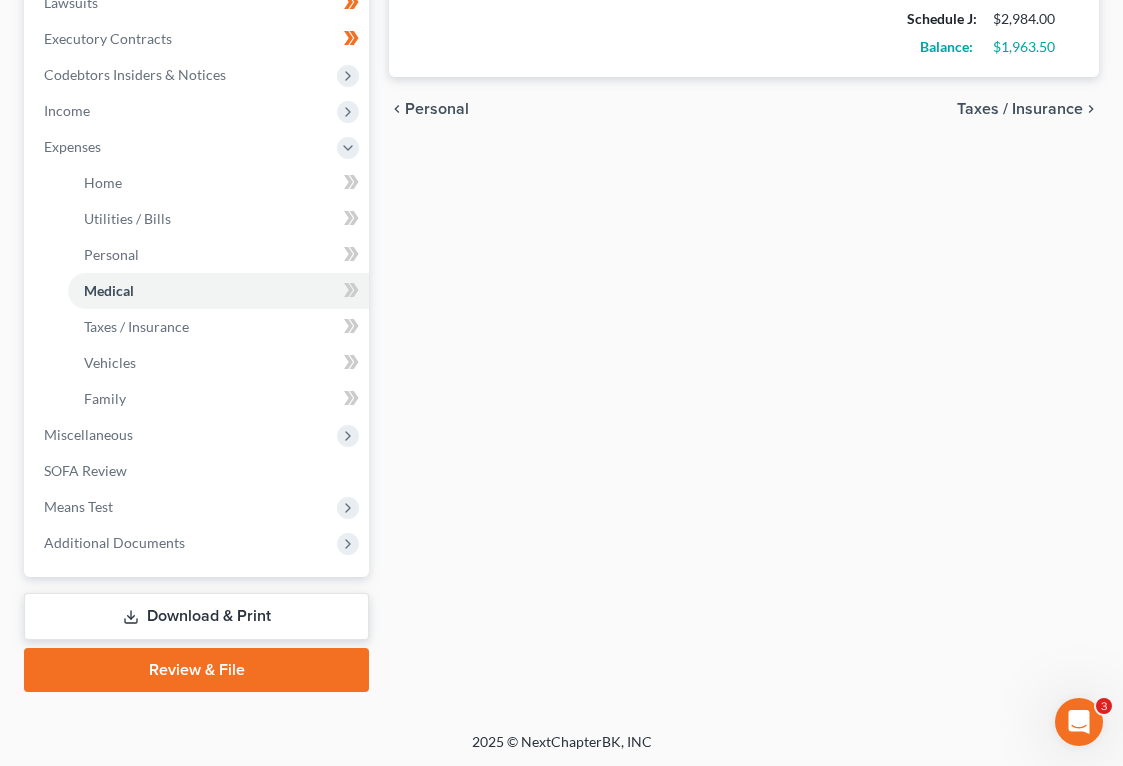 click on "Download & Print" at bounding box center [196, 616] 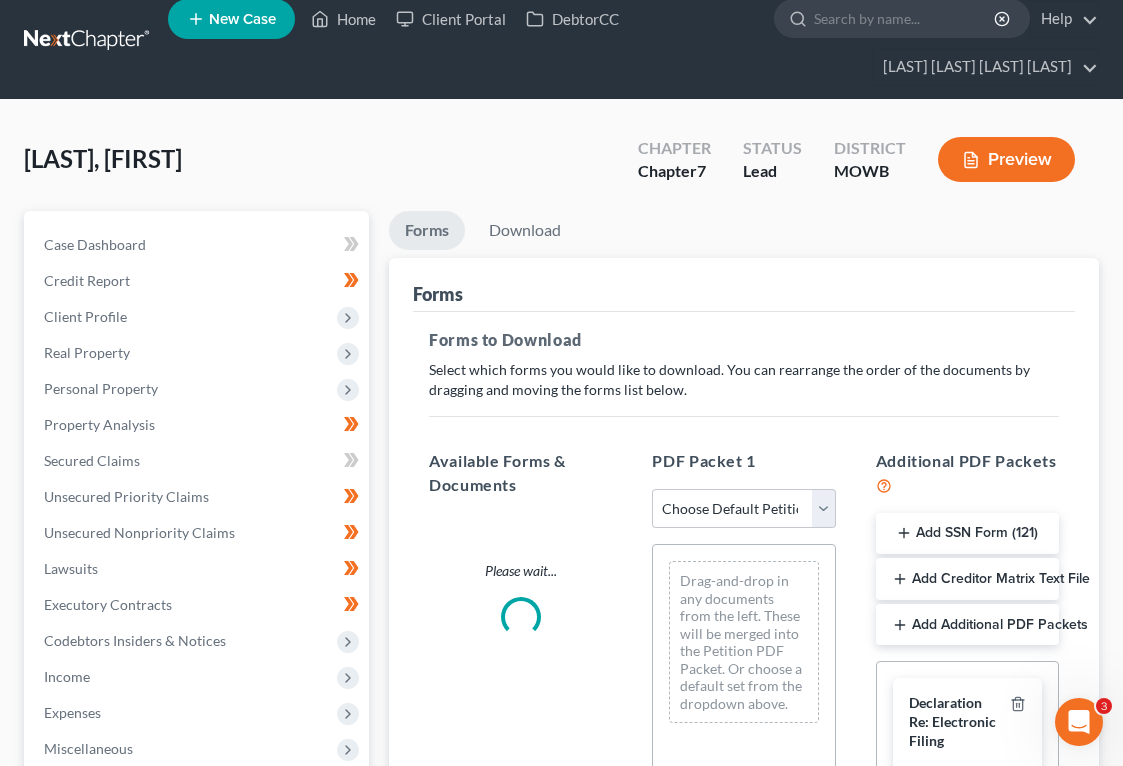 scroll, scrollTop: 0, scrollLeft: 0, axis: both 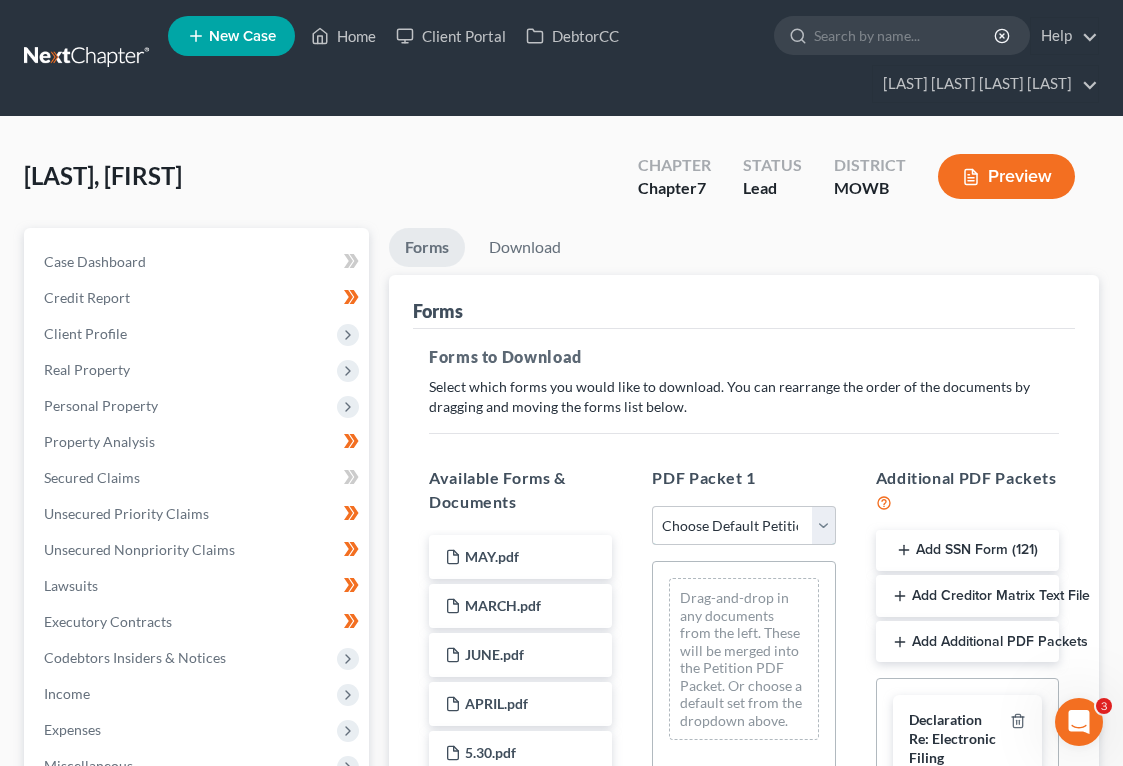 click on "Choose Default Petition PDF Packet Complete Bankruptcy Petition (all forms and schedules) Emergency Filing Forms (Petition and Creditor List Only) Amended Forms Signature Pages Only" at bounding box center (743, 526) 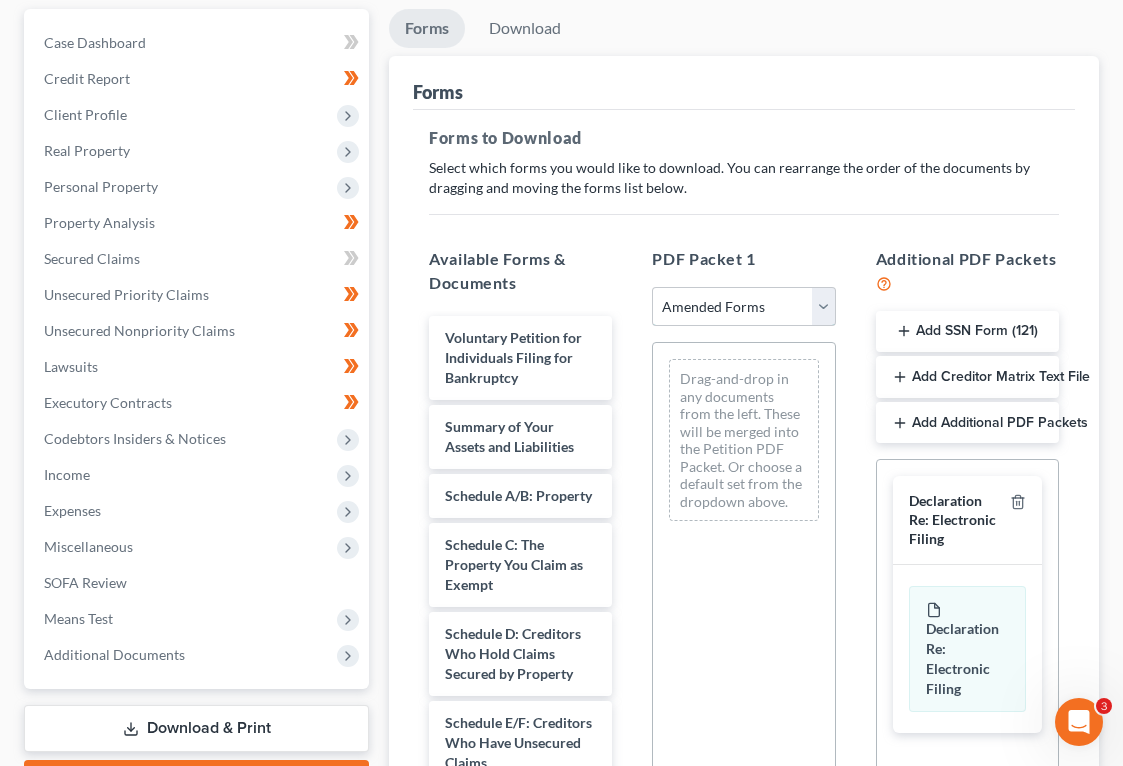 scroll, scrollTop: 290, scrollLeft: 0, axis: vertical 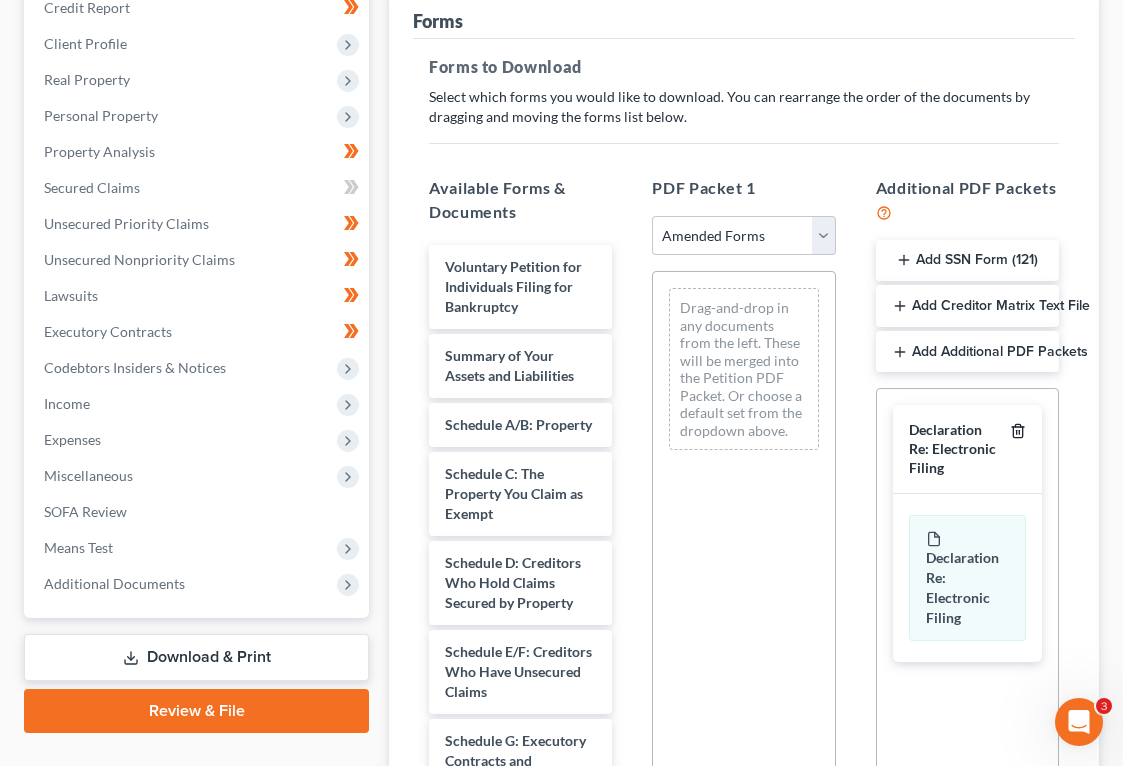 click 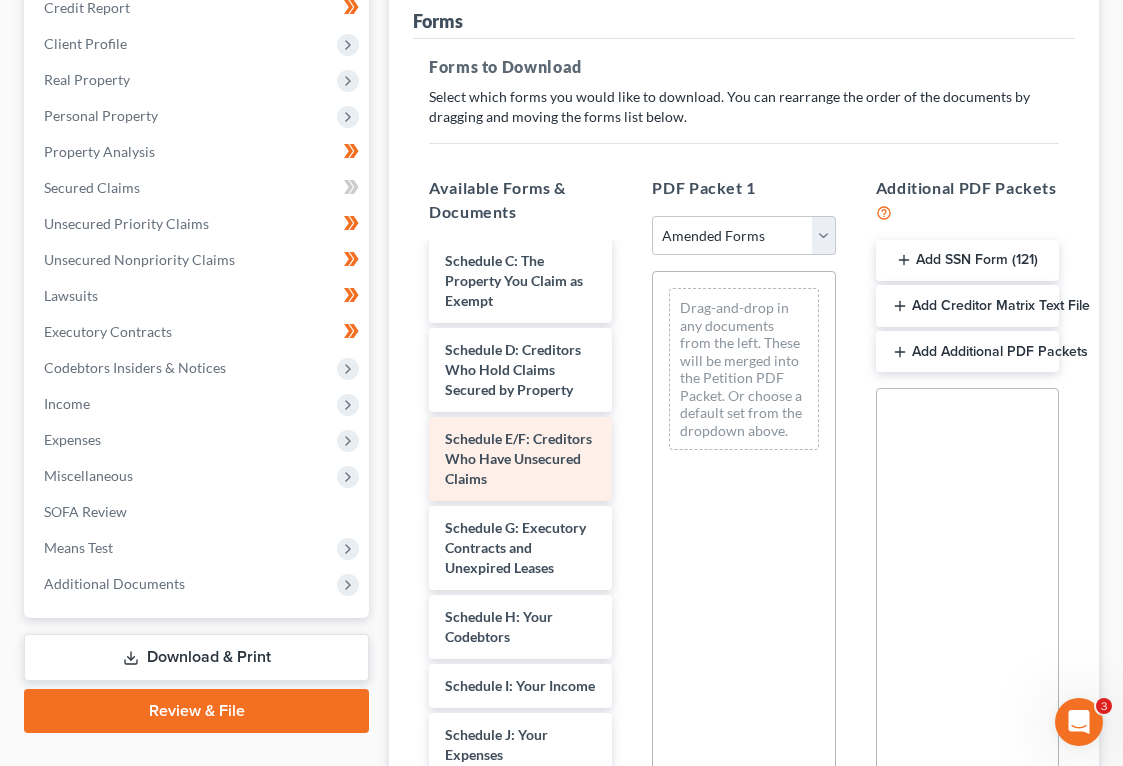 scroll, scrollTop: 252, scrollLeft: 0, axis: vertical 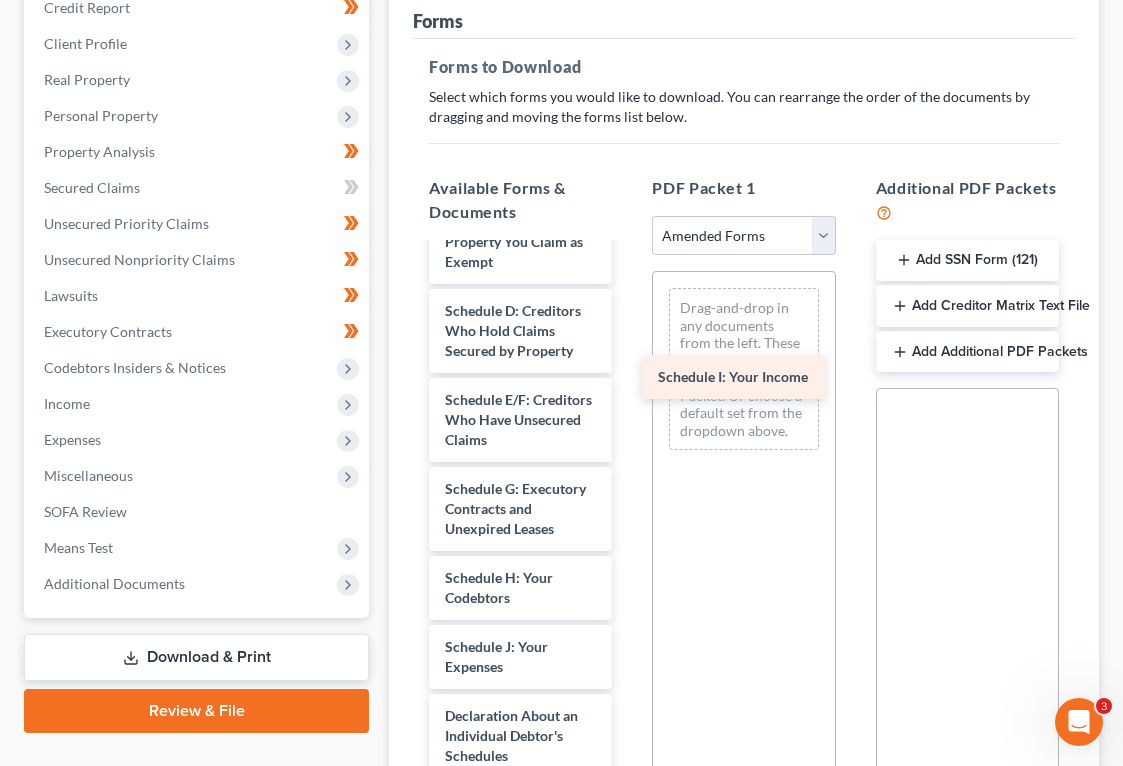drag, startPoint x: 514, startPoint y: 640, endPoint x: 728, endPoint y: 370, distance: 344.52286 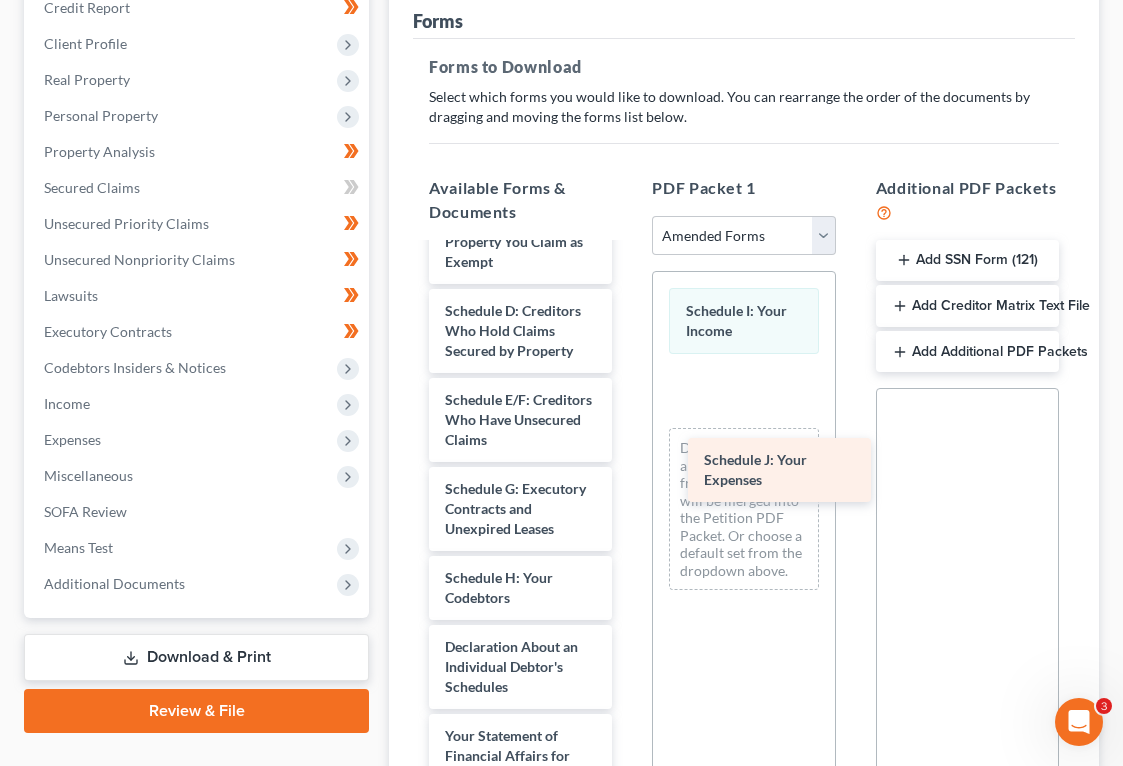 drag, startPoint x: 498, startPoint y: 668, endPoint x: 757, endPoint y: 482, distance: 318.86832 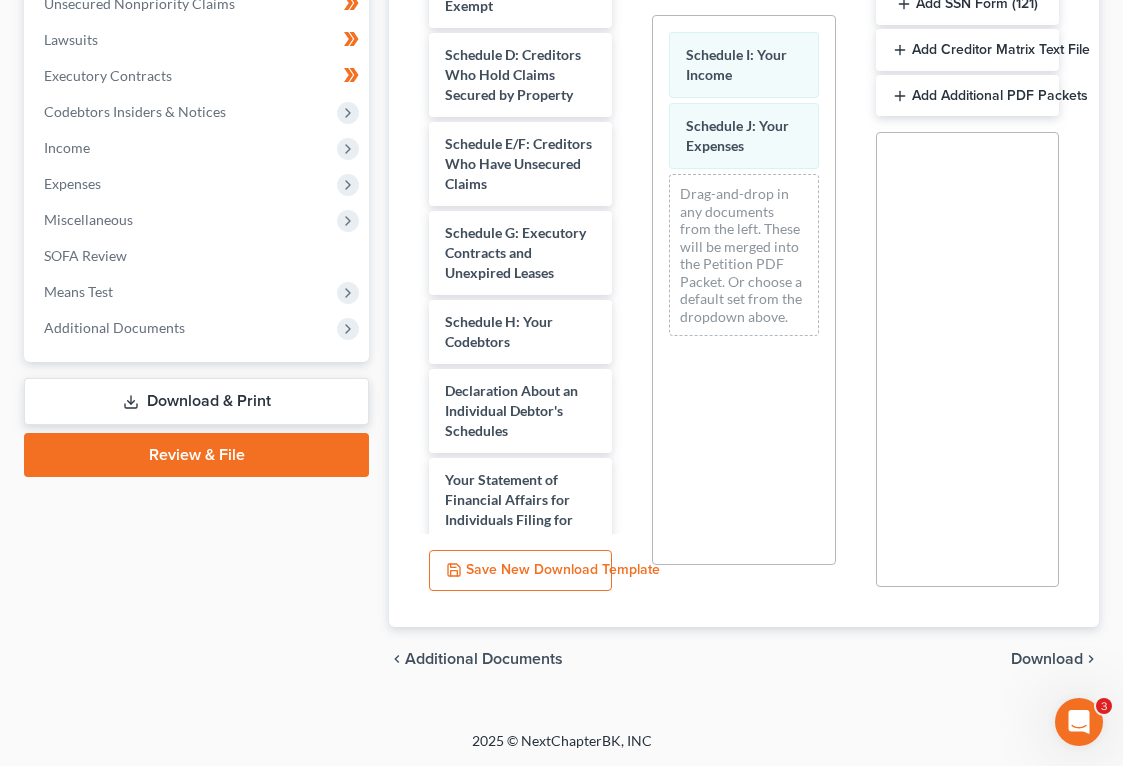 click on "Download" at bounding box center (1047, 659) 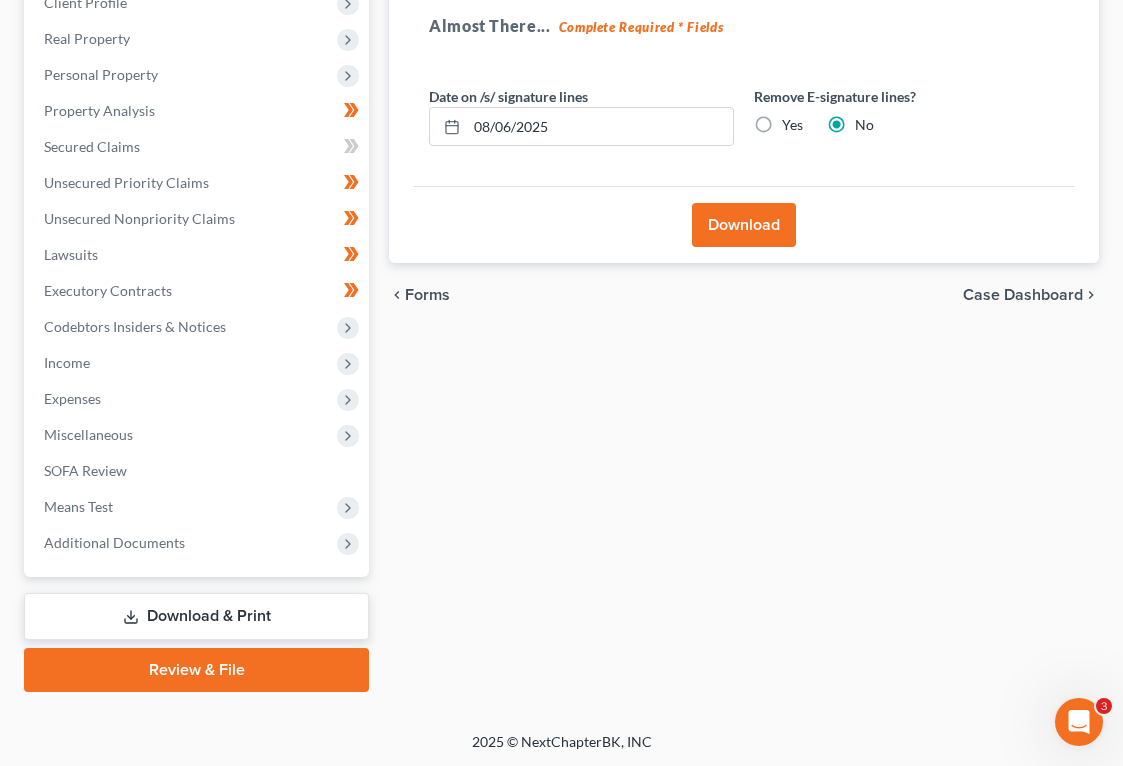 click on "Download" at bounding box center (744, 225) 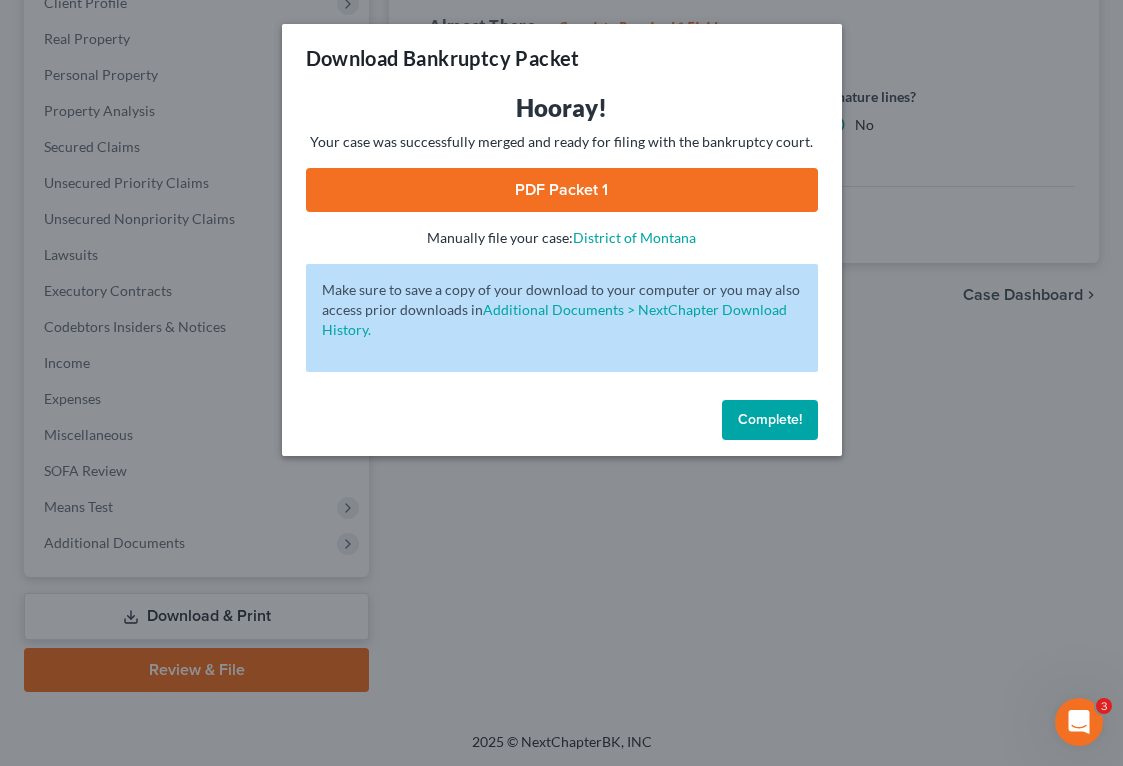 click on "PDF Packet 1" at bounding box center (562, 190) 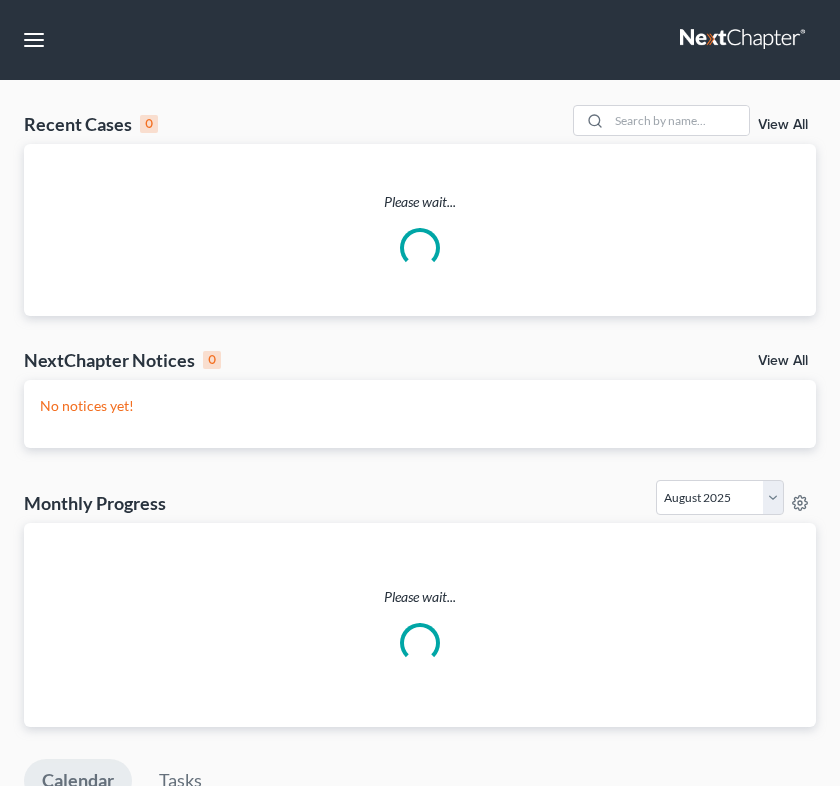 scroll, scrollTop: 0, scrollLeft: 0, axis: both 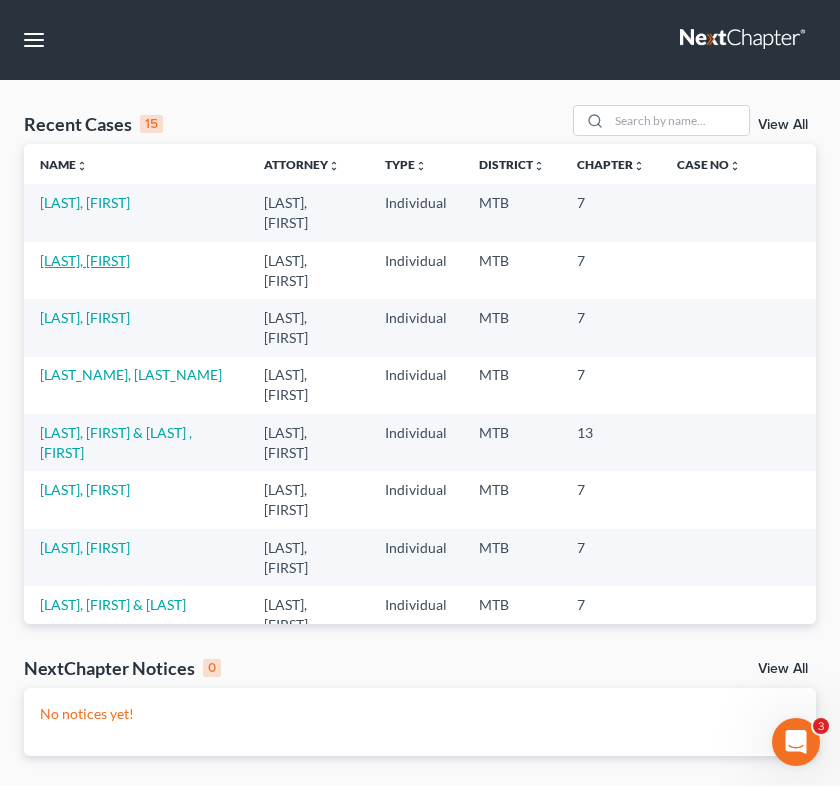 click on "[LAST], [FIRST]" at bounding box center [85, 260] 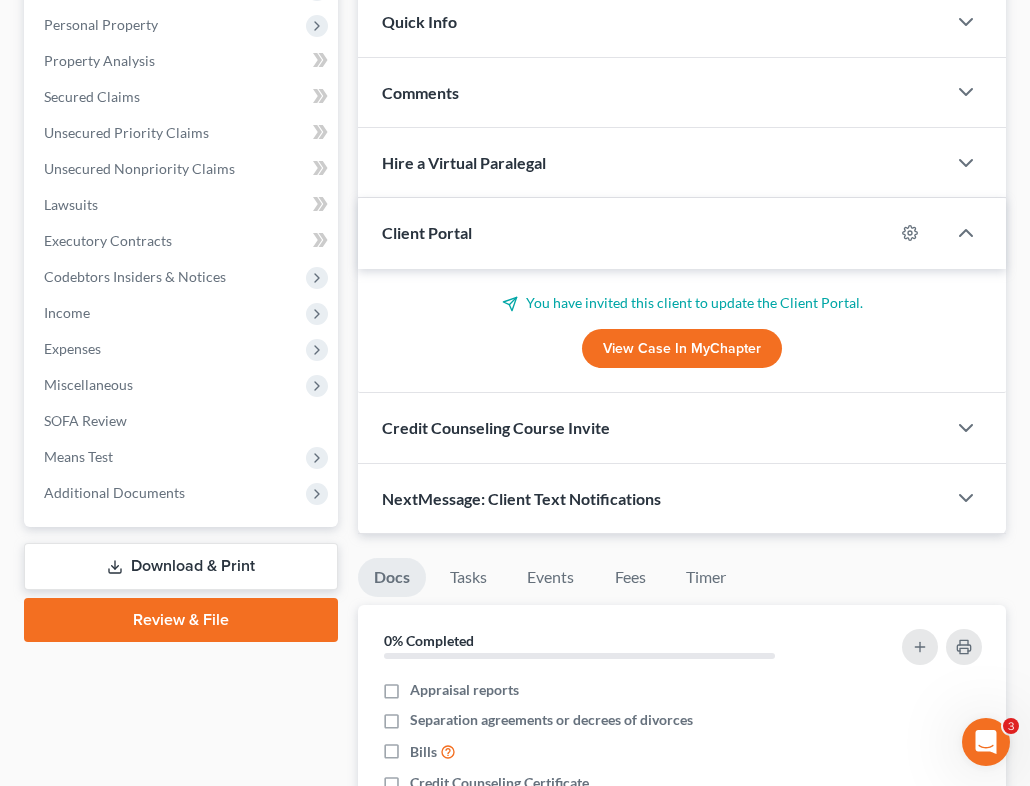 scroll, scrollTop: 644, scrollLeft: 0, axis: vertical 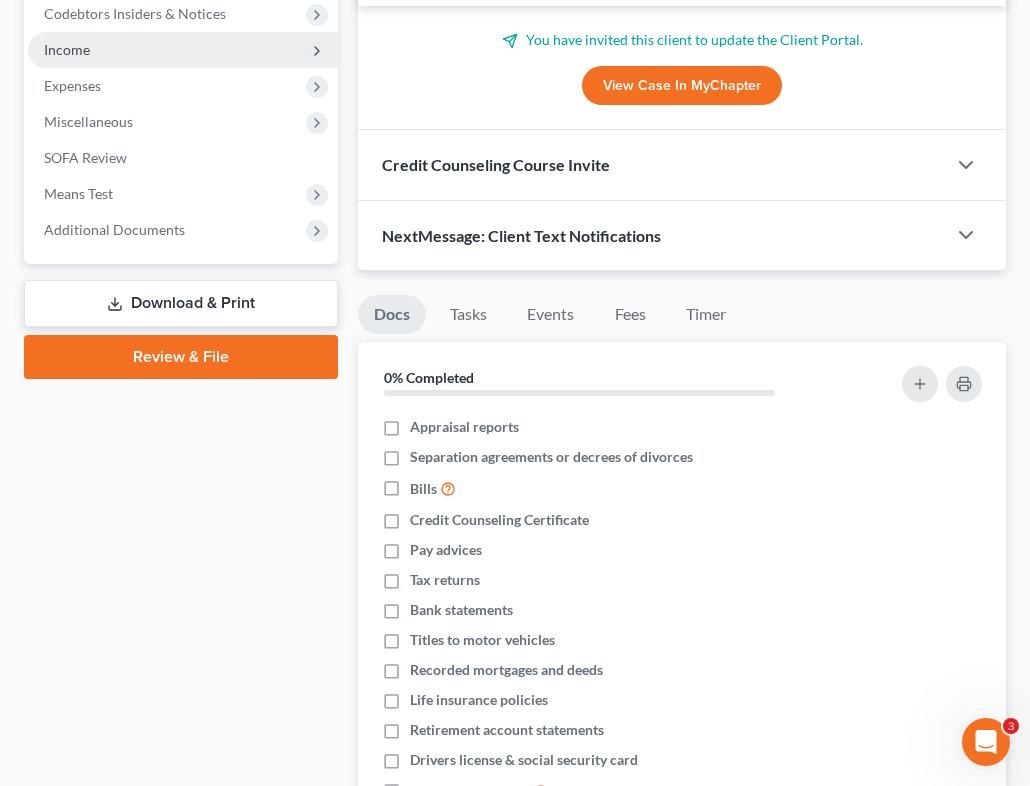 click on "Income" at bounding box center (183, 50) 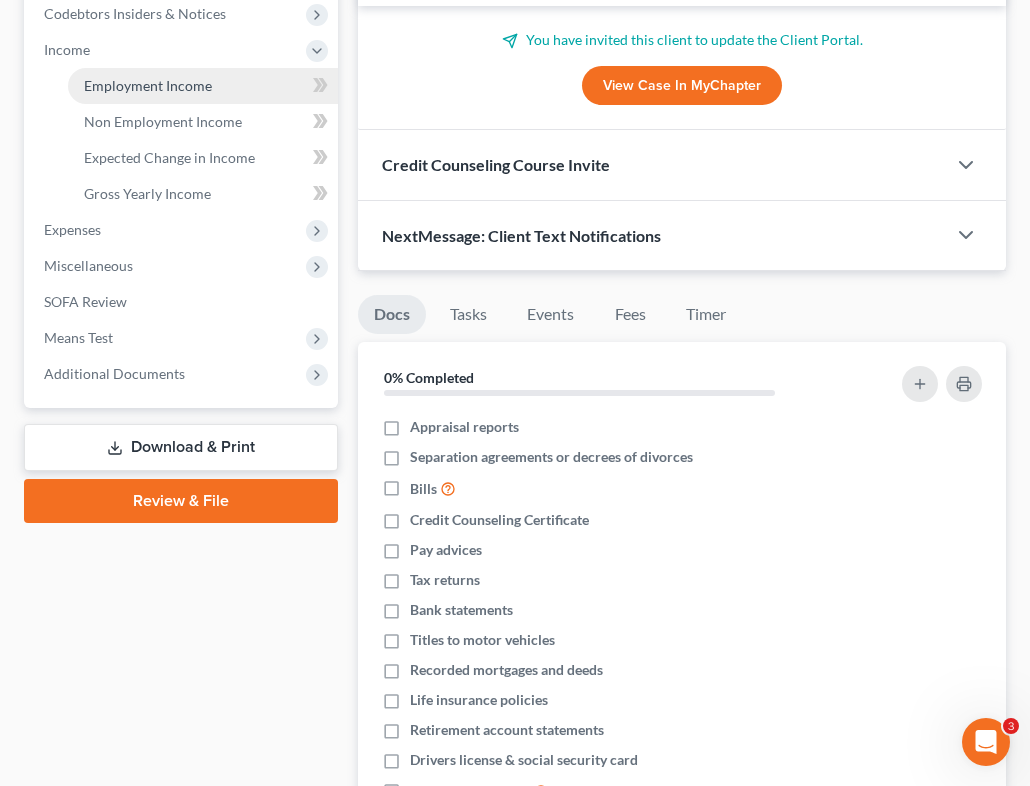 click on "Employment Income" at bounding box center (203, 86) 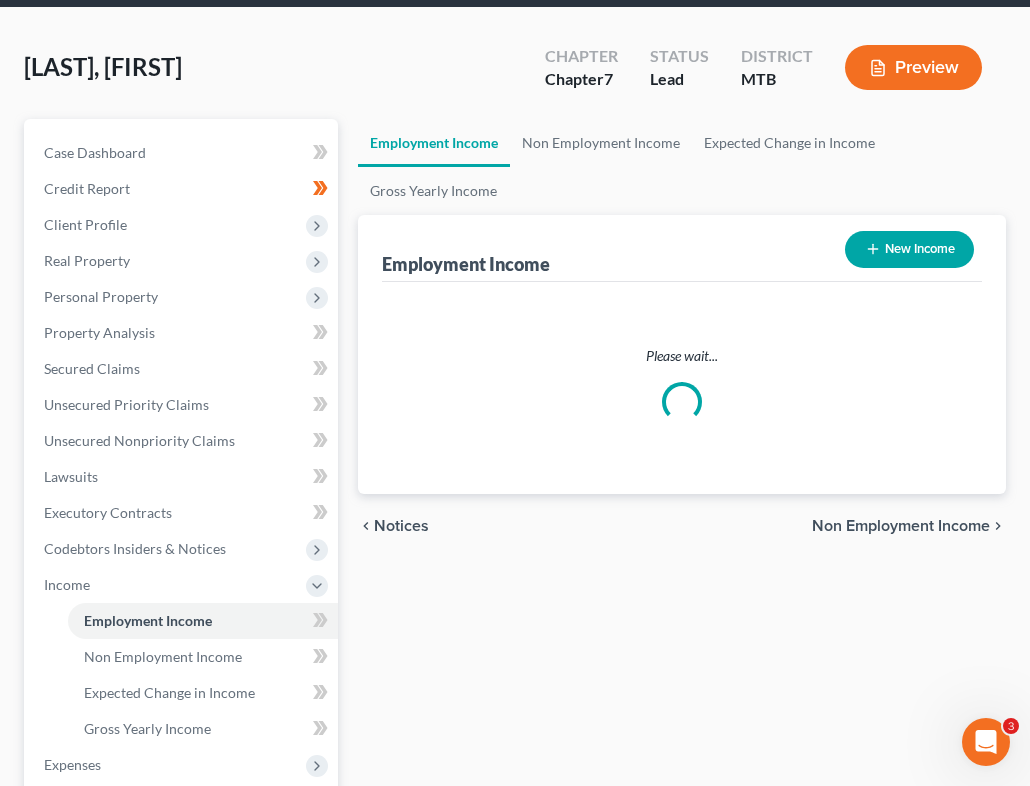 scroll, scrollTop: 0, scrollLeft: 0, axis: both 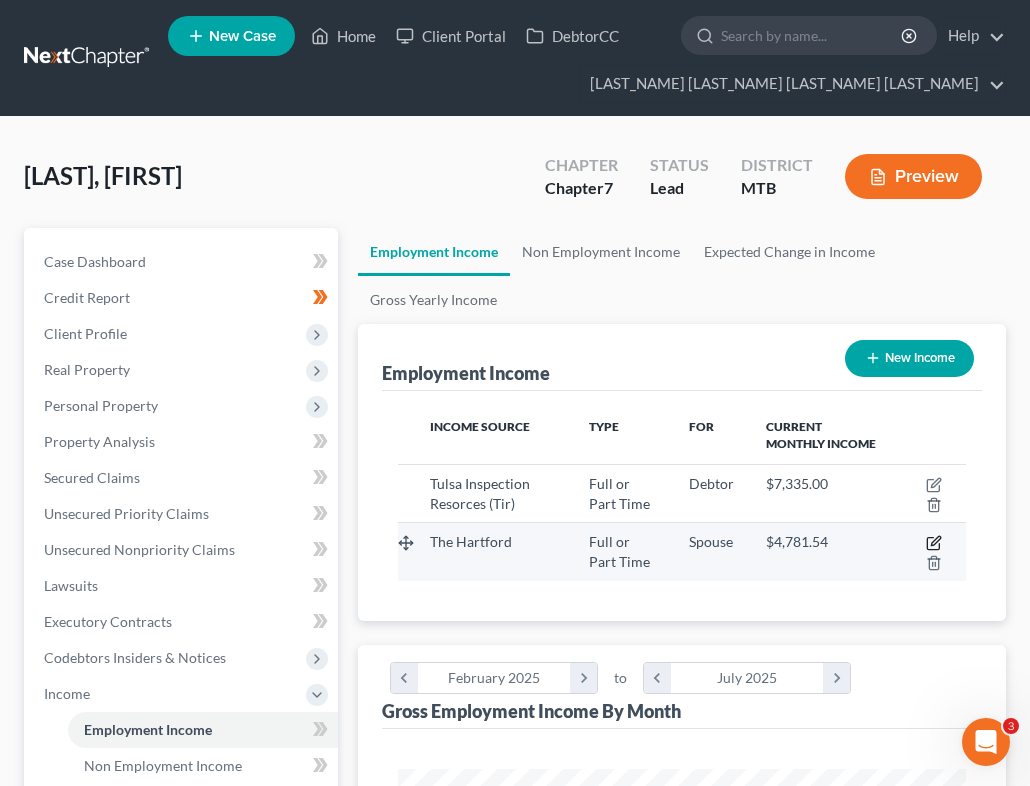 click 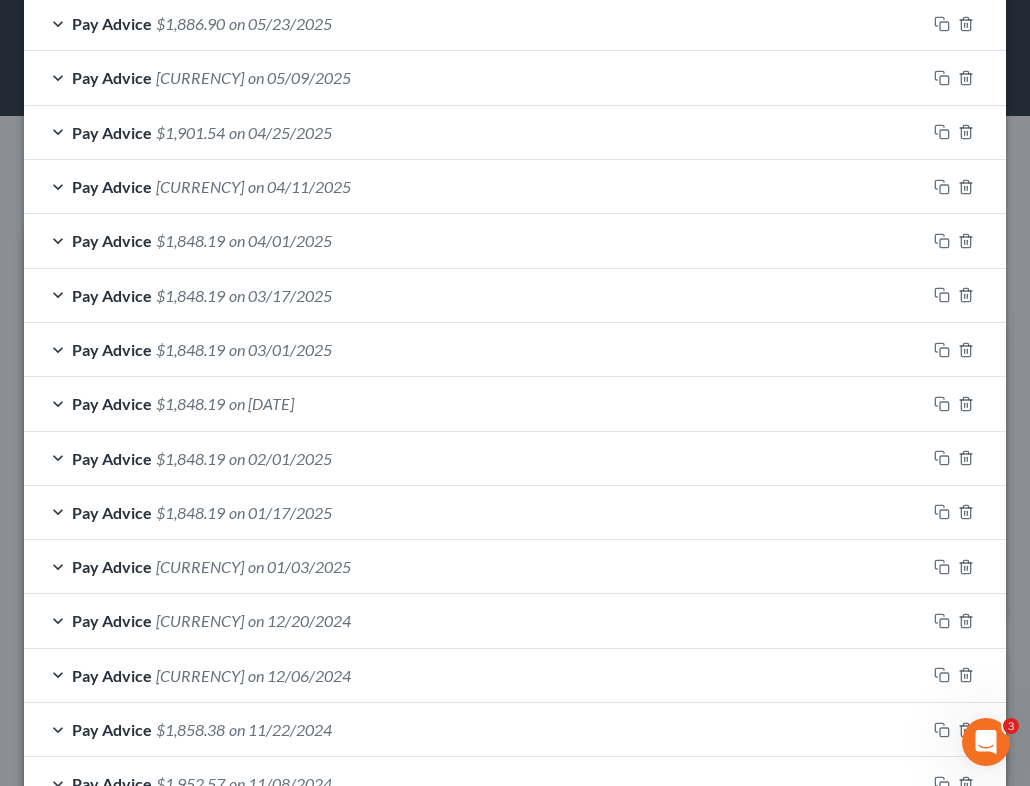 scroll, scrollTop: 174, scrollLeft: 0, axis: vertical 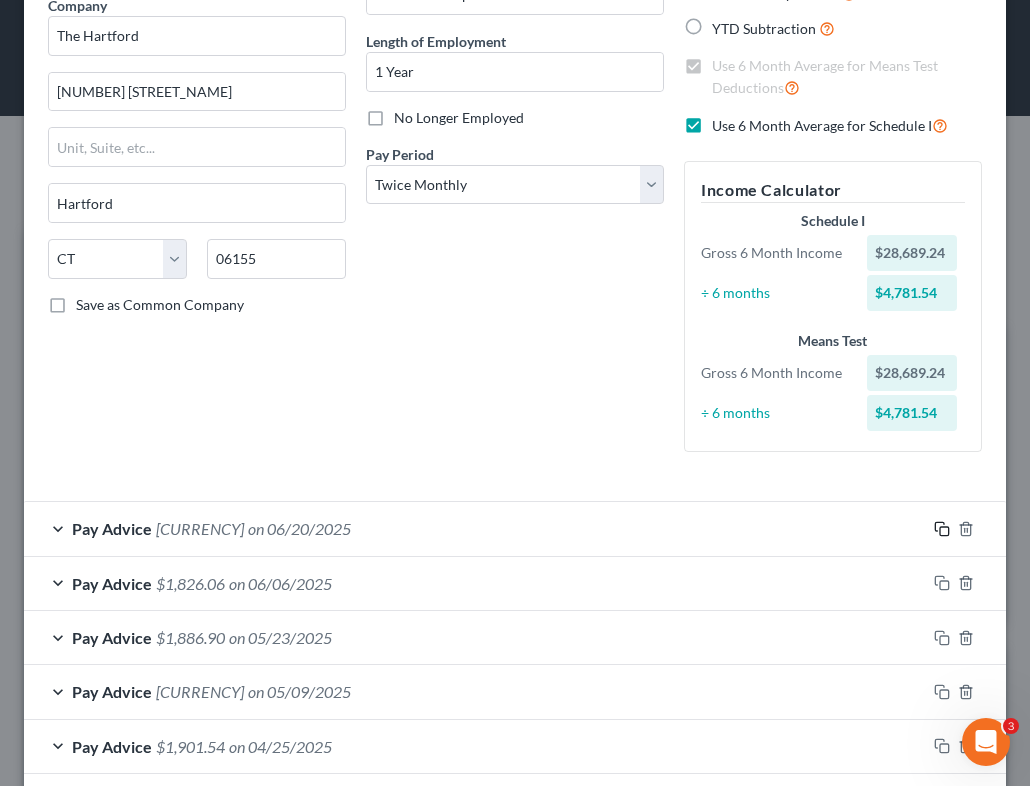 click 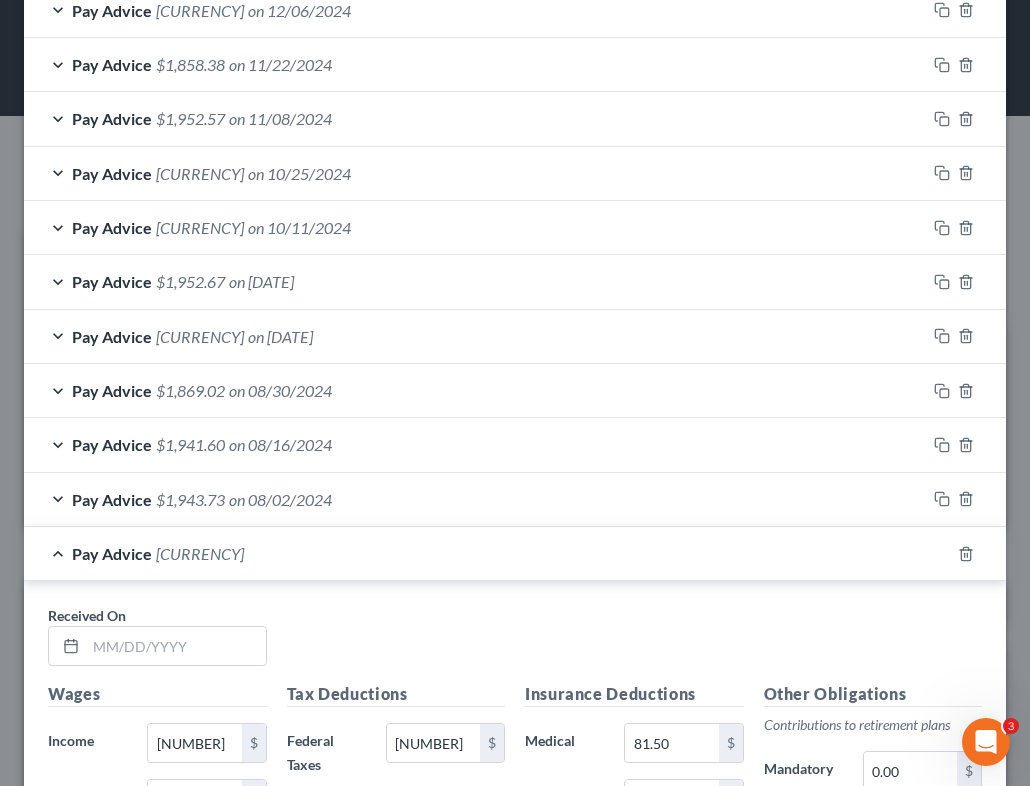 scroll, scrollTop: 1925, scrollLeft: 0, axis: vertical 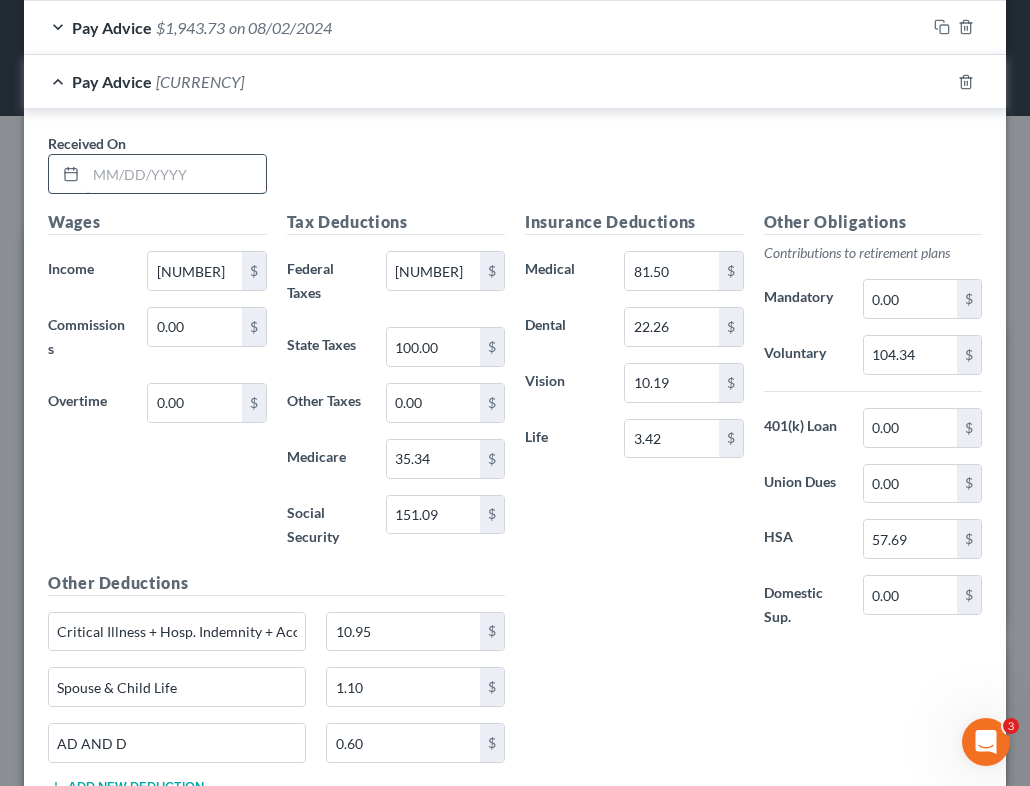 click at bounding box center [176, 174] 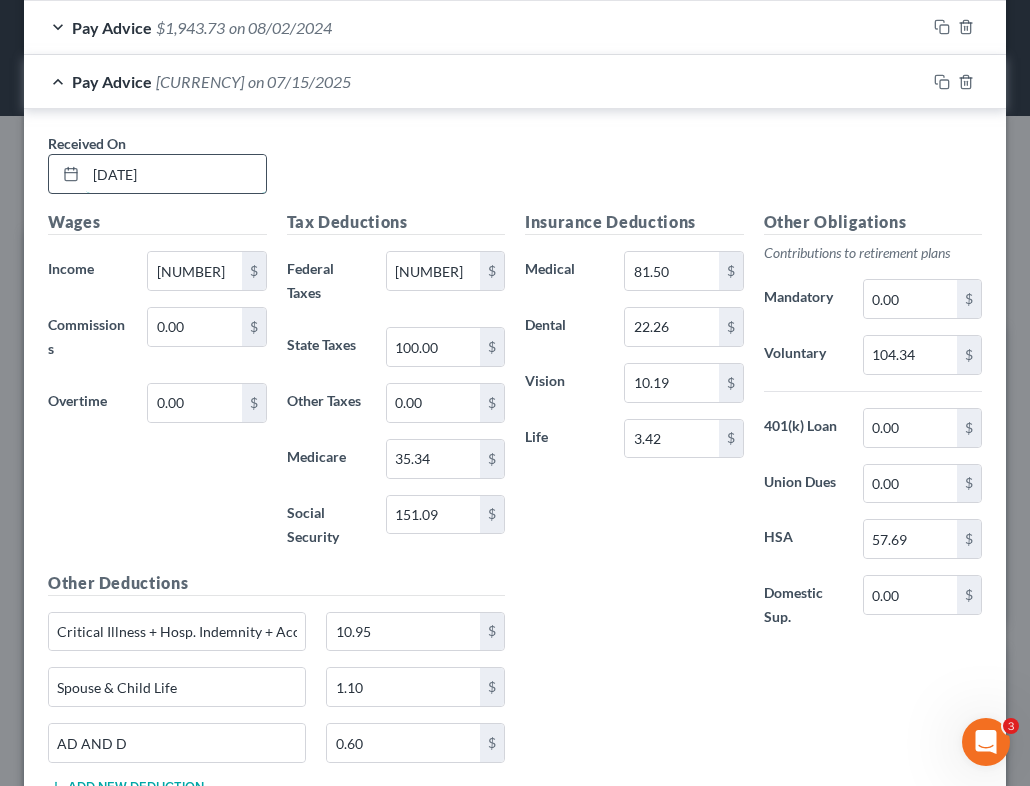 type on "[DATE]" 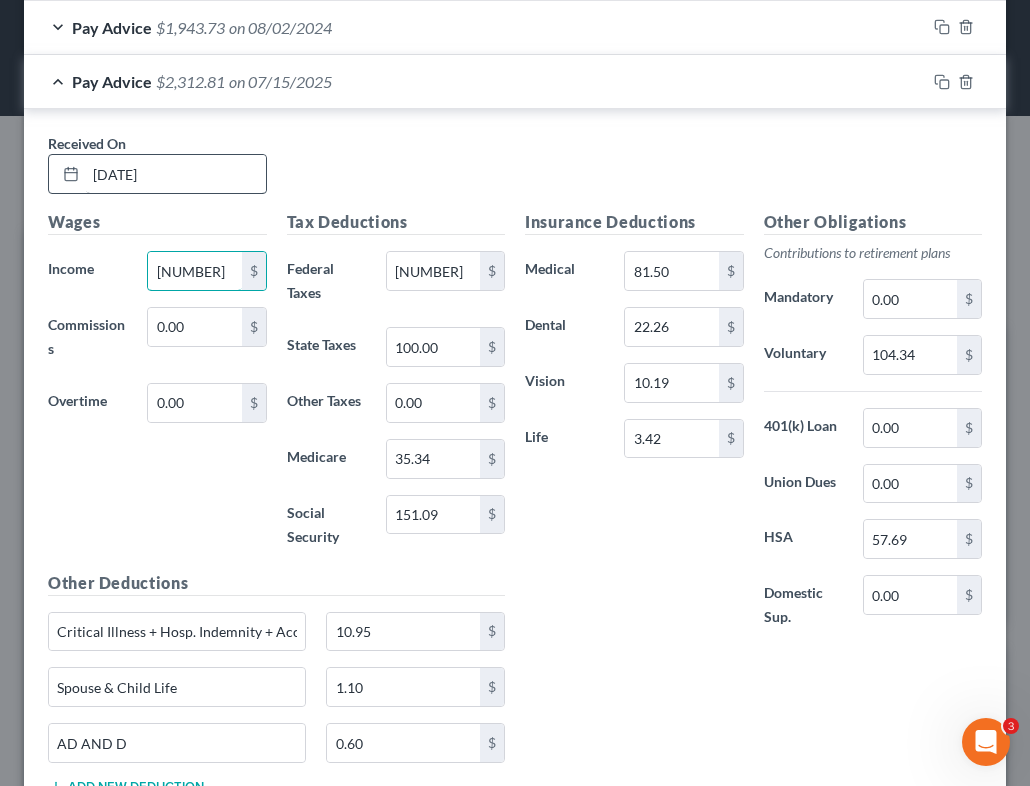 type on "[NUMBER]" 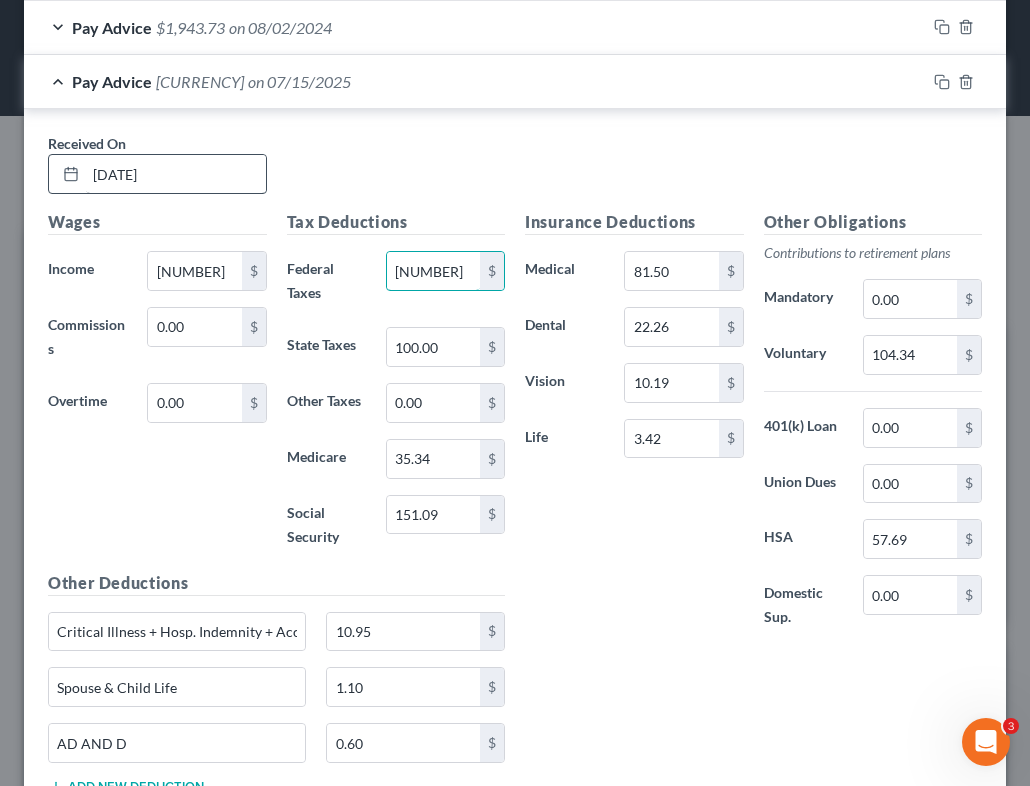 type on "[NUMBER]" 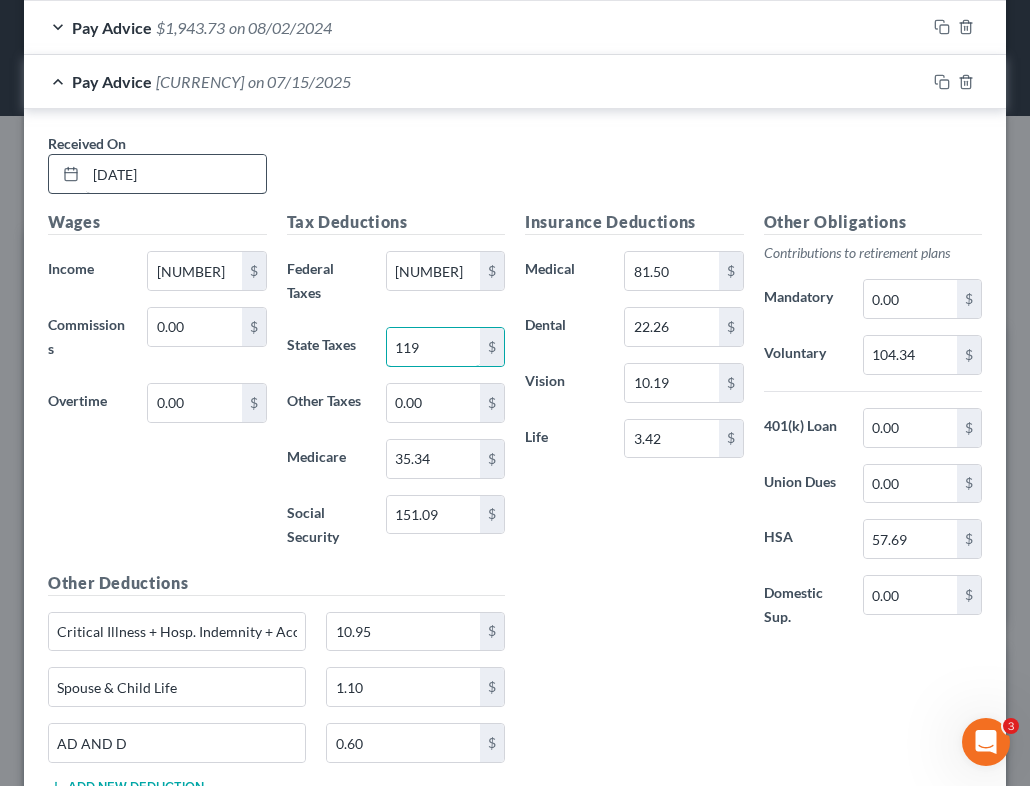 type on "119" 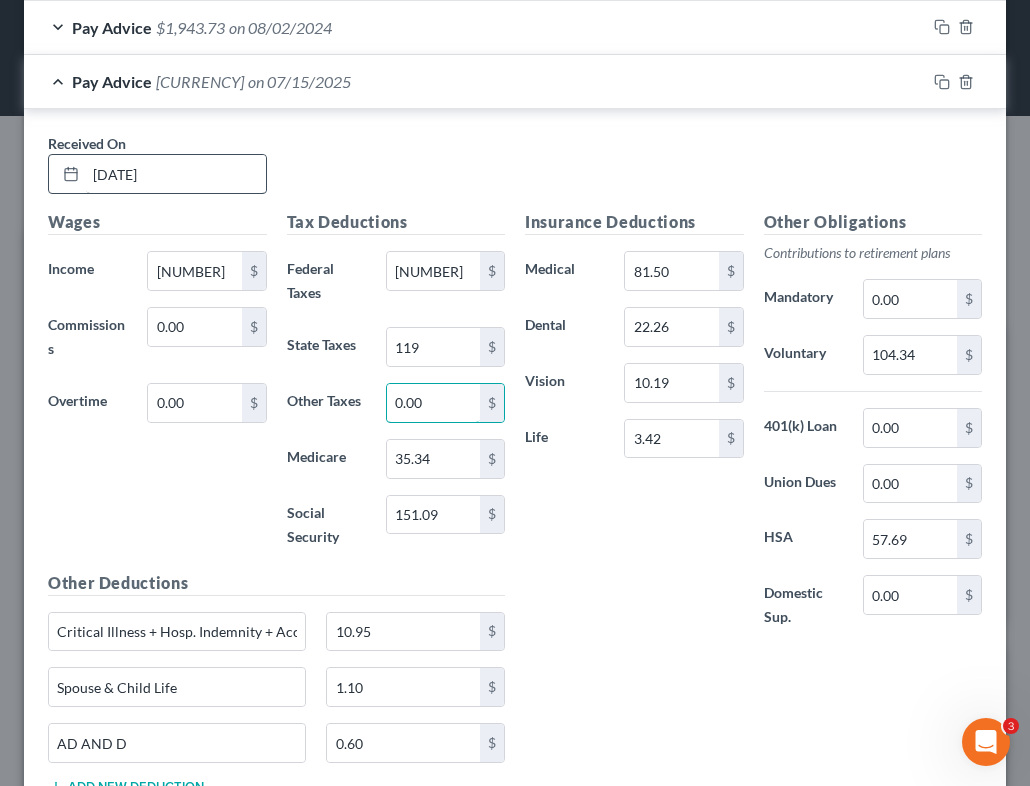 type on "1" 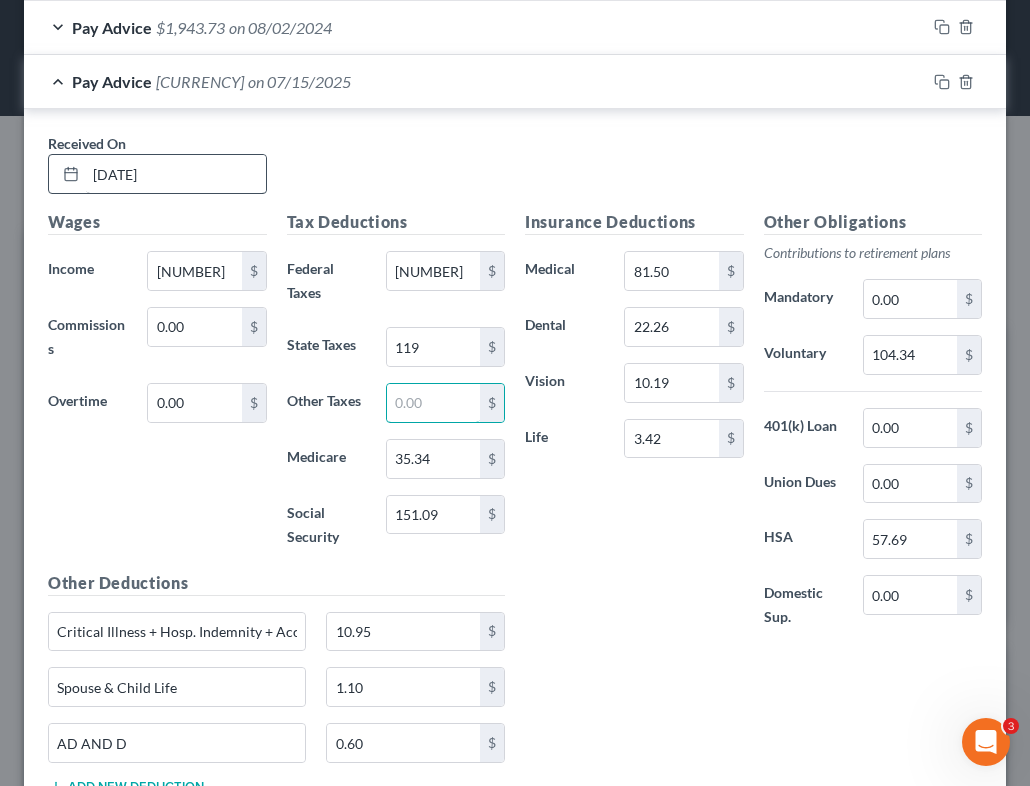 type 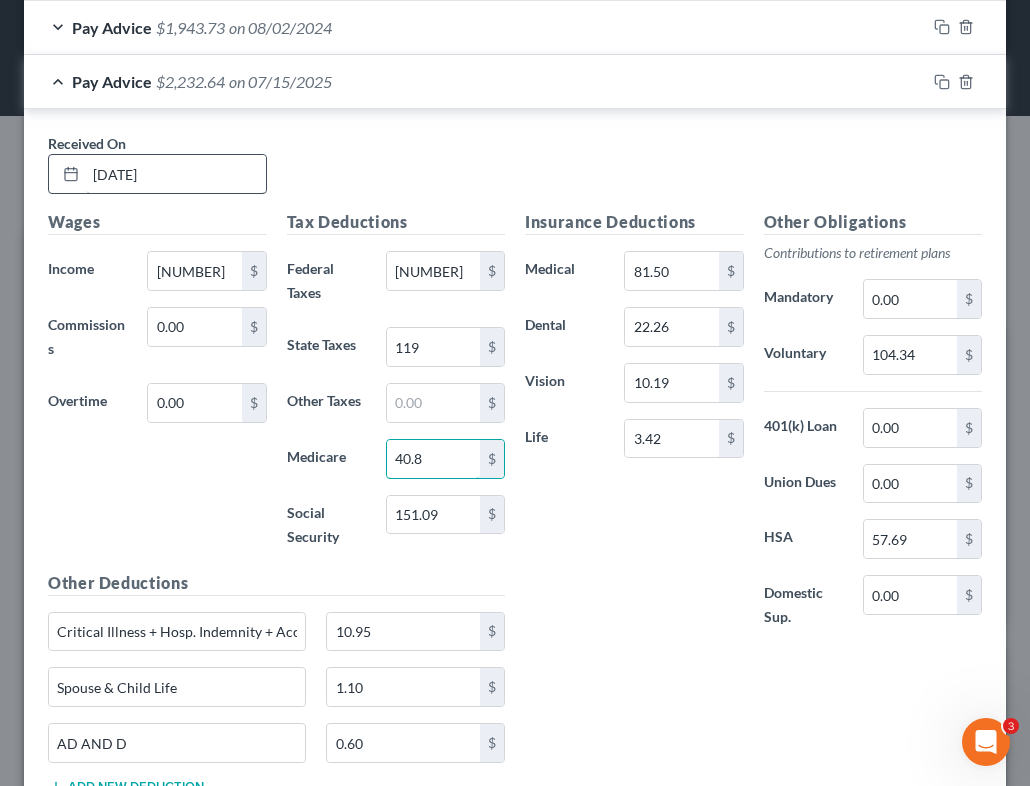 type on "40.8" 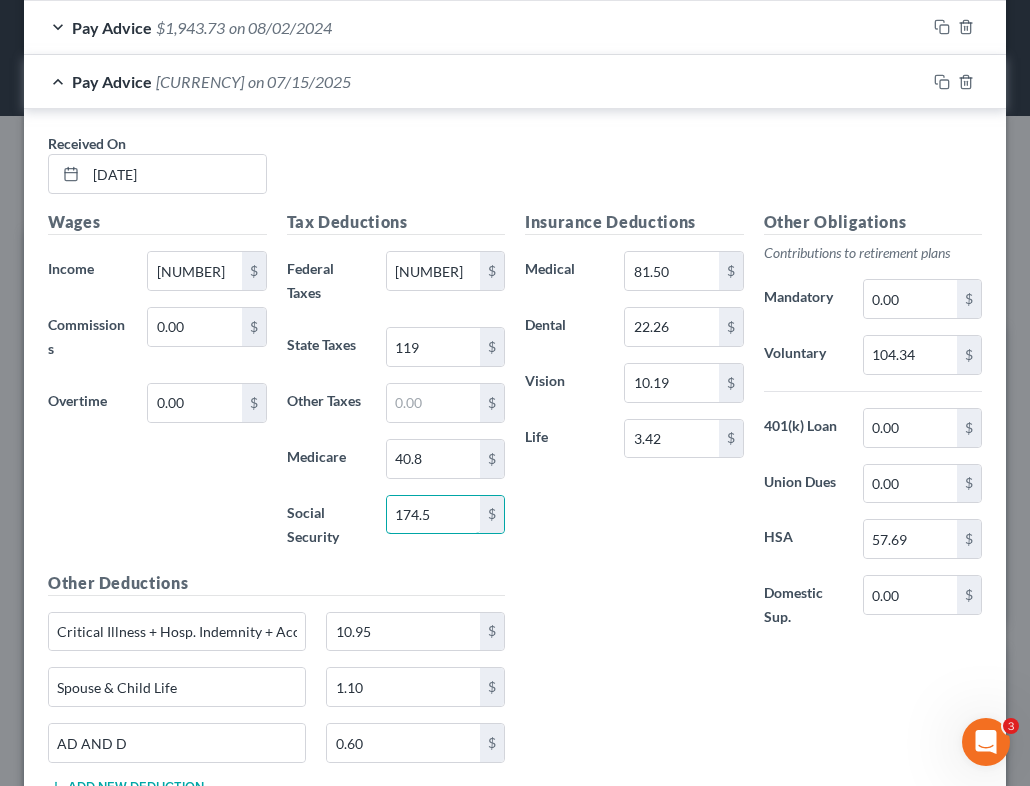 type on "174.5" 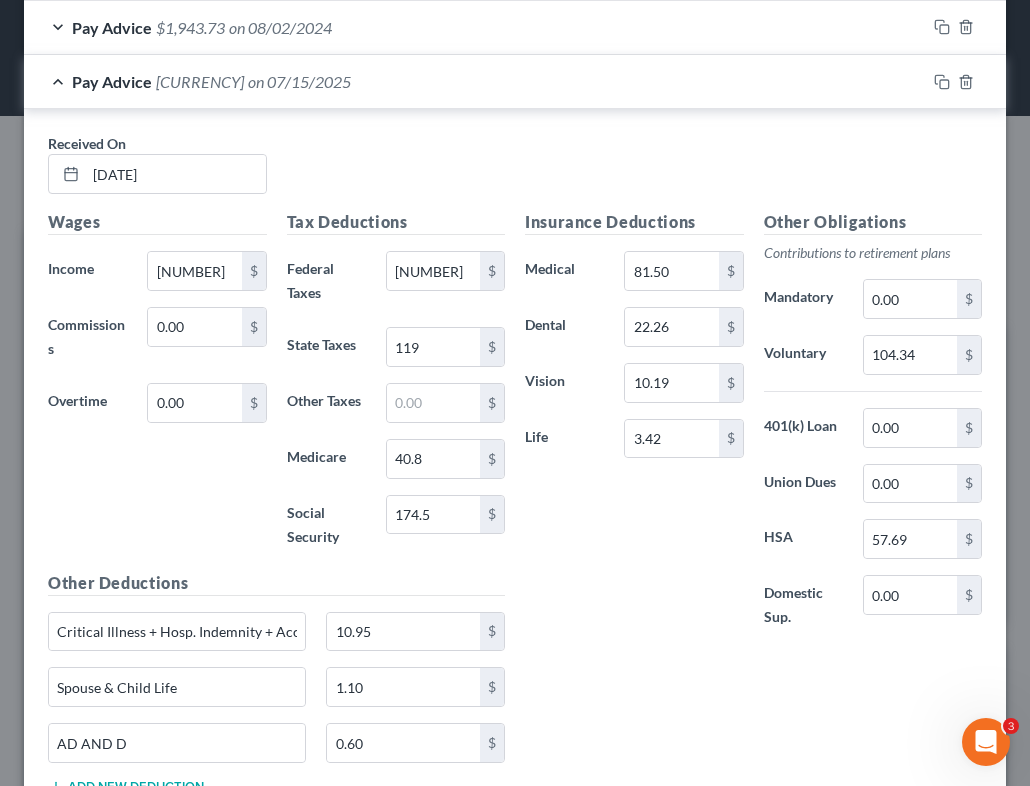 click on "Insurance Deductions Medical [NUMBER] $ Dental [NUMBER] $ Vision [NUMBER] $ Life [NUMBER] $" at bounding box center [634, 430] 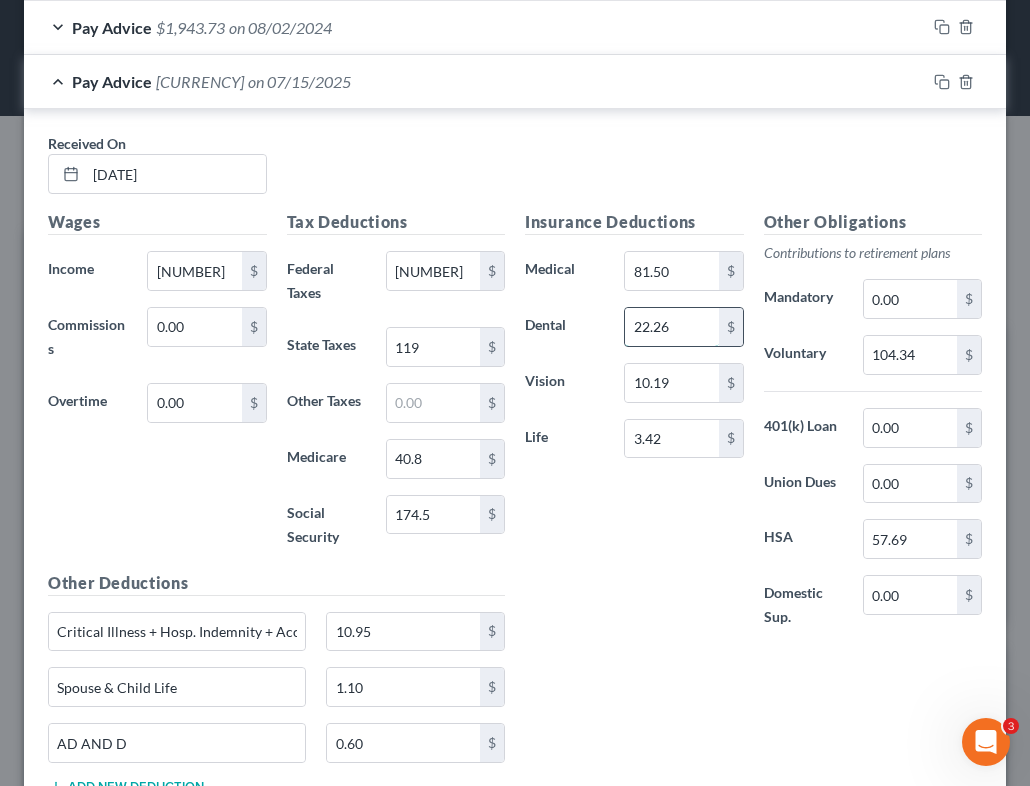 click on "22.26" at bounding box center (671, 327) 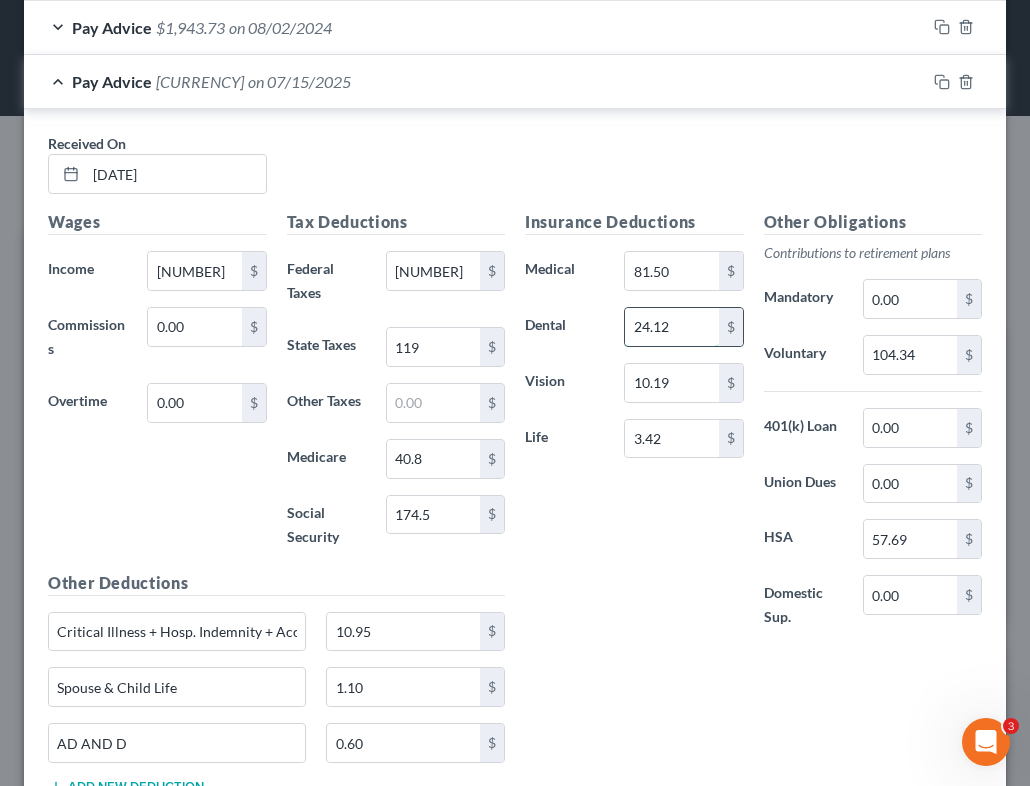 type on "24.12" 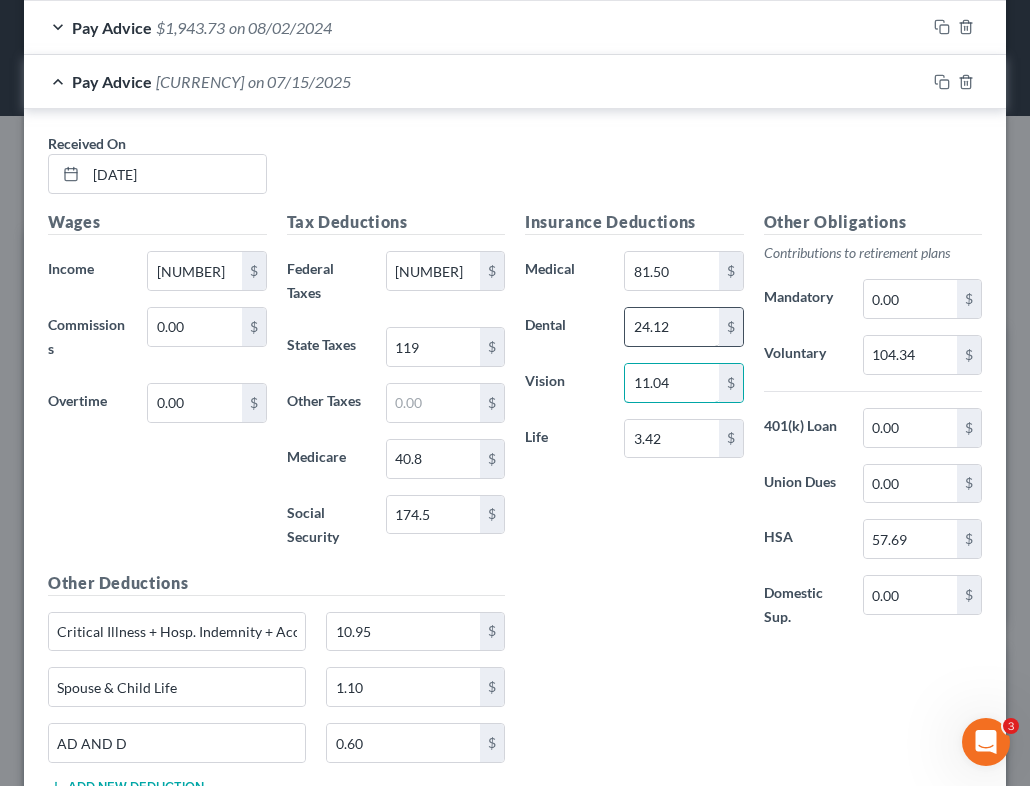 type on "11.04" 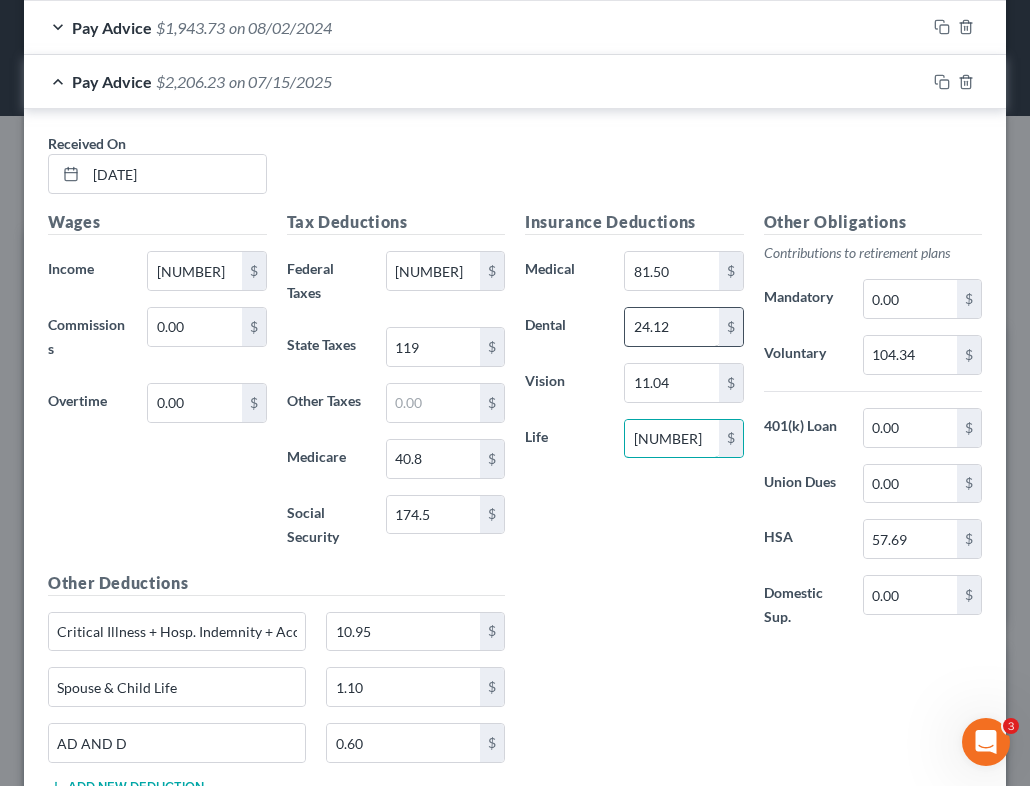 type on "[NUMBER]" 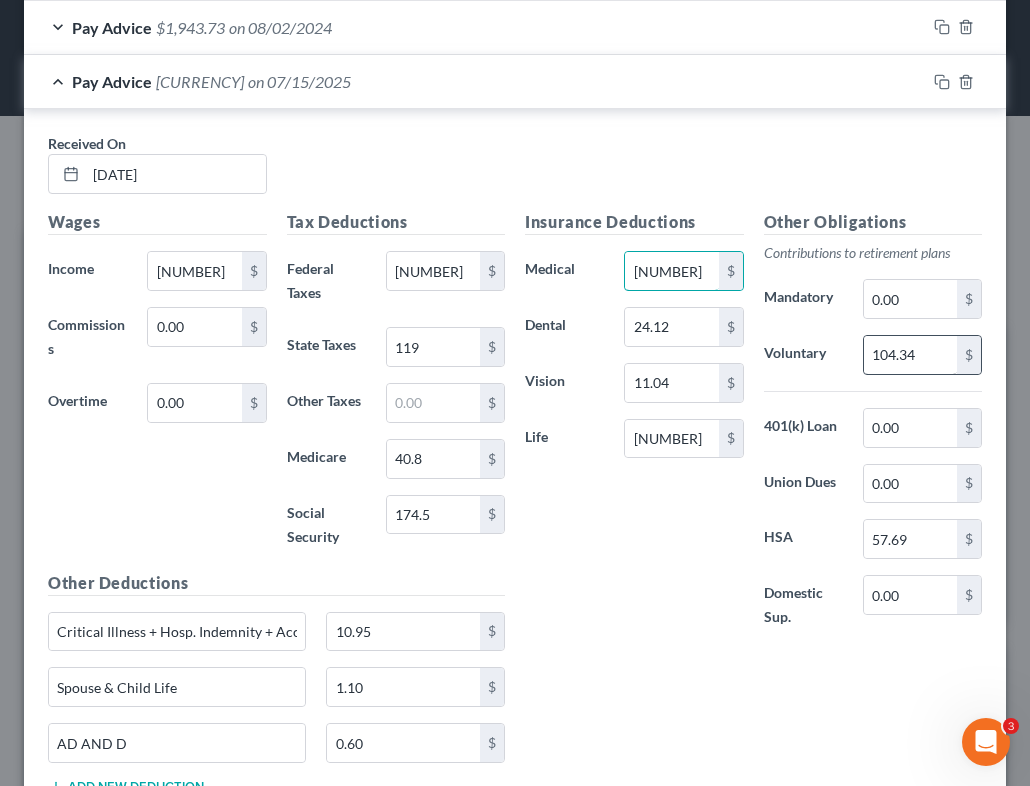 type on "[NUMBER]" 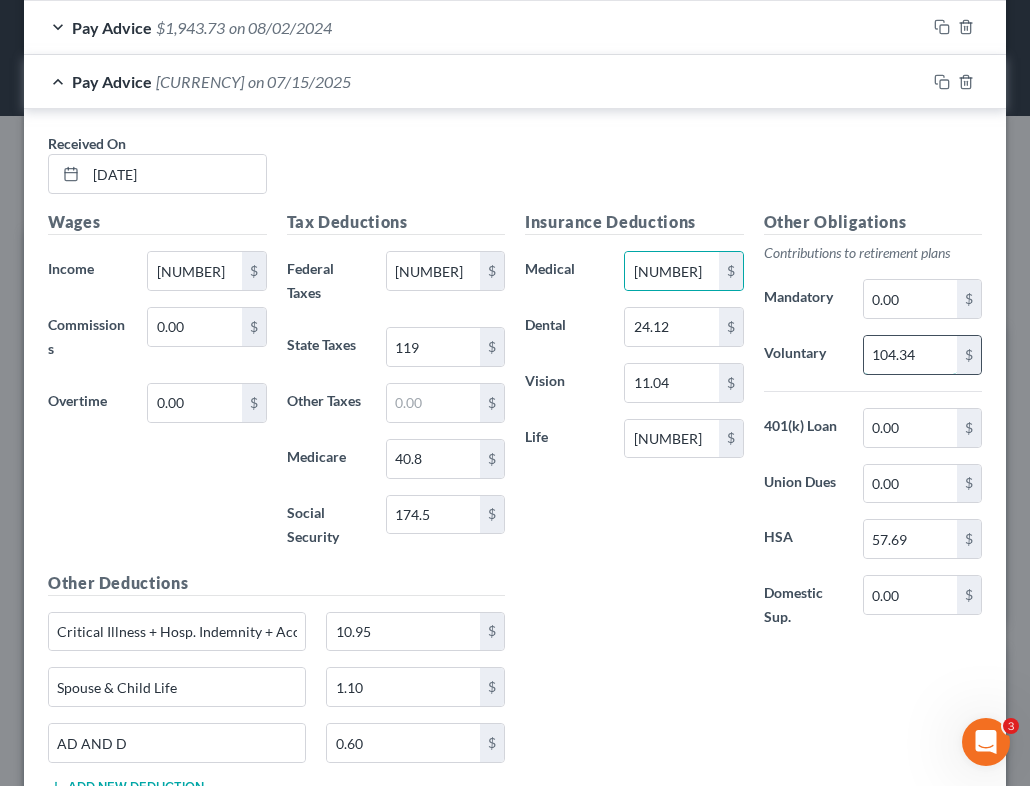 click on "104.34" at bounding box center (910, 355) 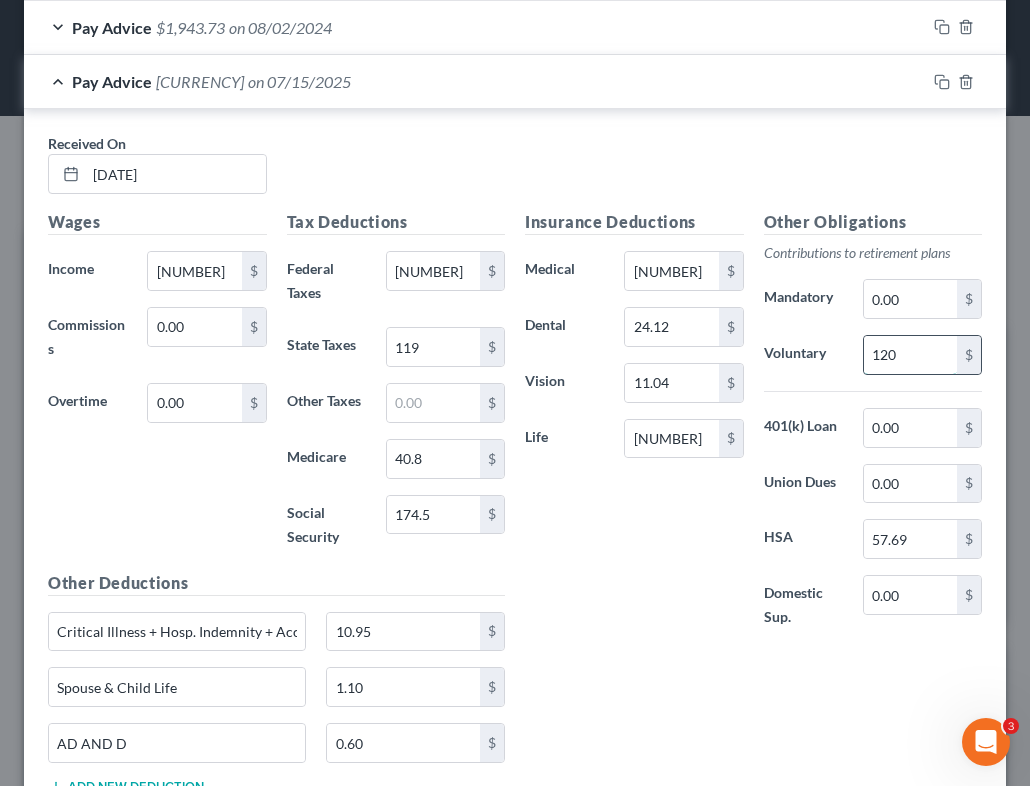 type on "120" 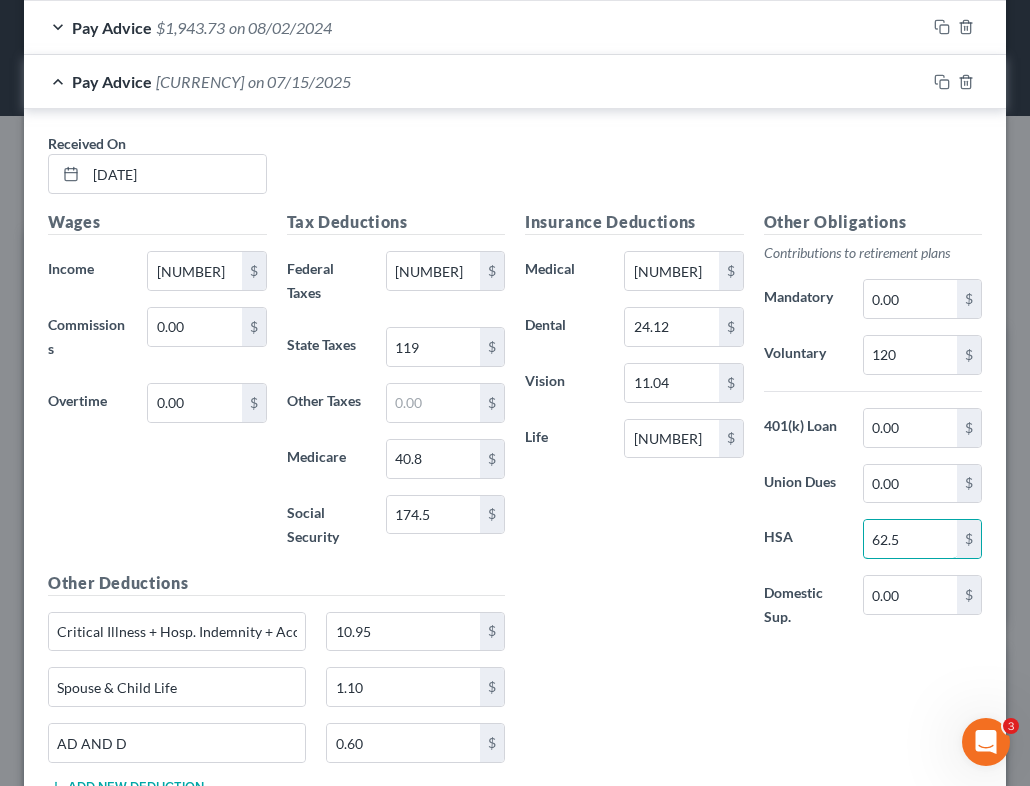 type on "62.5" 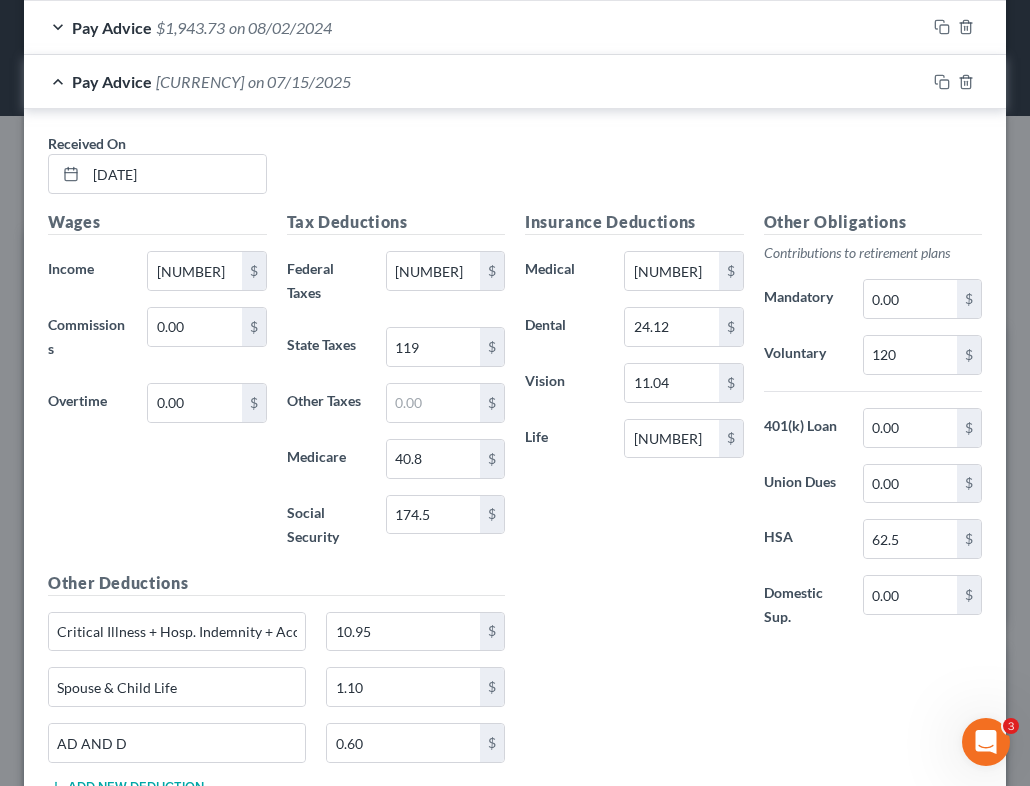 scroll, scrollTop: 2075, scrollLeft: 0, axis: vertical 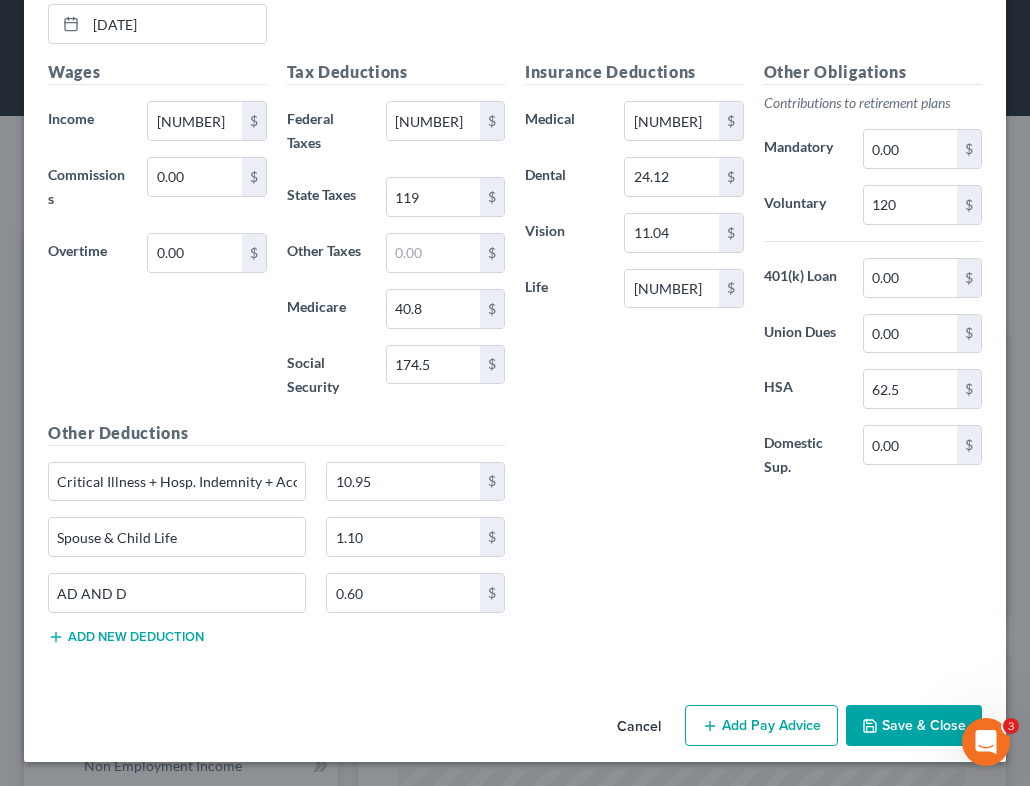 type 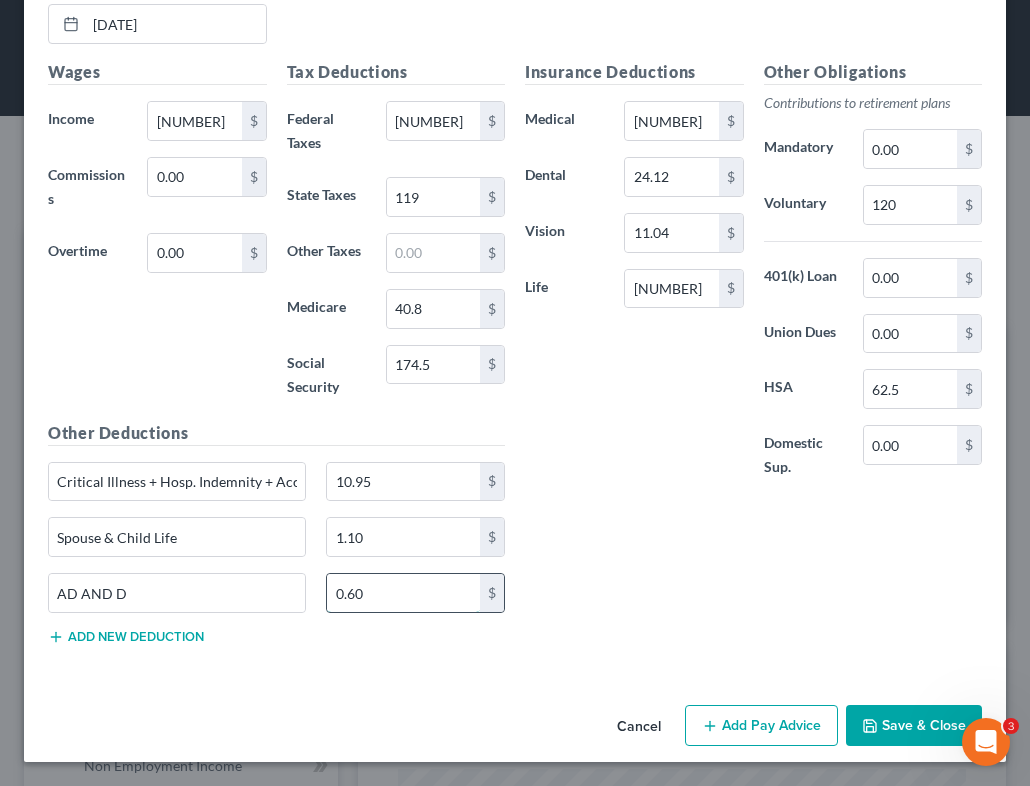 click on "0.60" at bounding box center (403, 593) 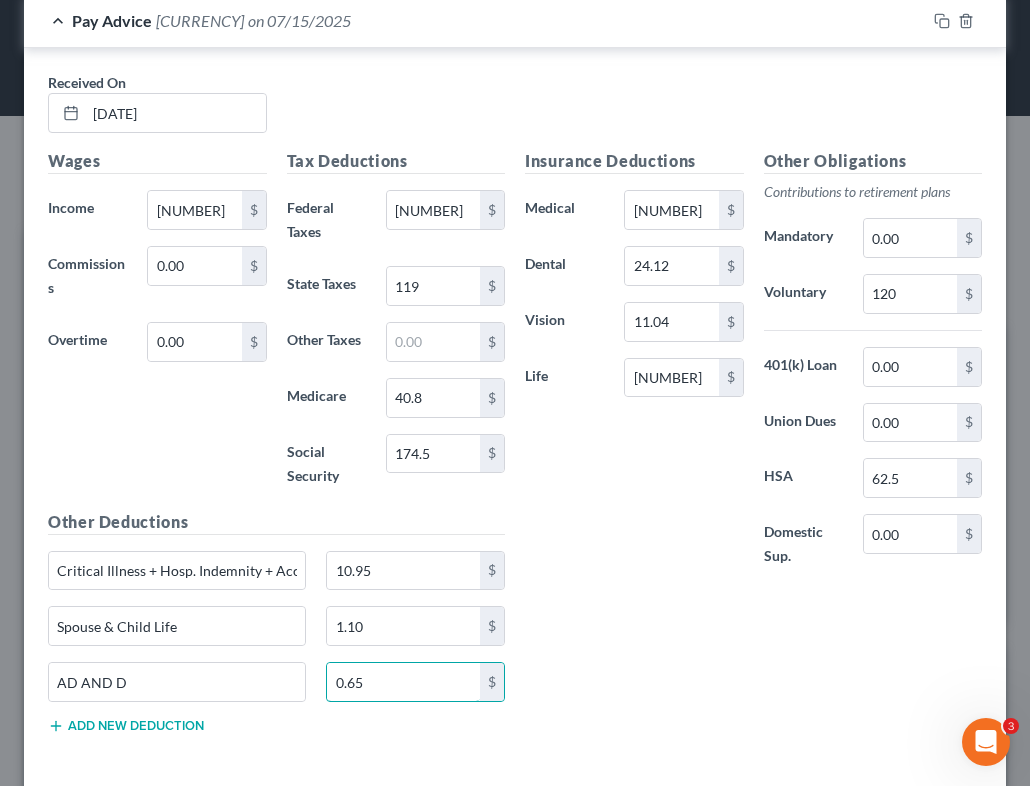 scroll, scrollTop: 1973, scrollLeft: 0, axis: vertical 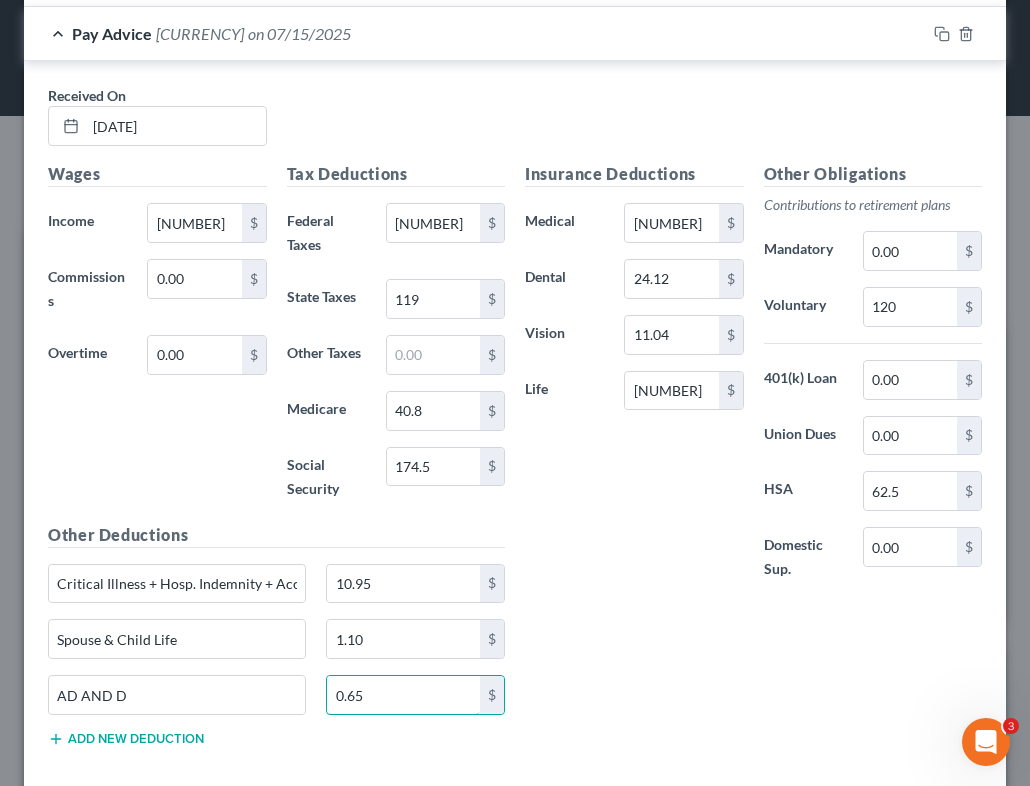 type on "0.65" 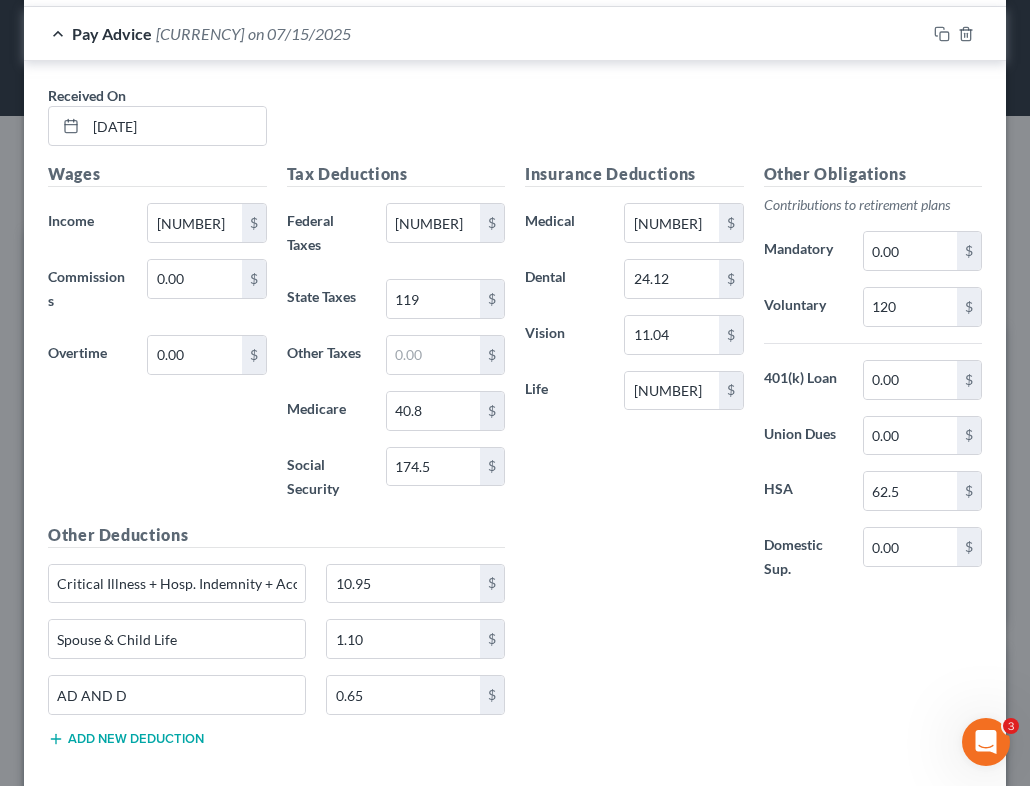 click on "Insurance Deductions Medical 88.29 $ Dental 24.12 $ Vision 11.04 $ Life 3.71 $" at bounding box center [634, 382] 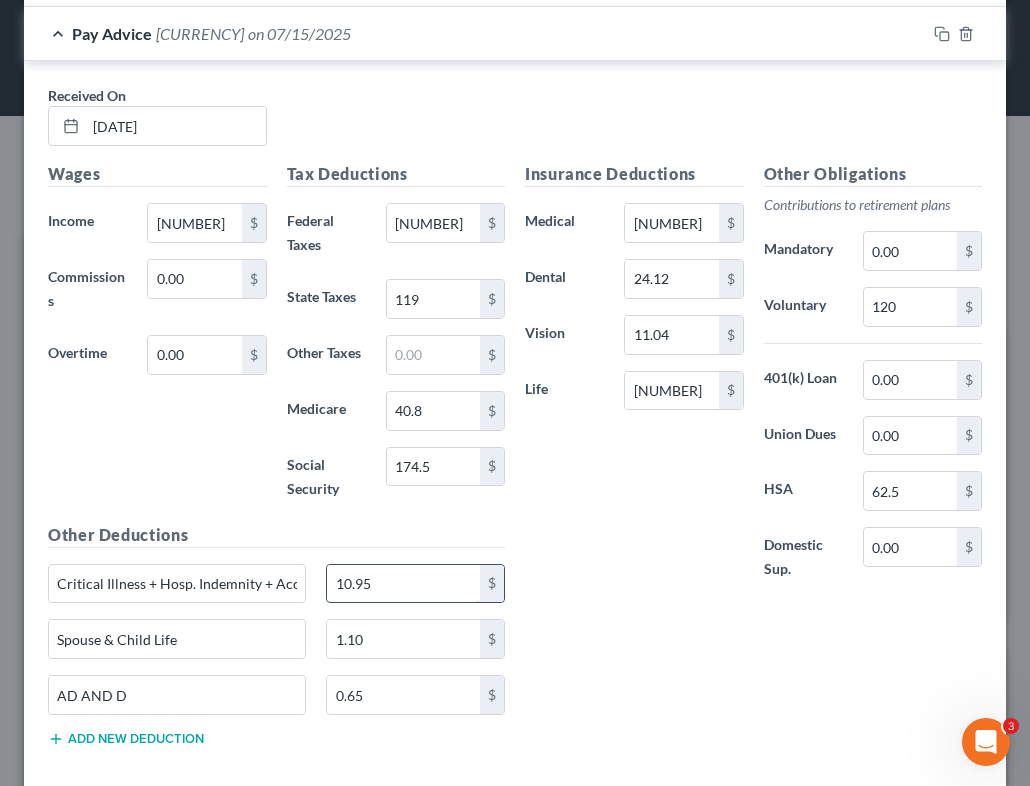 click on "10.95" at bounding box center [403, 584] 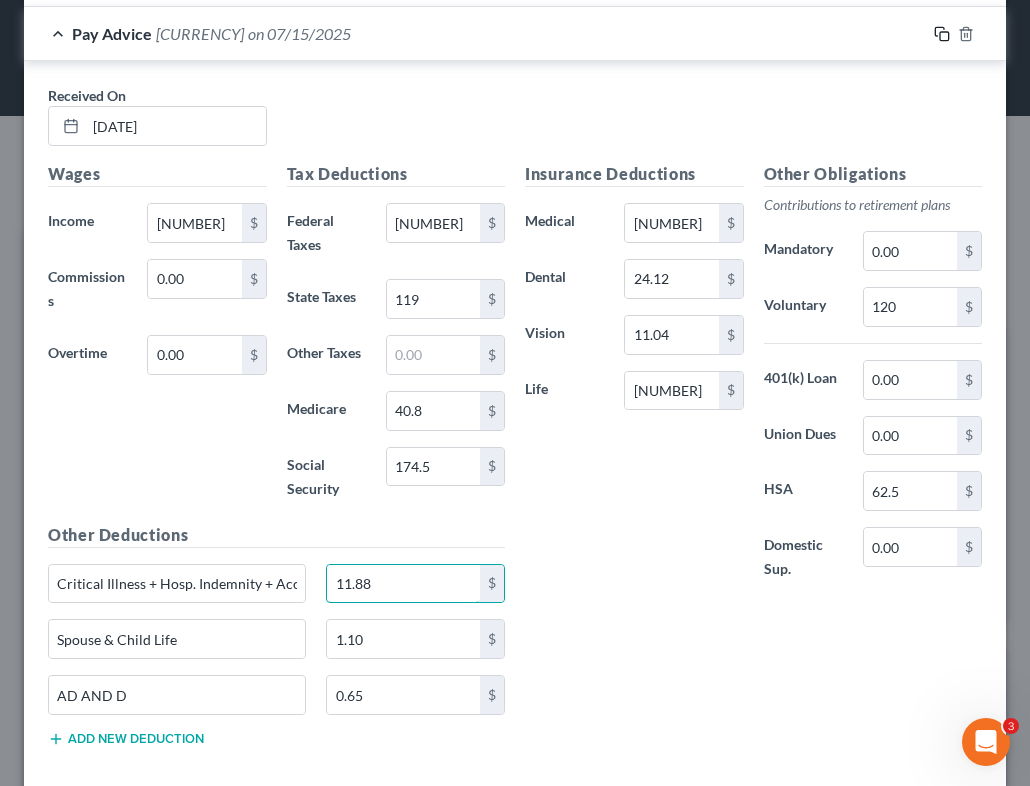 type on "11.88" 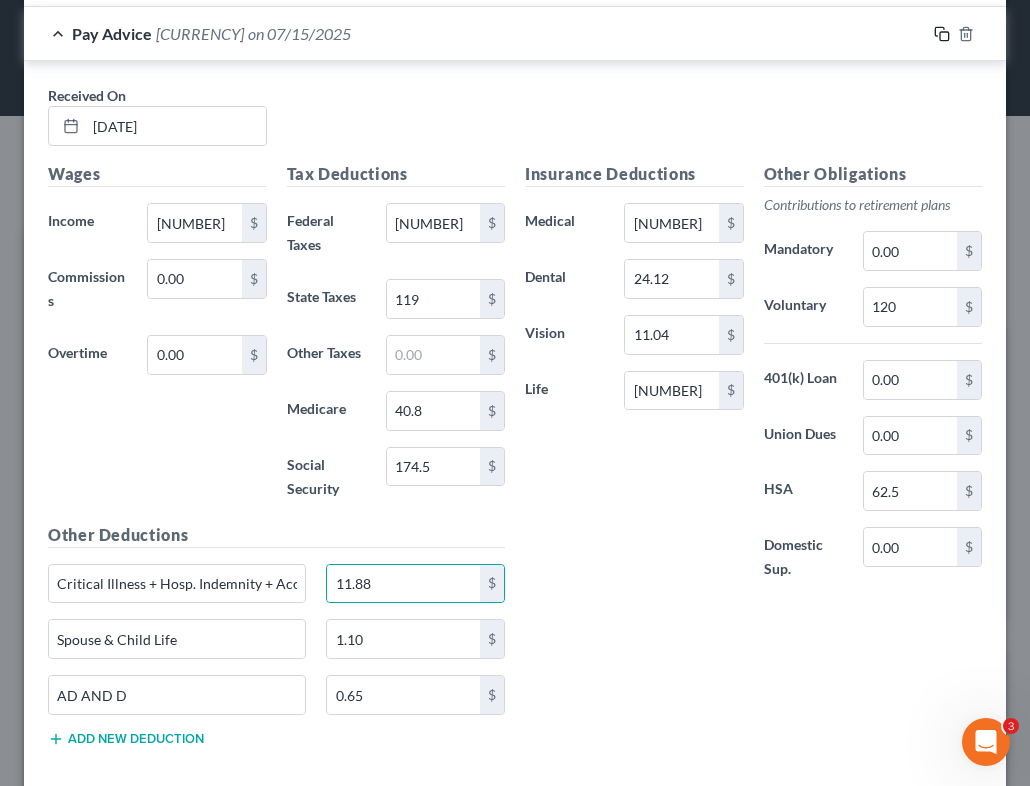 click 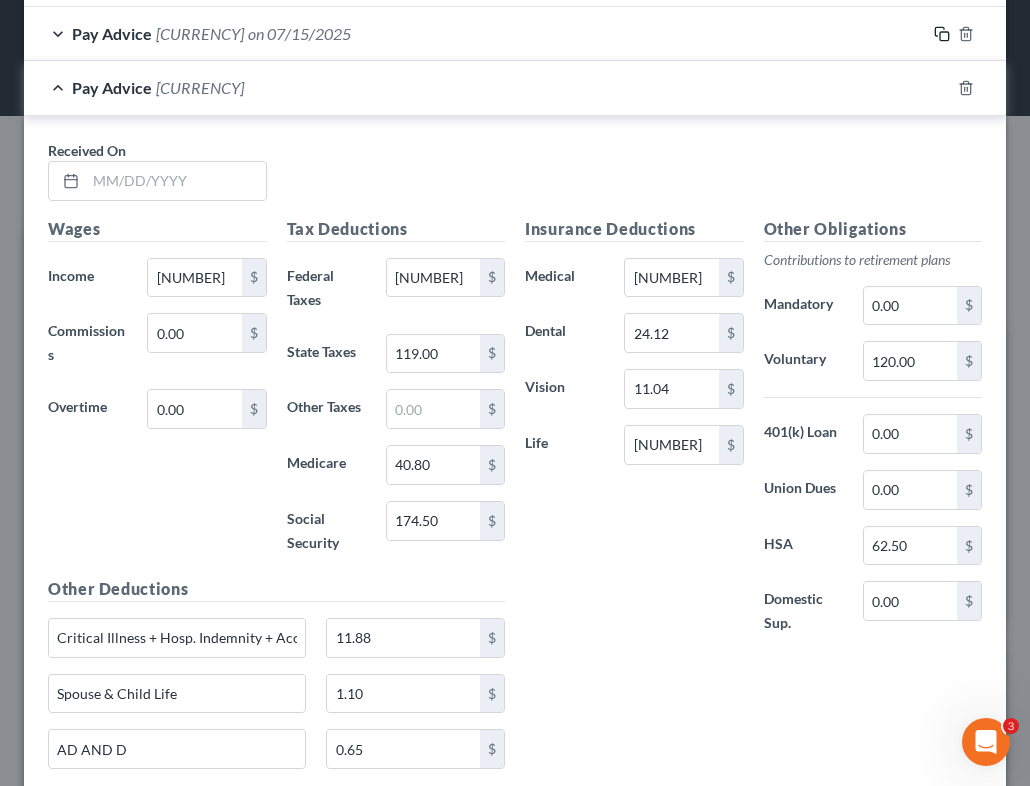 scroll, scrollTop: 1973, scrollLeft: 0, axis: vertical 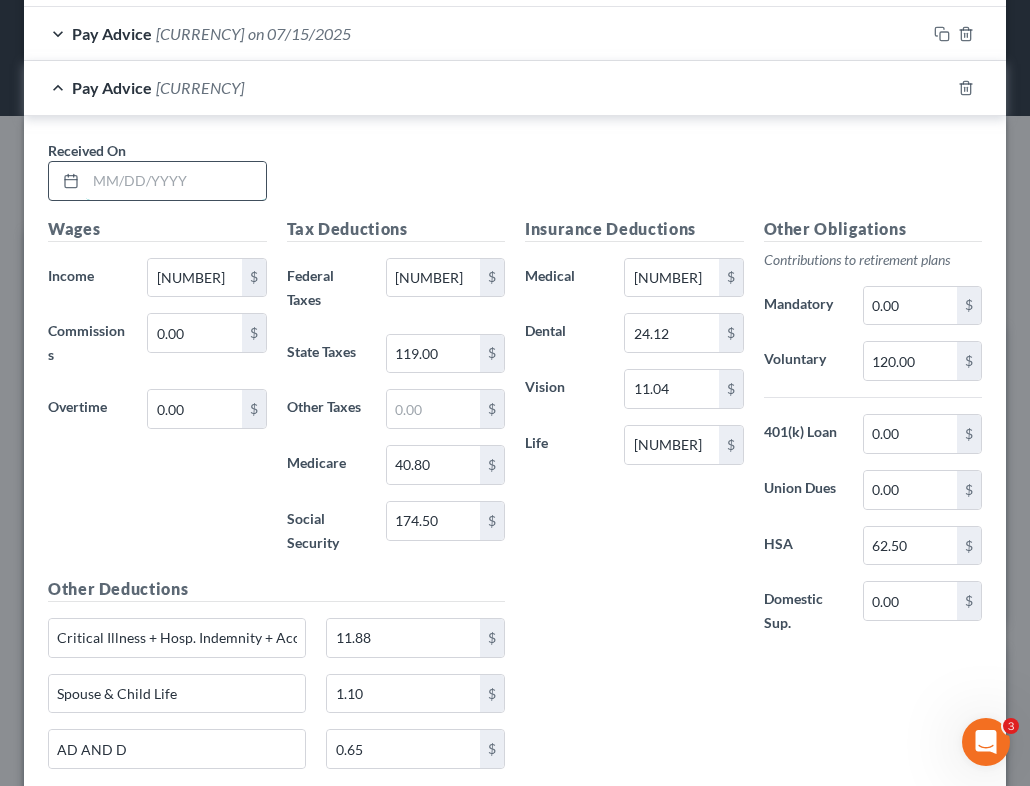 click at bounding box center [176, 181] 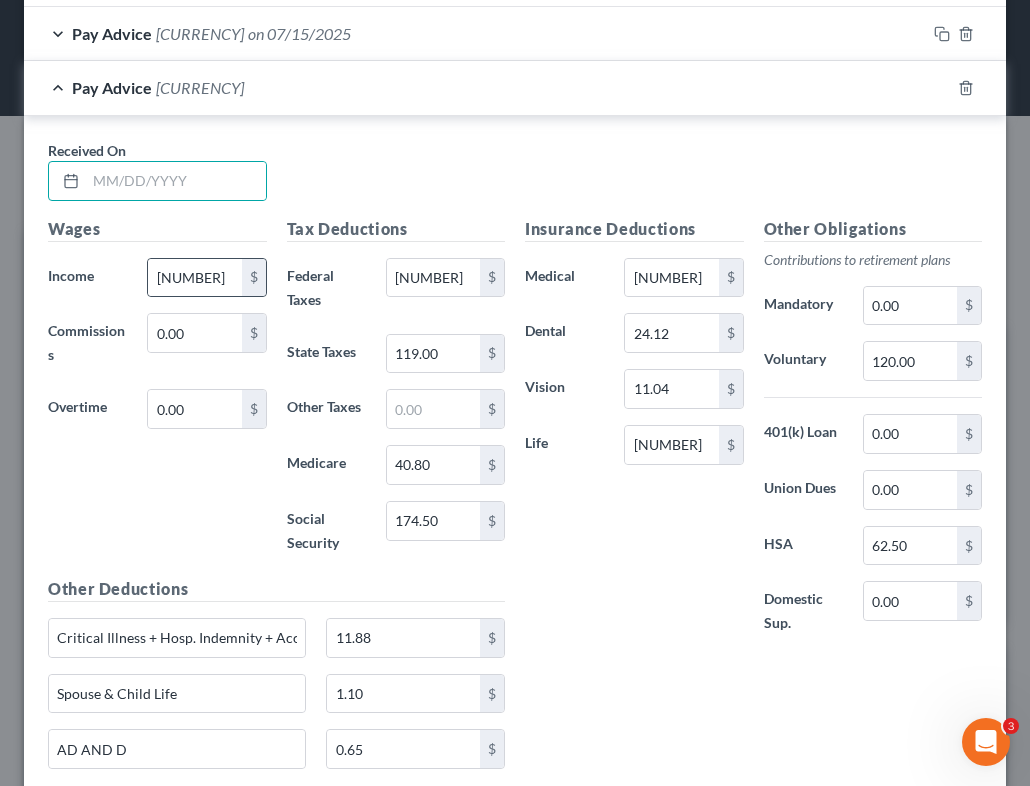 click on "$" at bounding box center (254, 278) 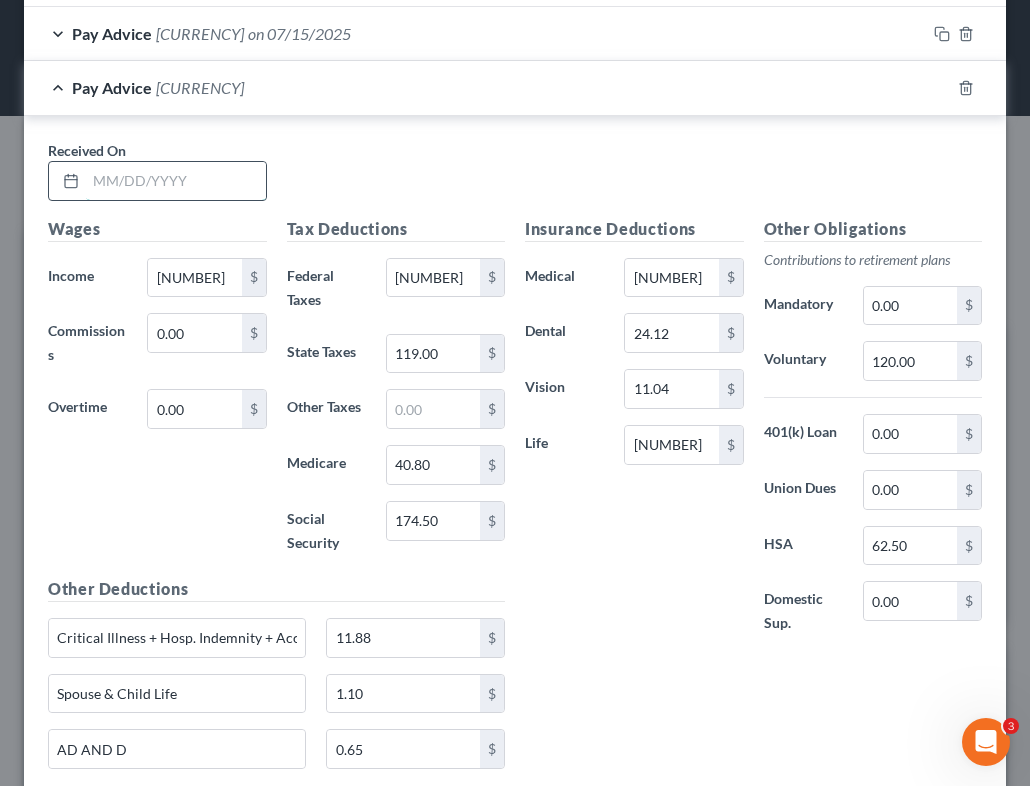 click at bounding box center [176, 181] 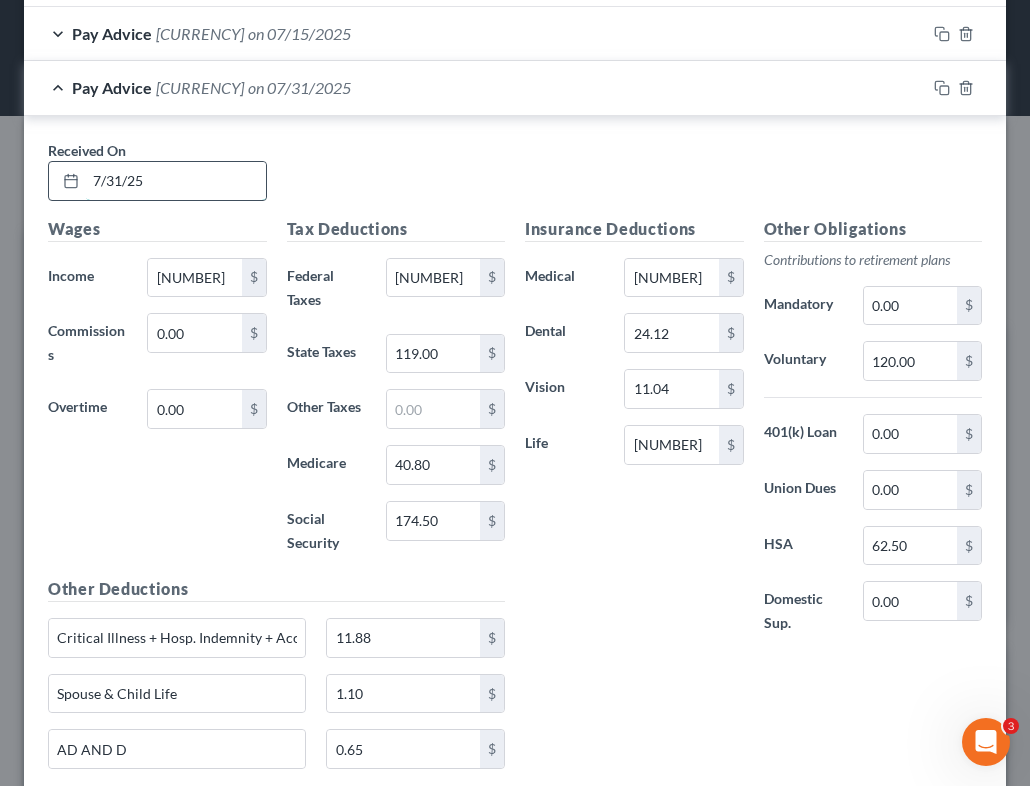 type on "7/31/25" 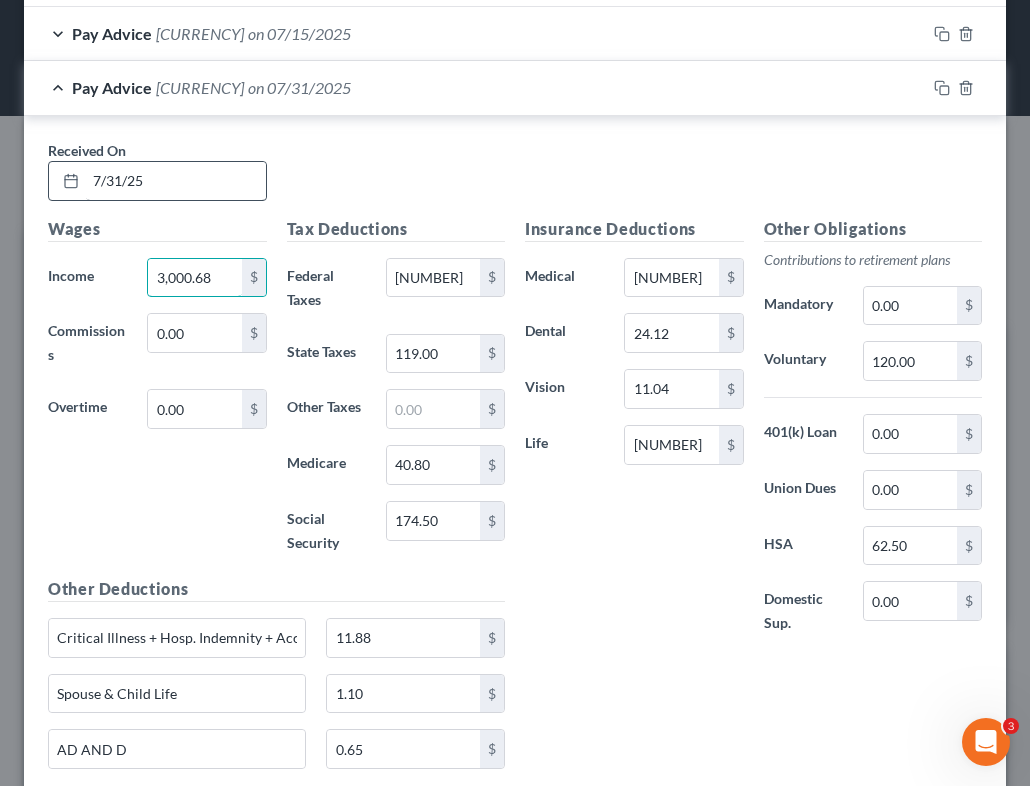 type on "3,000.68" 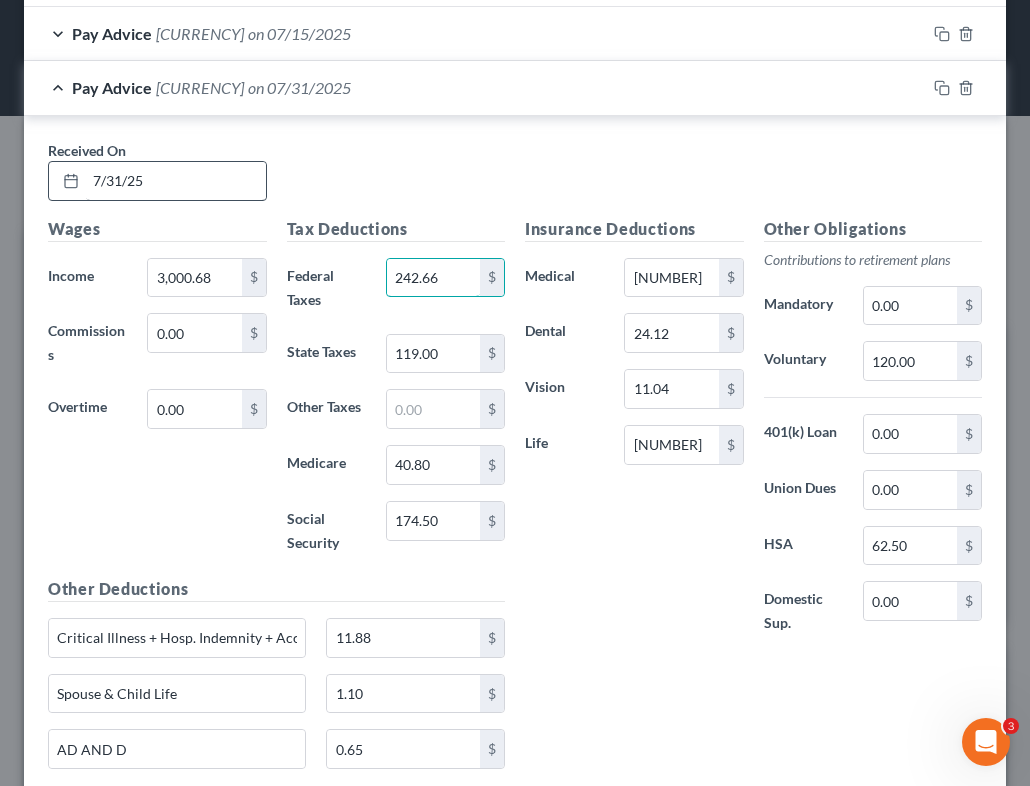 type on "242.66" 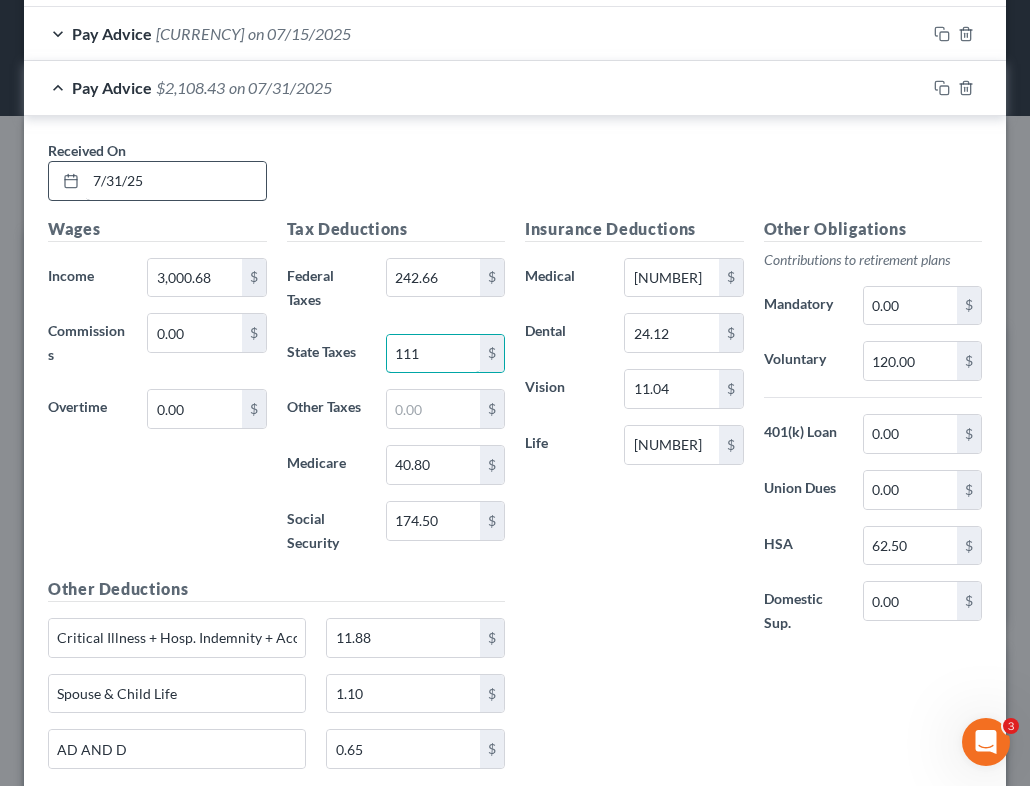 type on "111" 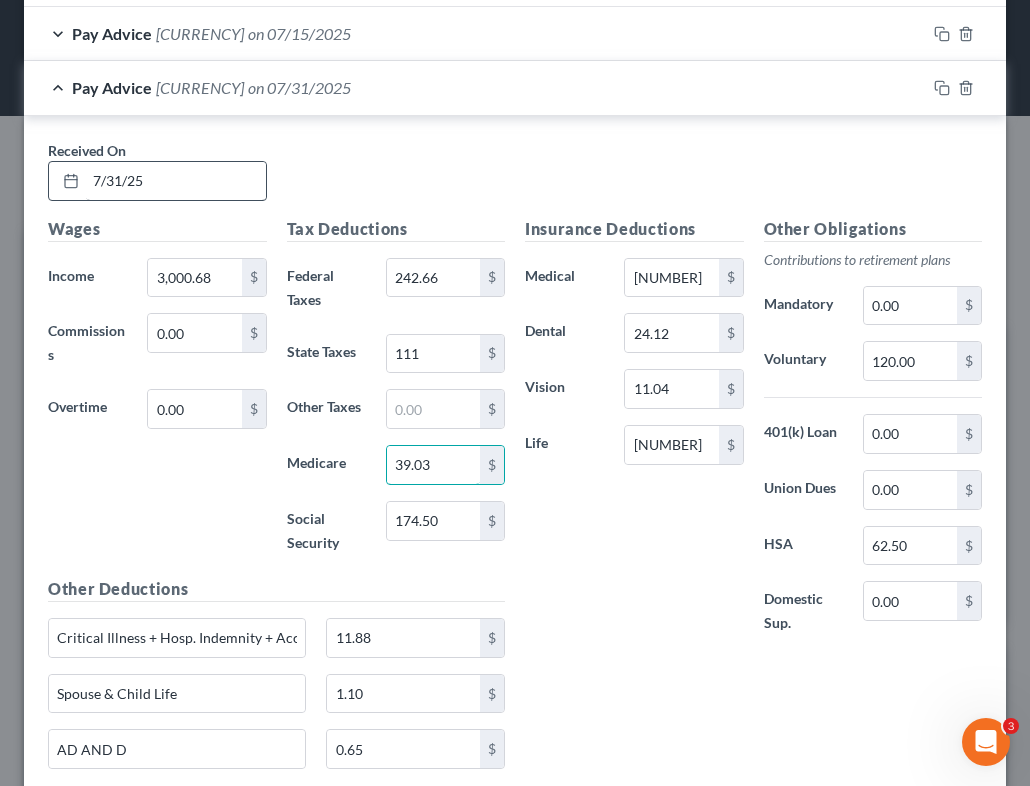 type on "39.03" 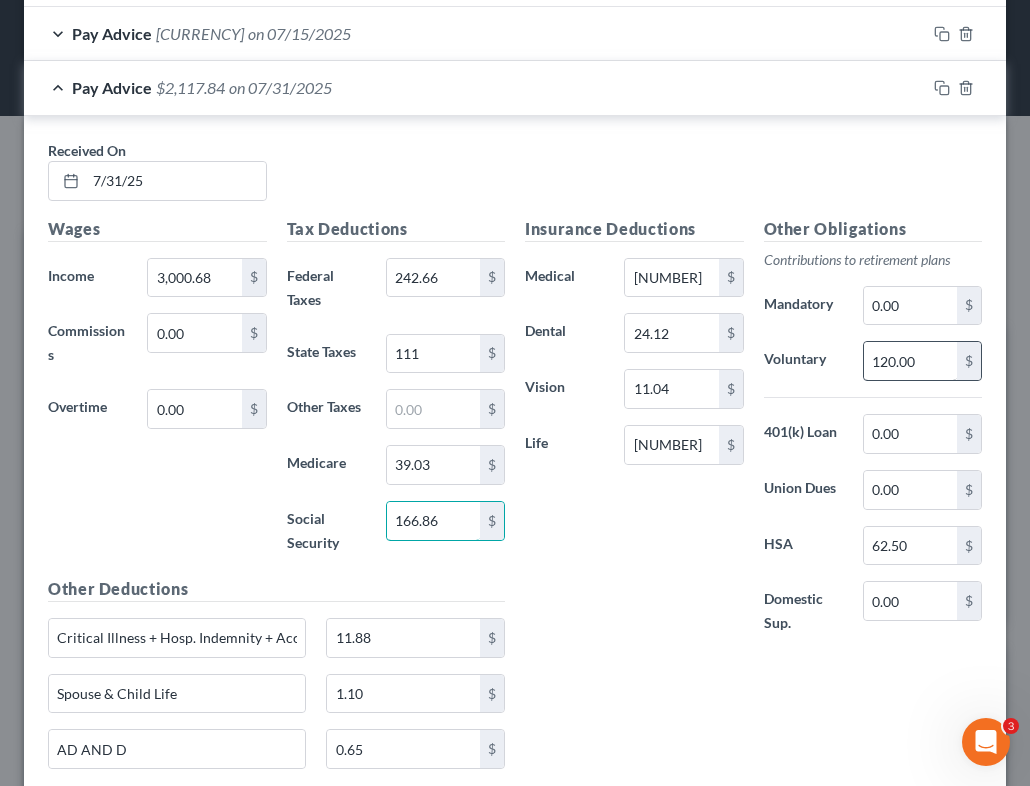 type on "166.86" 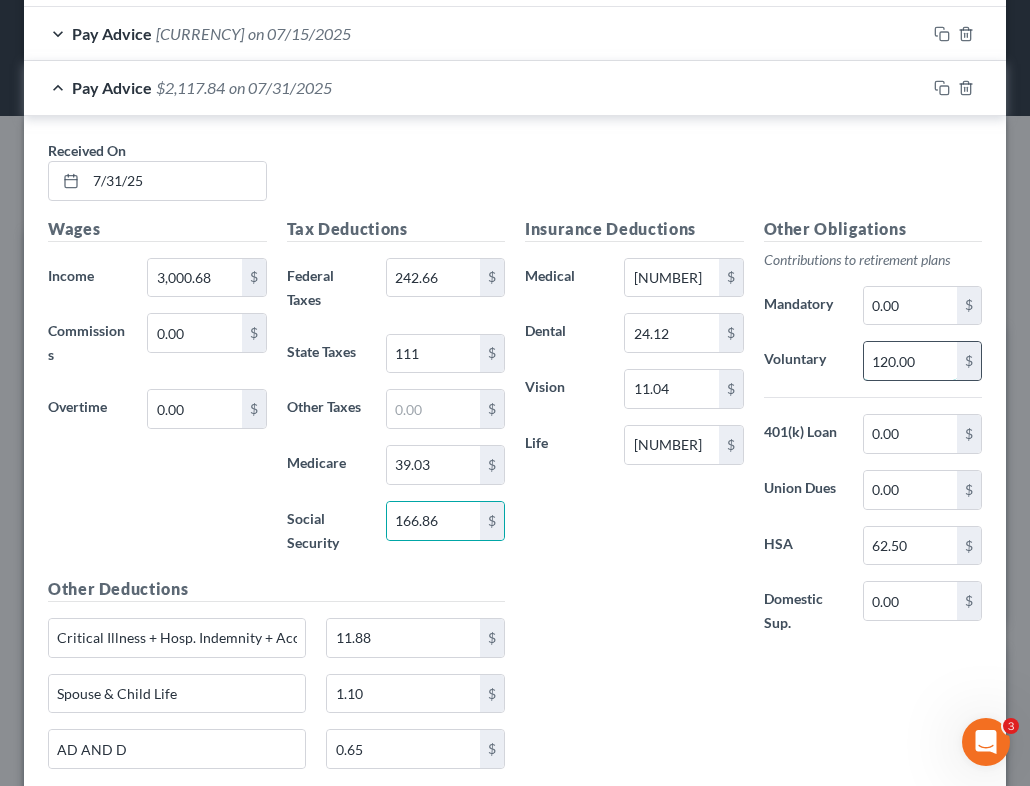 click on "120.00" at bounding box center (910, 361) 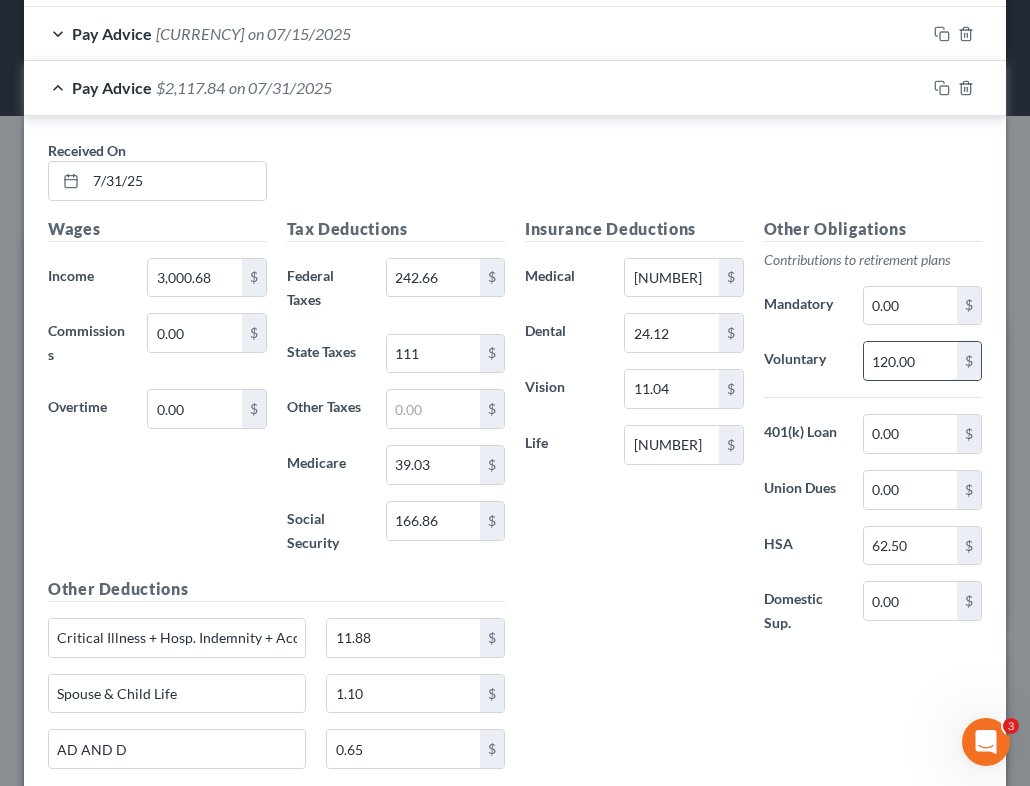 click on "120.00" at bounding box center [910, 361] 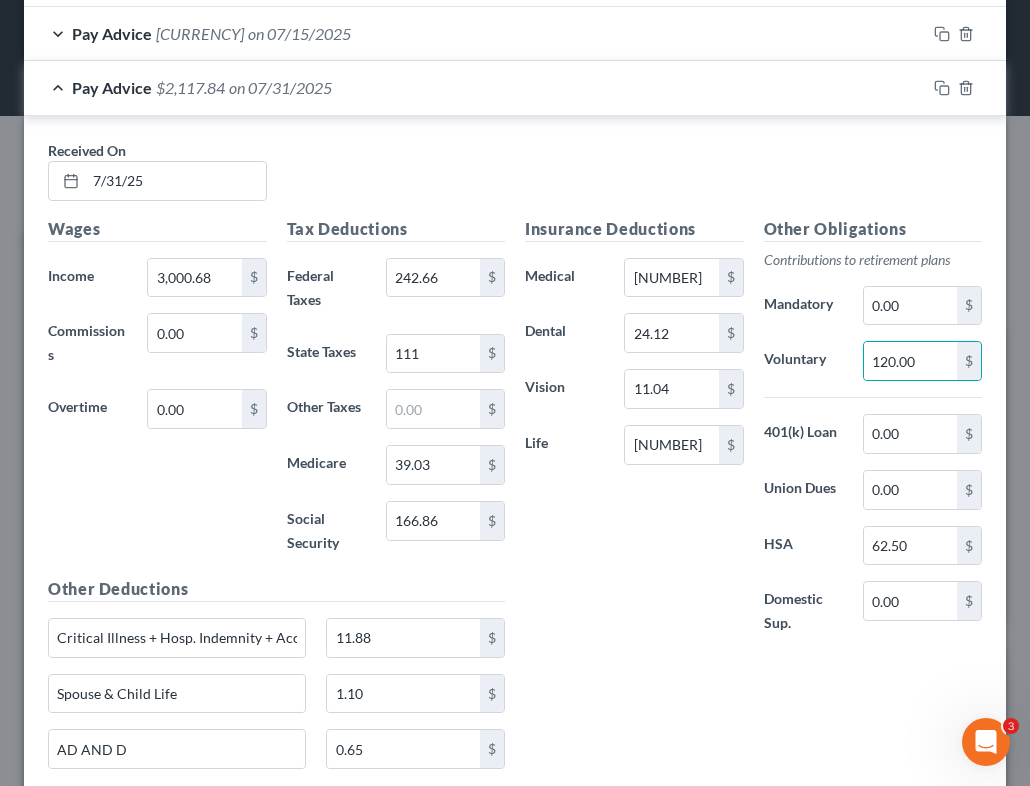 click on "Insurance Deductions Medical 88.29 $ Dental 24.12 $ Vision 11.04 $ Life 3.71 $" at bounding box center (634, 437) 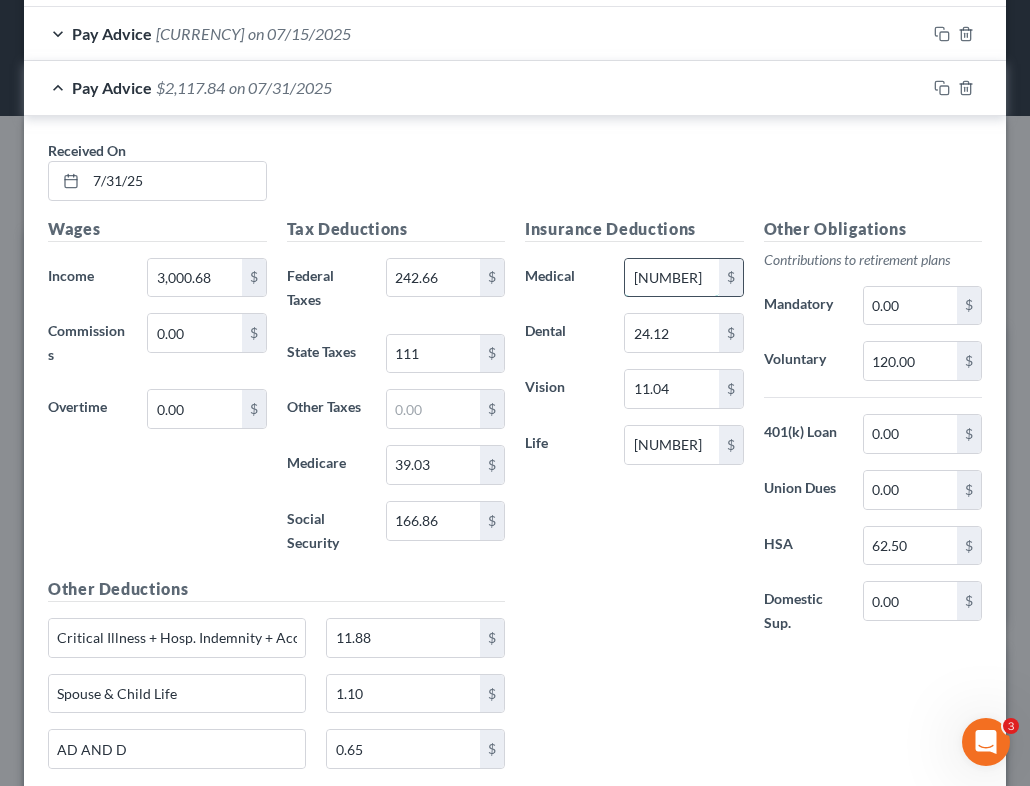 click on "[NUMBER]" at bounding box center (671, 278) 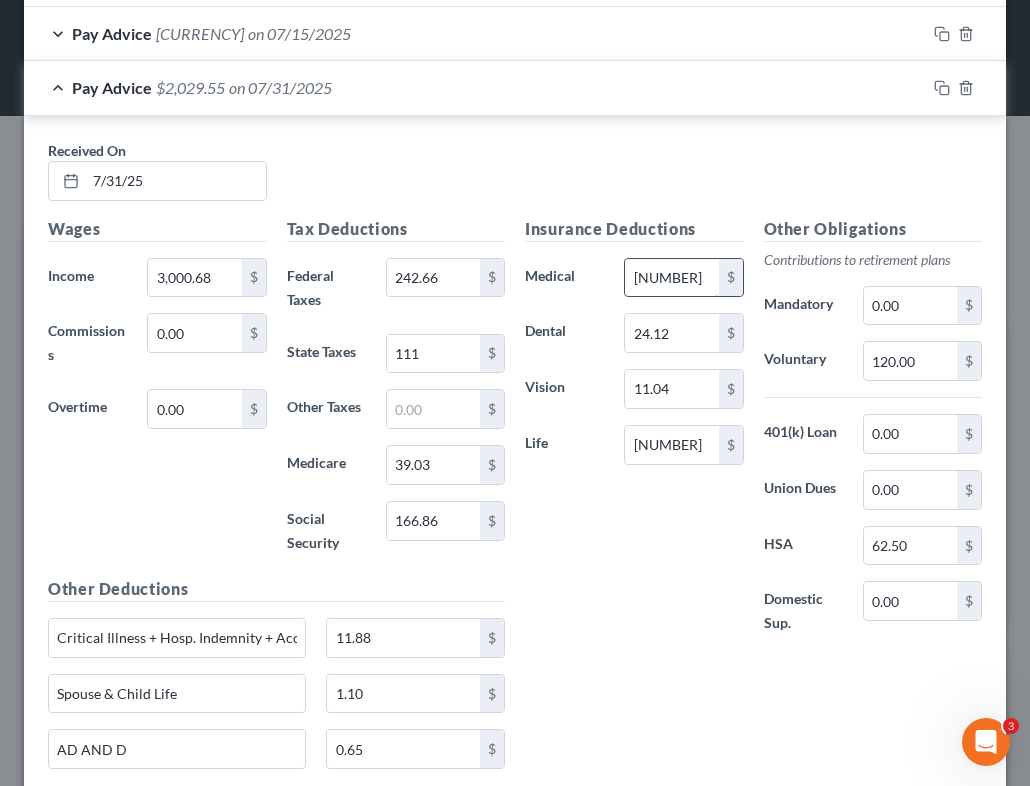 type on "[NUMBER]" 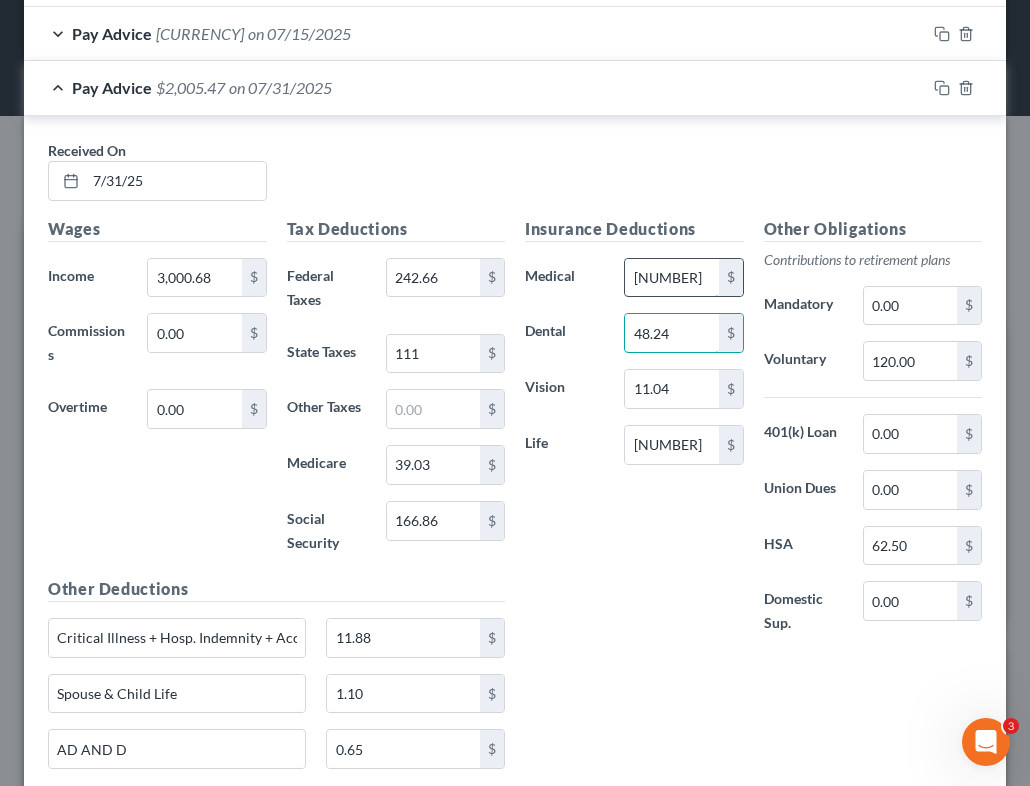 type on "48.24" 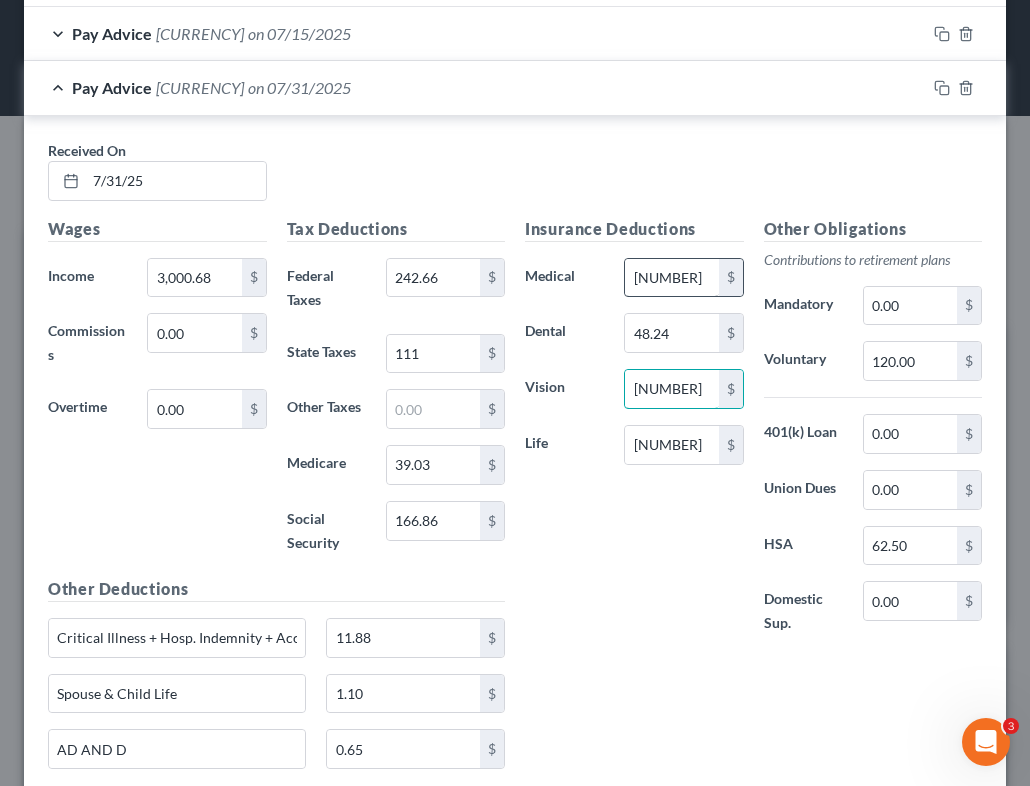 type on "[NUMBER]" 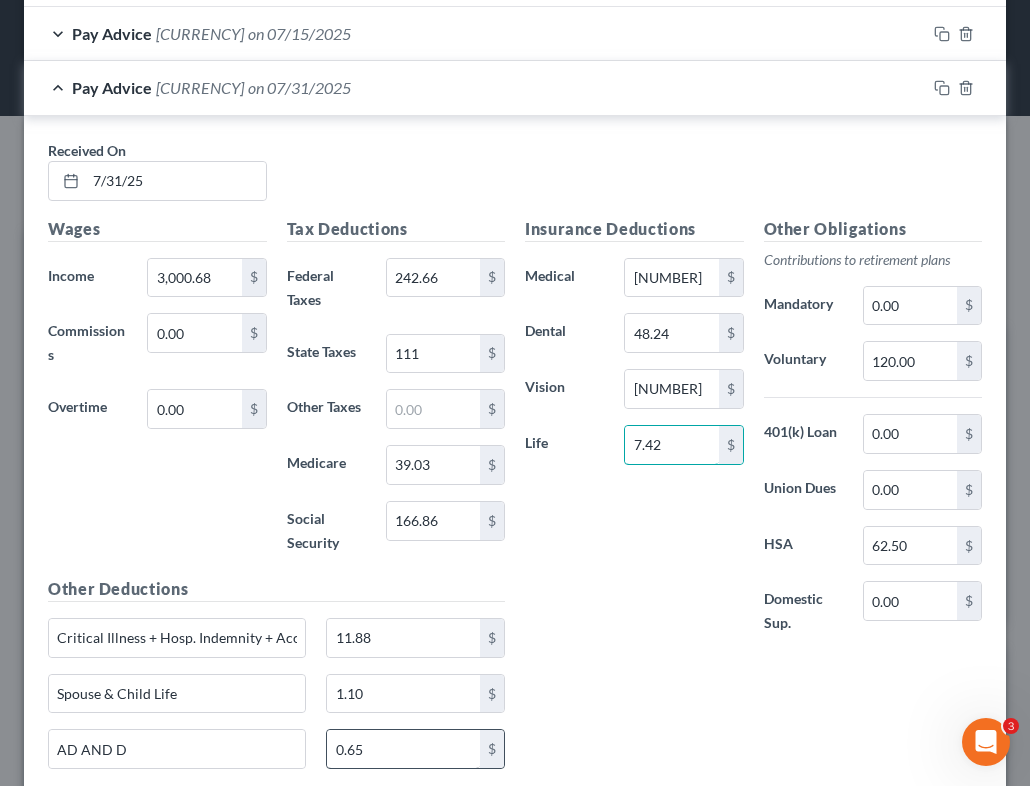 type on "7.42" 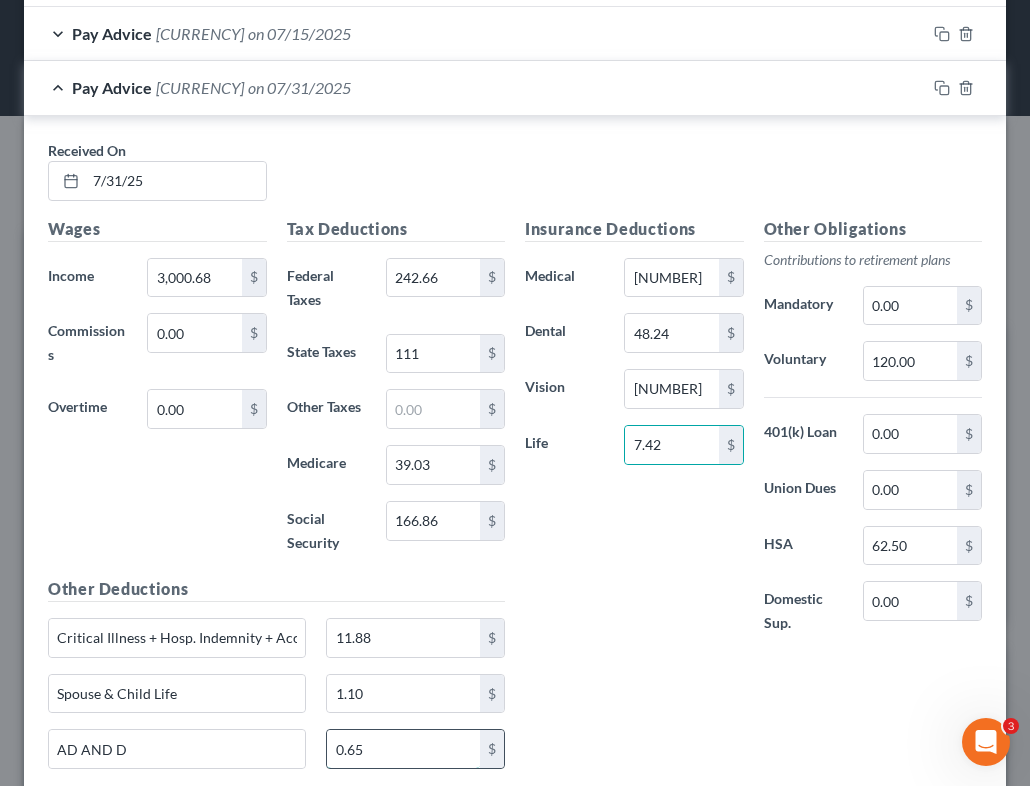 click on "0.65" at bounding box center [403, 749] 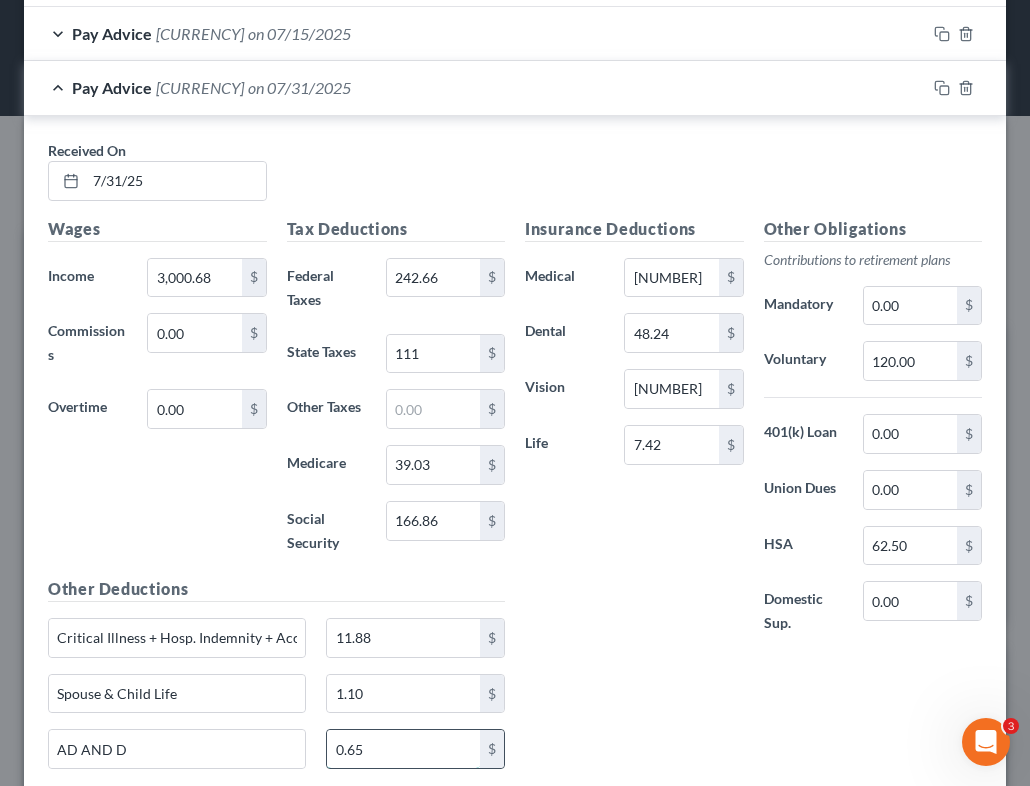 click on "0.65" at bounding box center [403, 749] 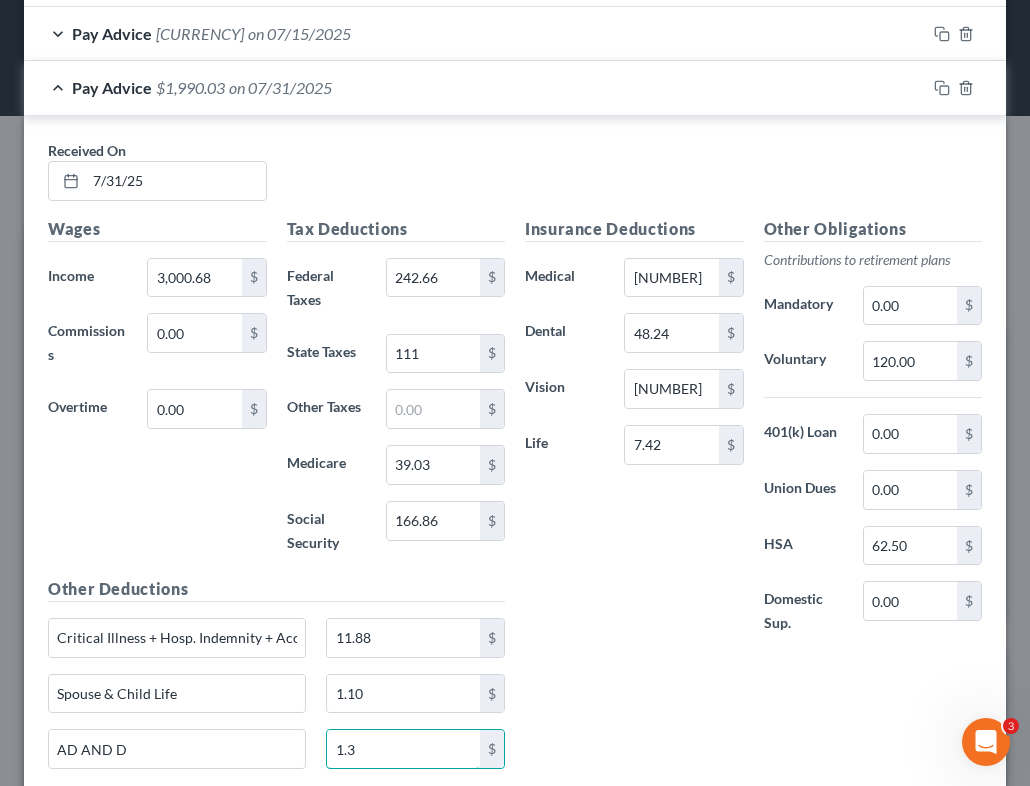 type on "1.3" 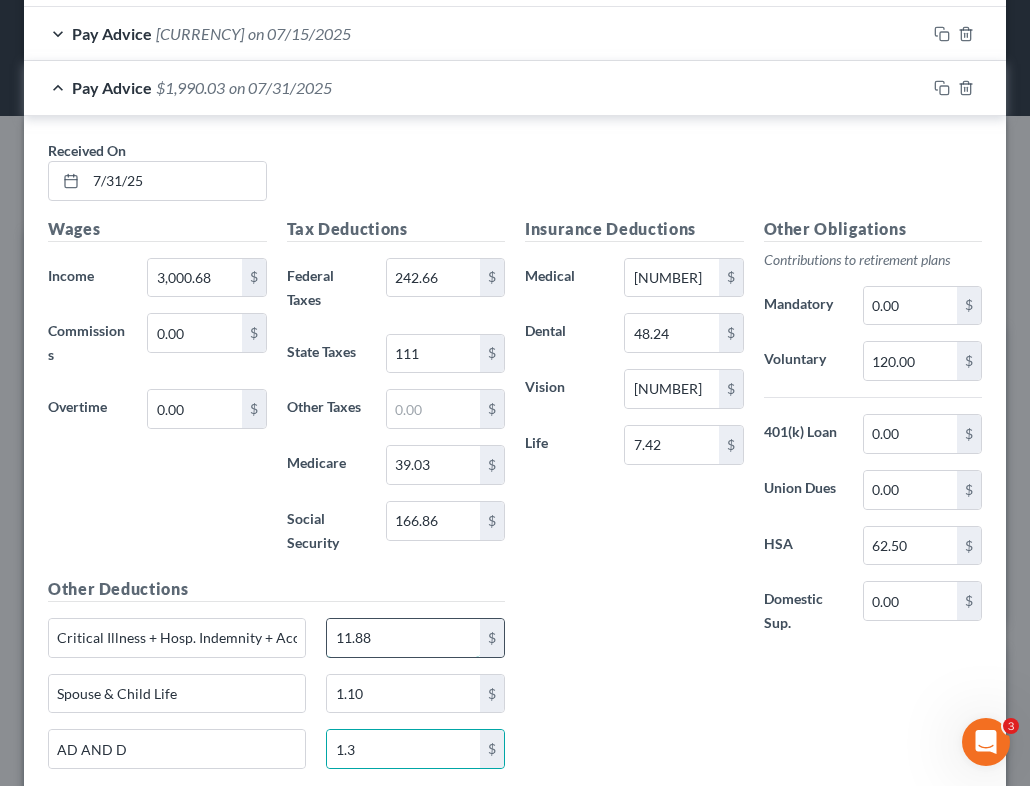 click on "11.88" at bounding box center (403, 638) 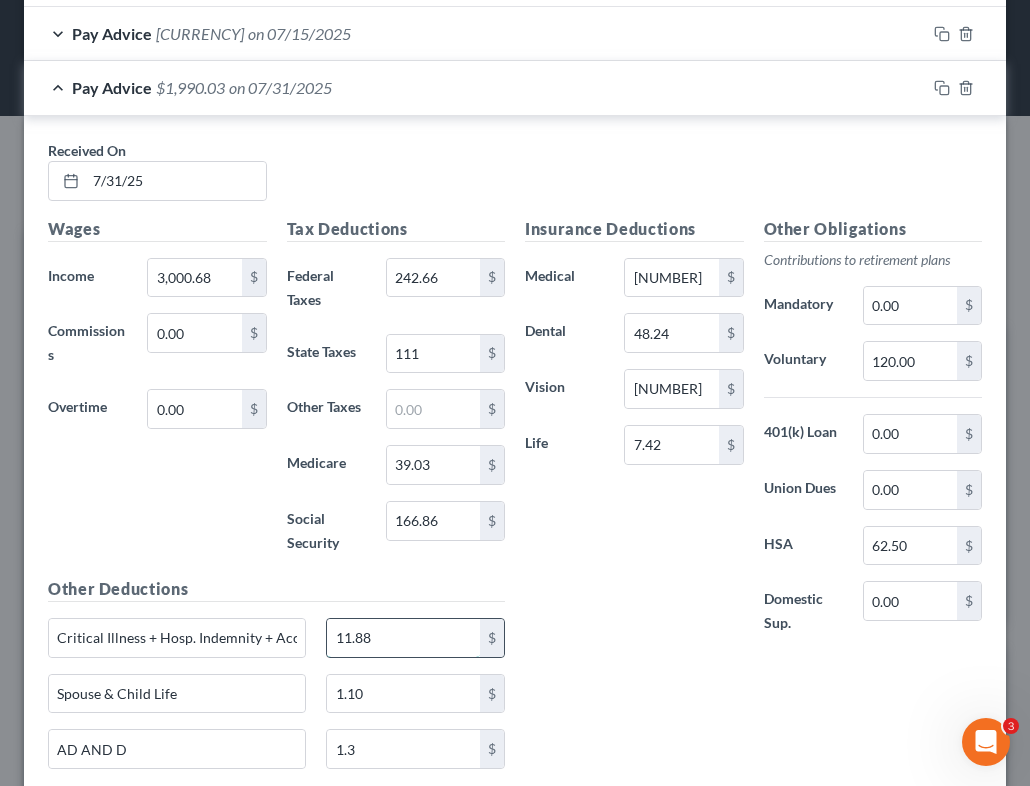 click on "11.88" at bounding box center (403, 638) 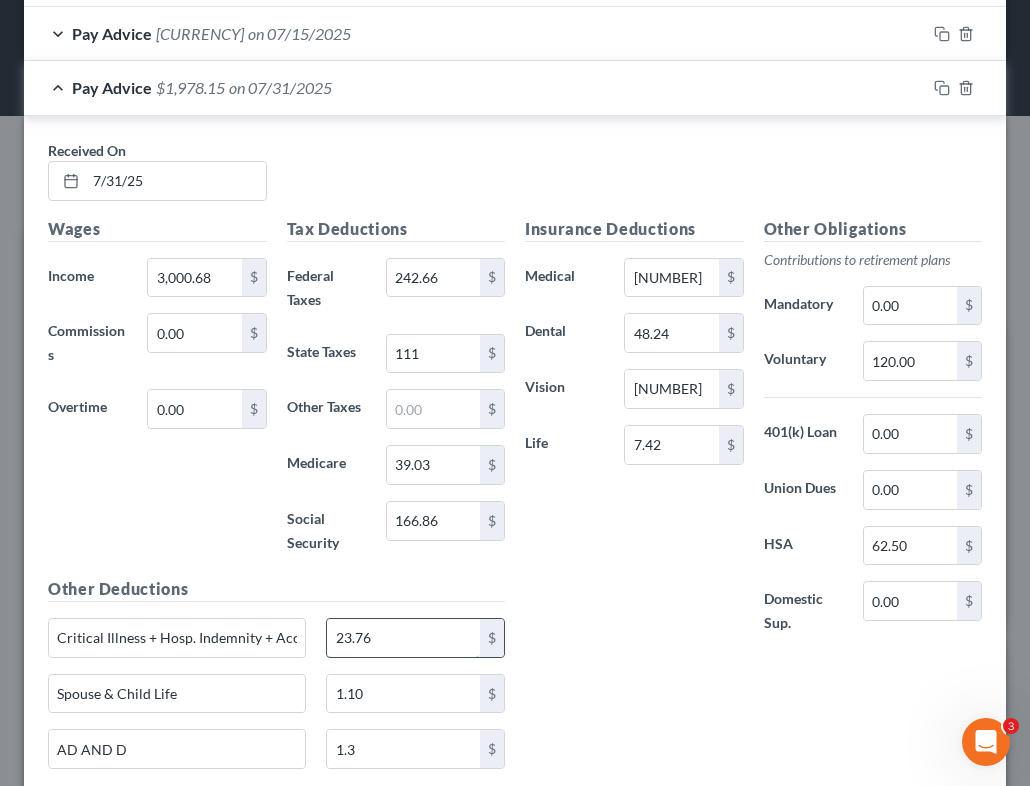 type on "23.76" 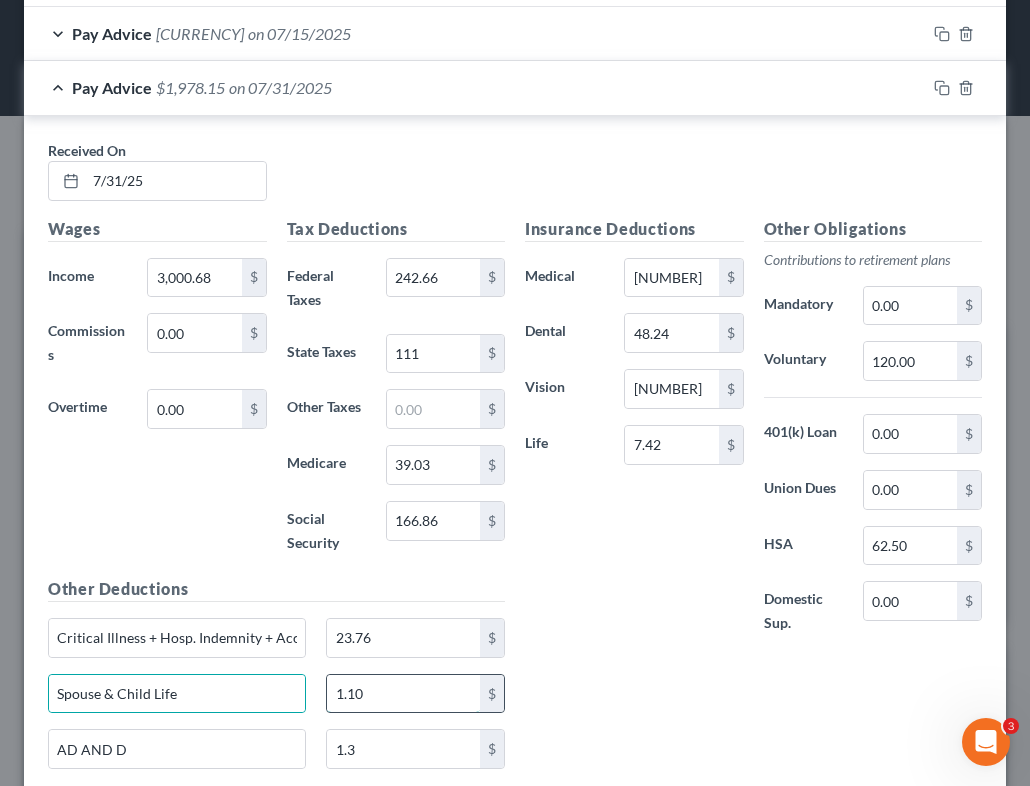 click on "1.10" at bounding box center (403, 694) 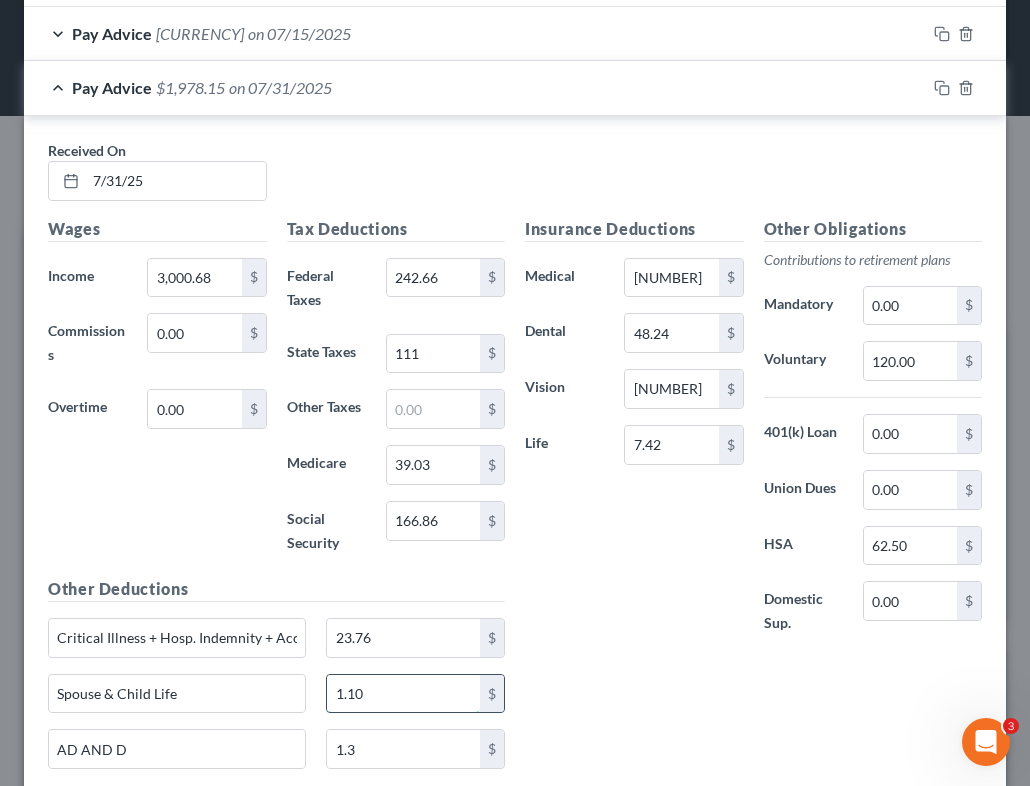 click on "1.10" at bounding box center (403, 694) 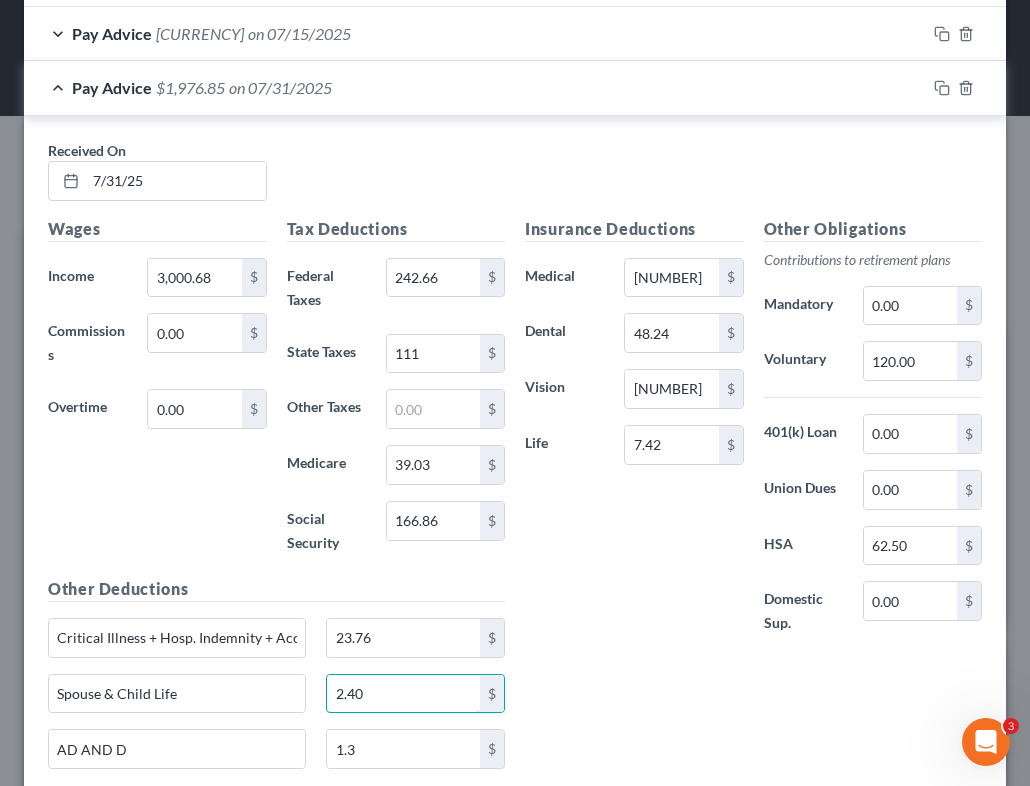 type on "2.40" 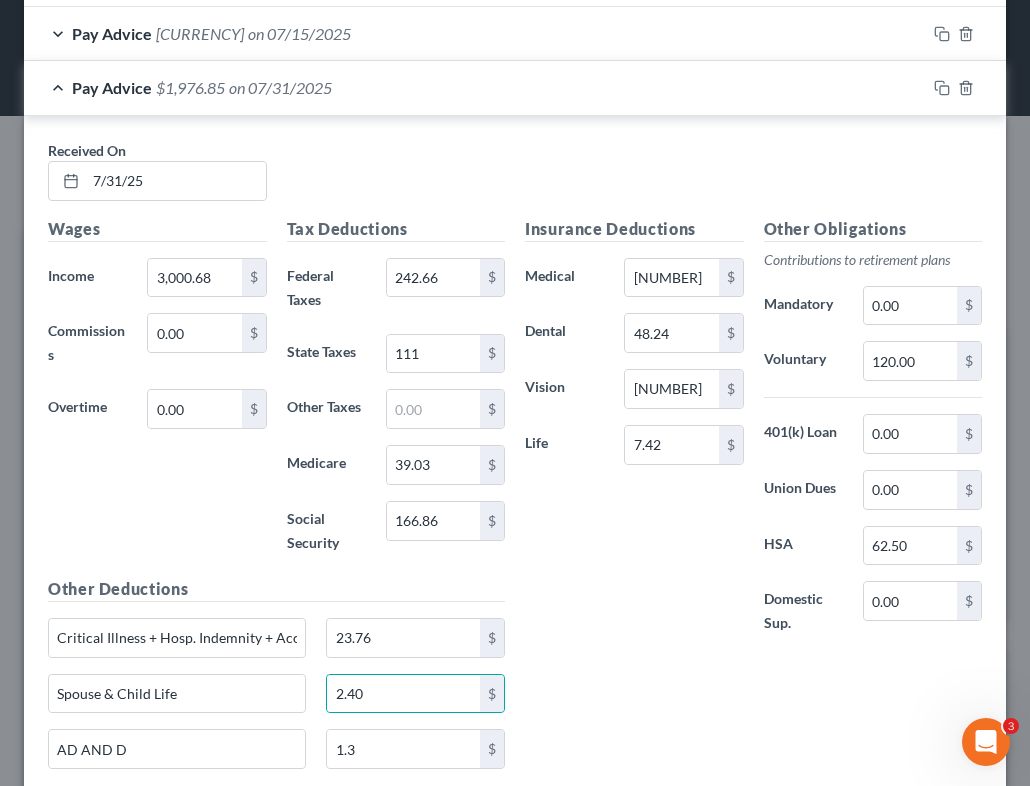 click on "Insurance Deductions Medical [NUMBER] $ Dental [NUMBER] $ Vision [NUMBER] $ Life [NUMBER] $ Other Obligations Contributions to retirement plans Mandatory [NUMBER] $ Voluntary [NUMBER] $ 401(k) Loan [NUMBER] $ Union Dues [NUMBER] $ HSA [NUMBER] $ Domestic Sup. [NUMBER] $" at bounding box center [753, 517] 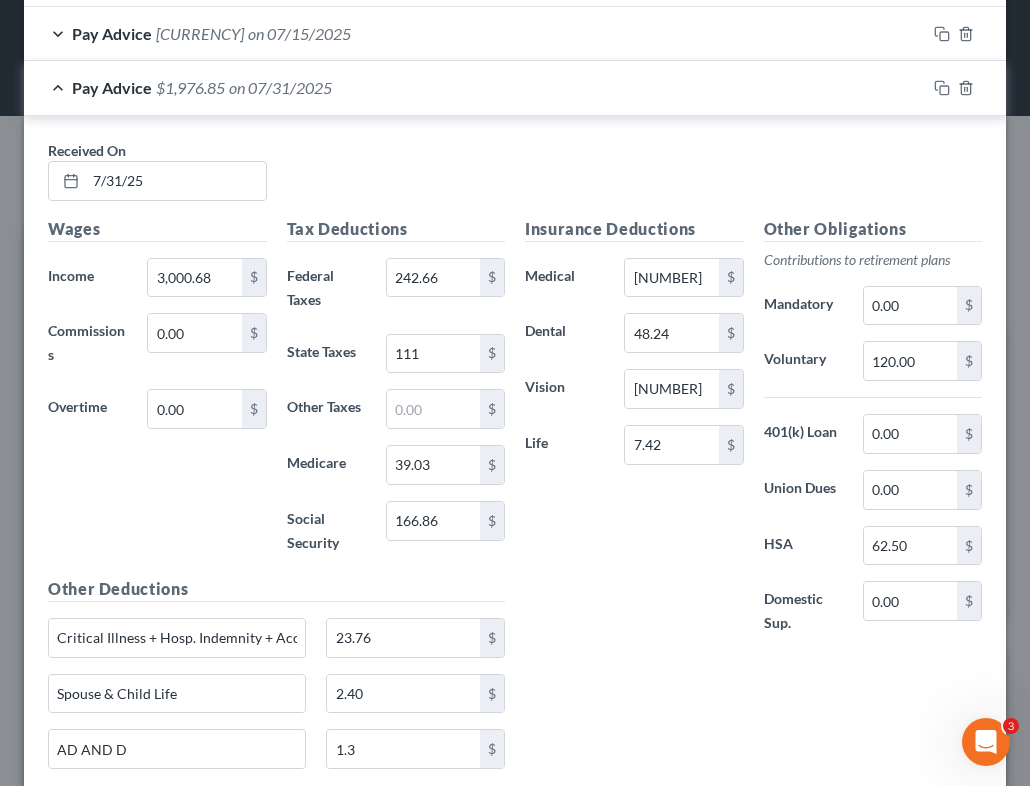 scroll, scrollTop: 2130, scrollLeft: 0, axis: vertical 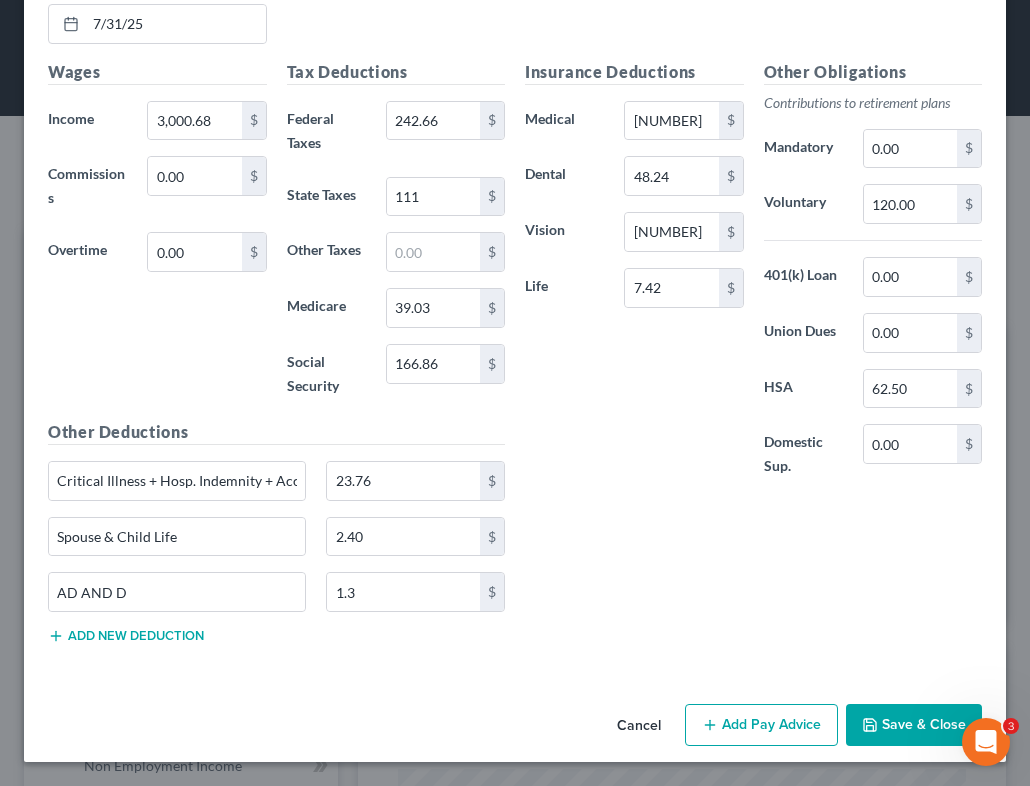 click on "Save & Close" at bounding box center (914, 725) 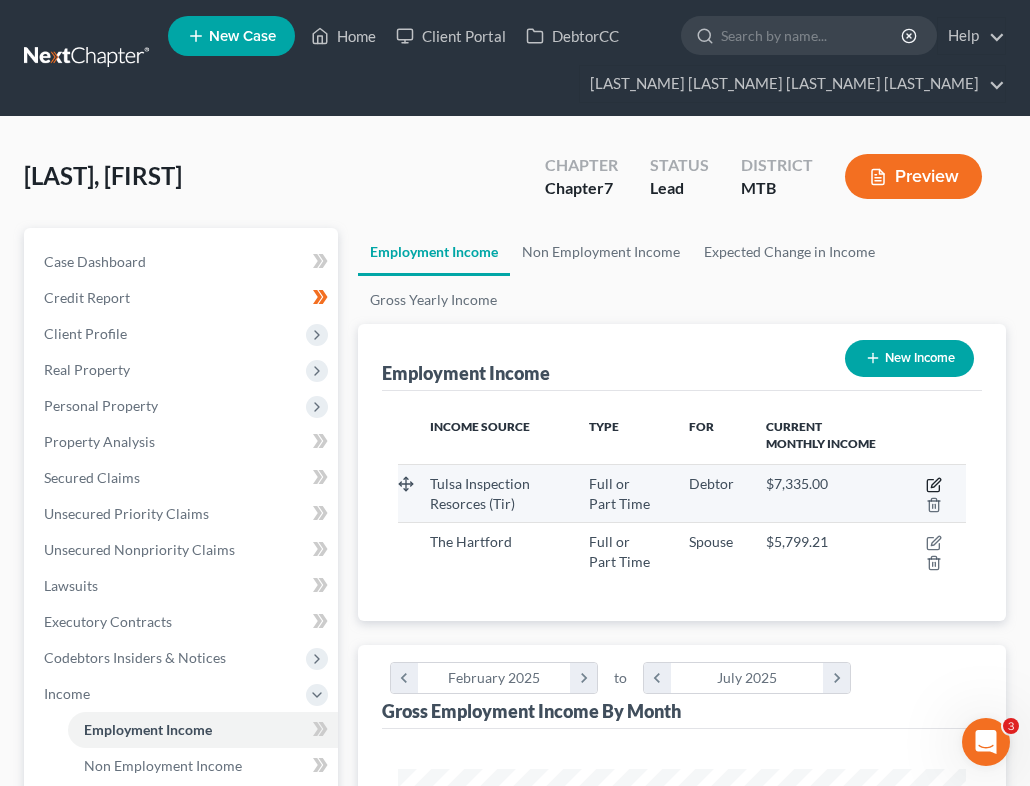 click 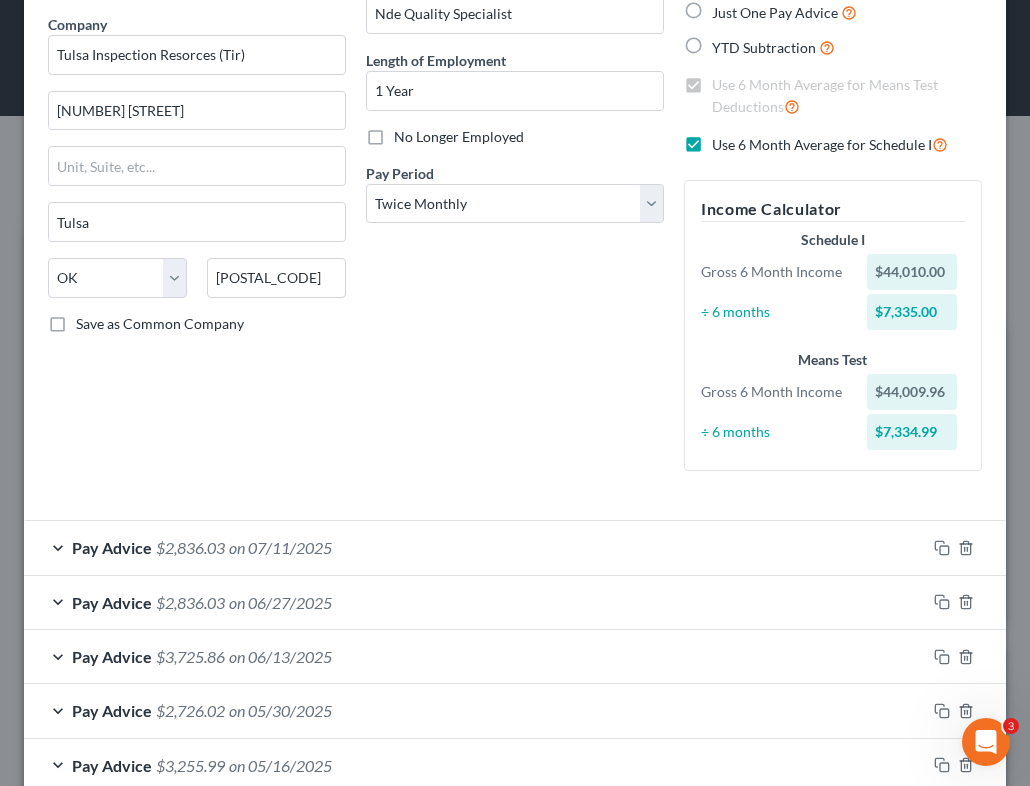 scroll, scrollTop: 188, scrollLeft: 0, axis: vertical 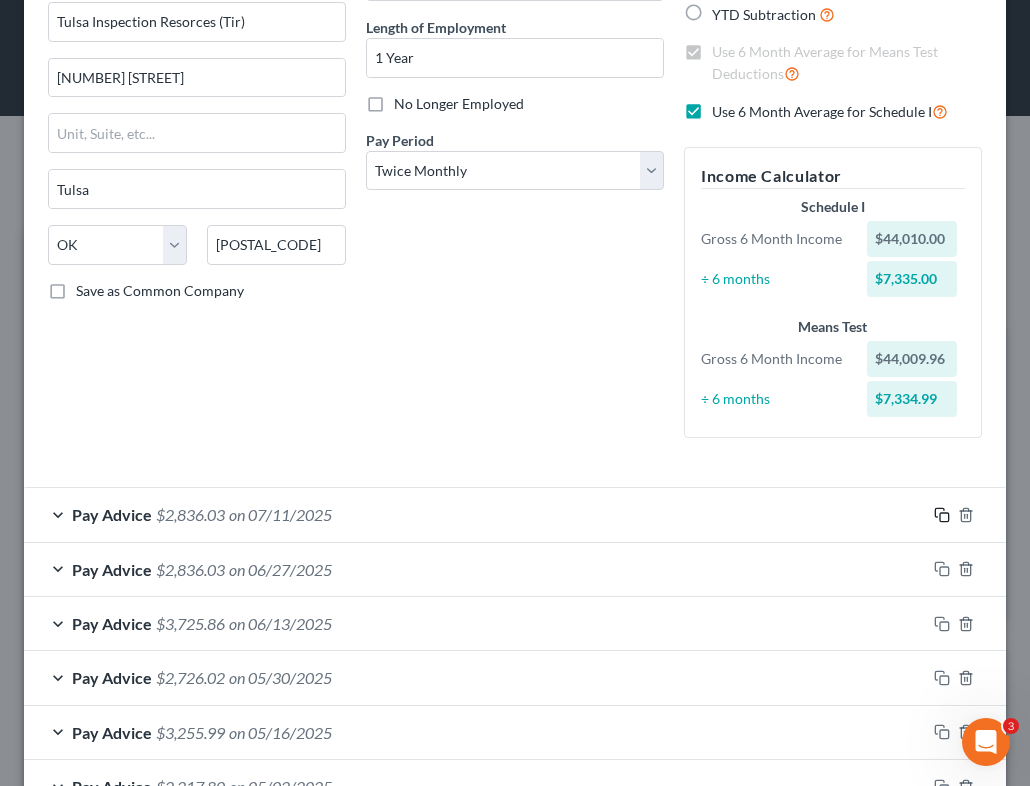 click 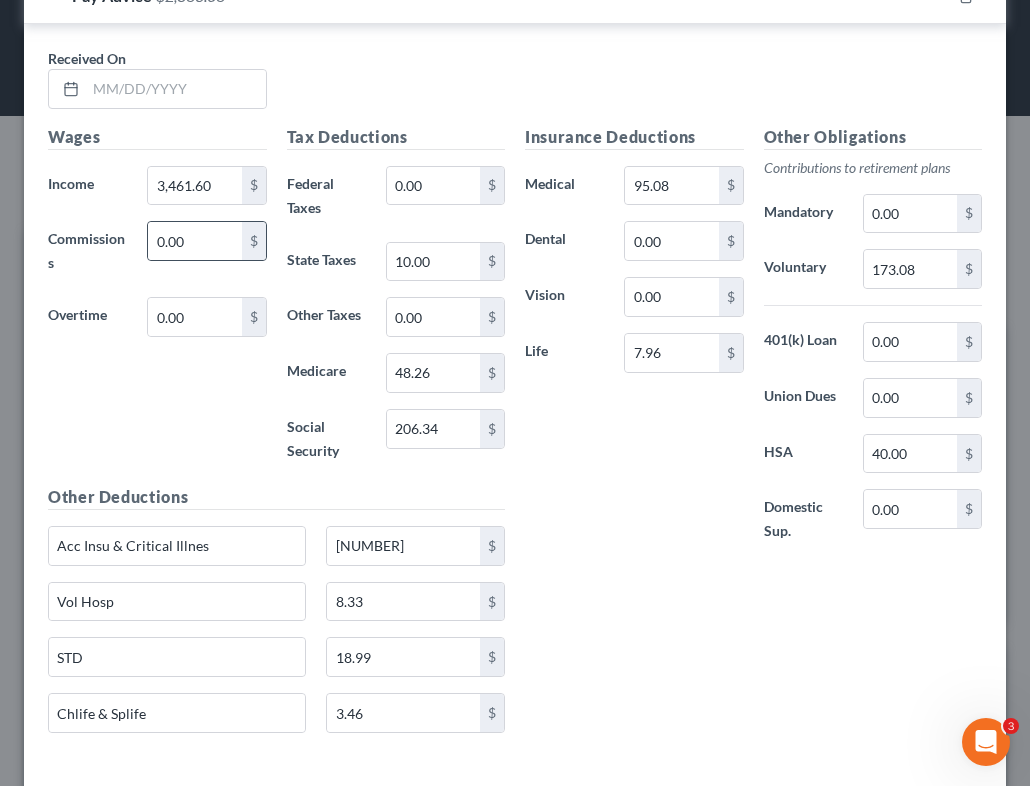 scroll, scrollTop: 2226, scrollLeft: 0, axis: vertical 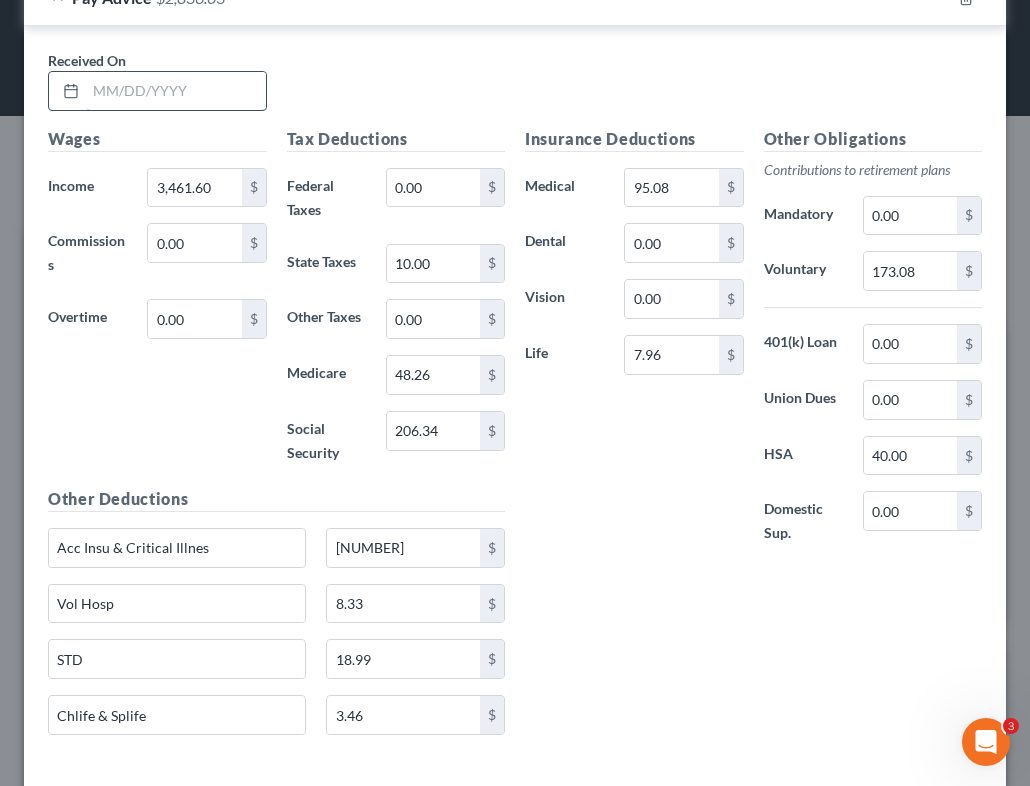 click at bounding box center [176, 91] 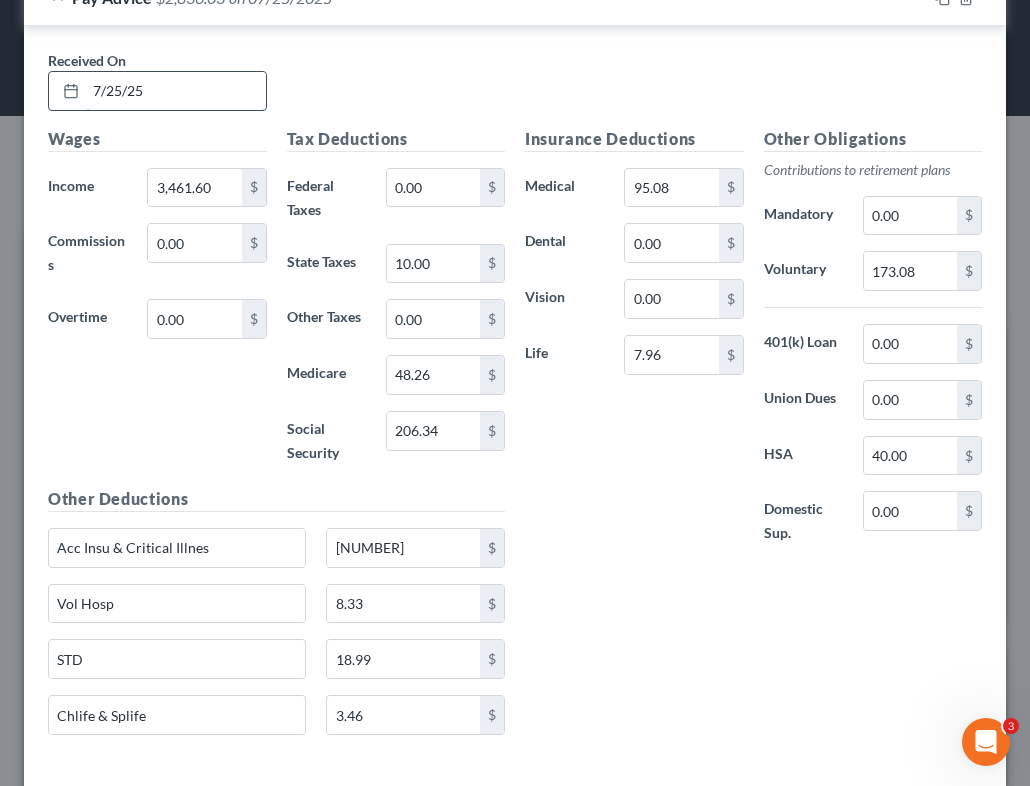type on "7/25/25" 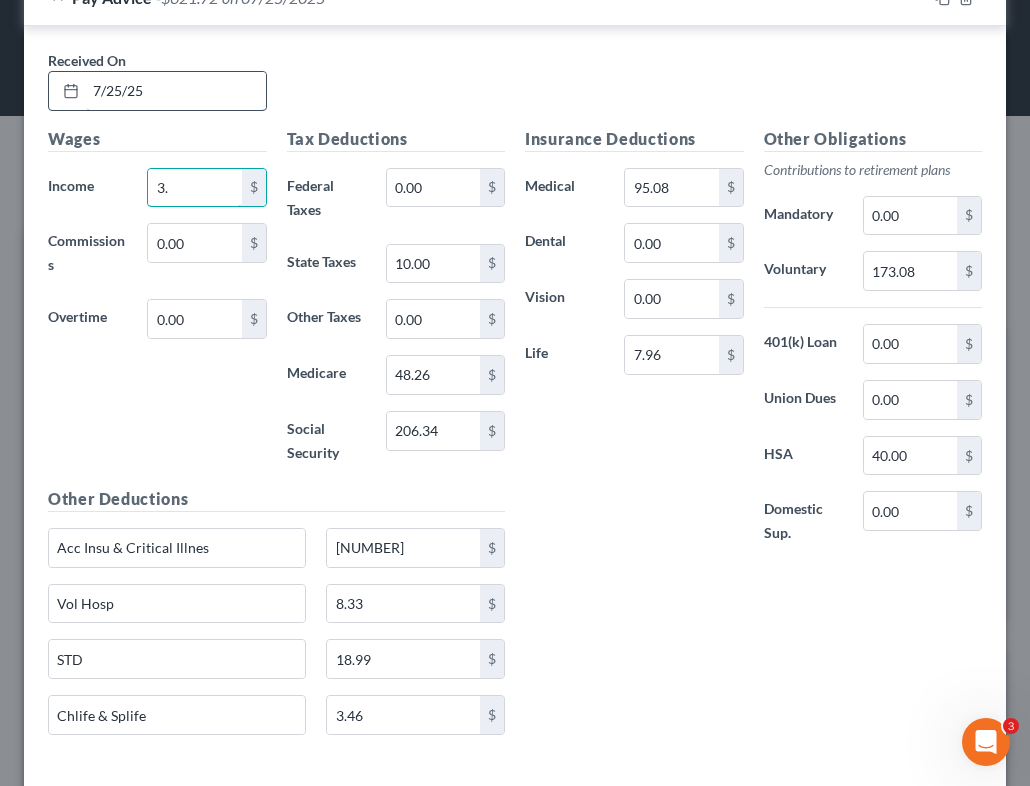 type on "3" 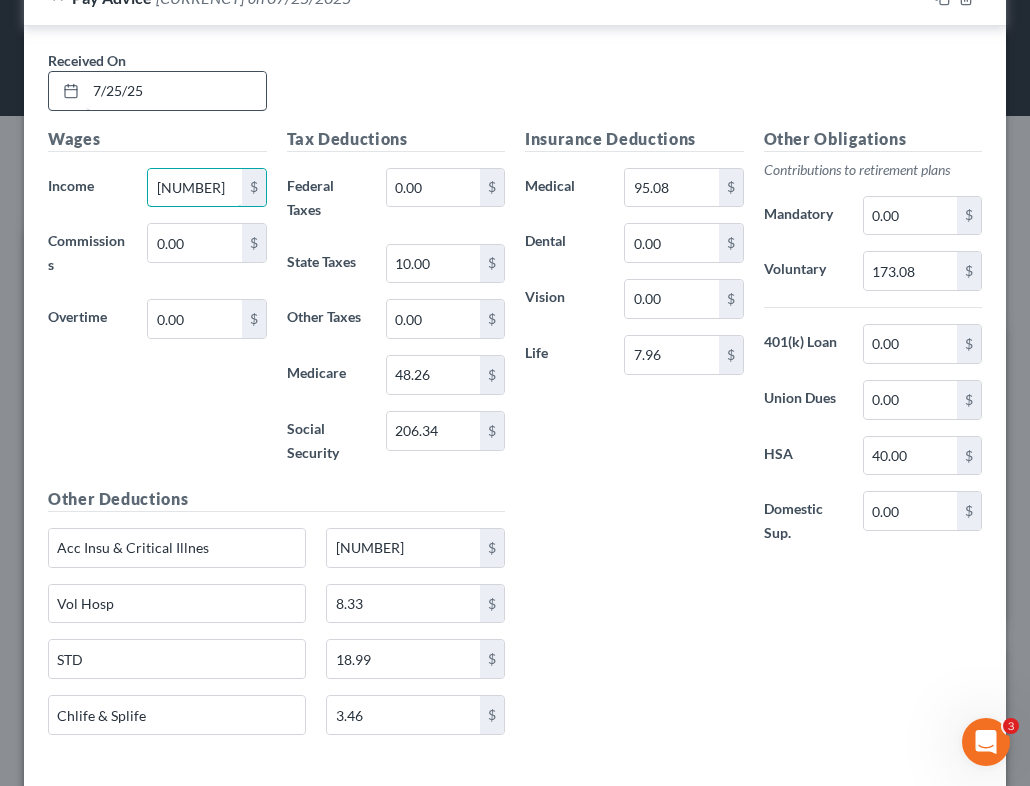 type on "[NUMBER]" 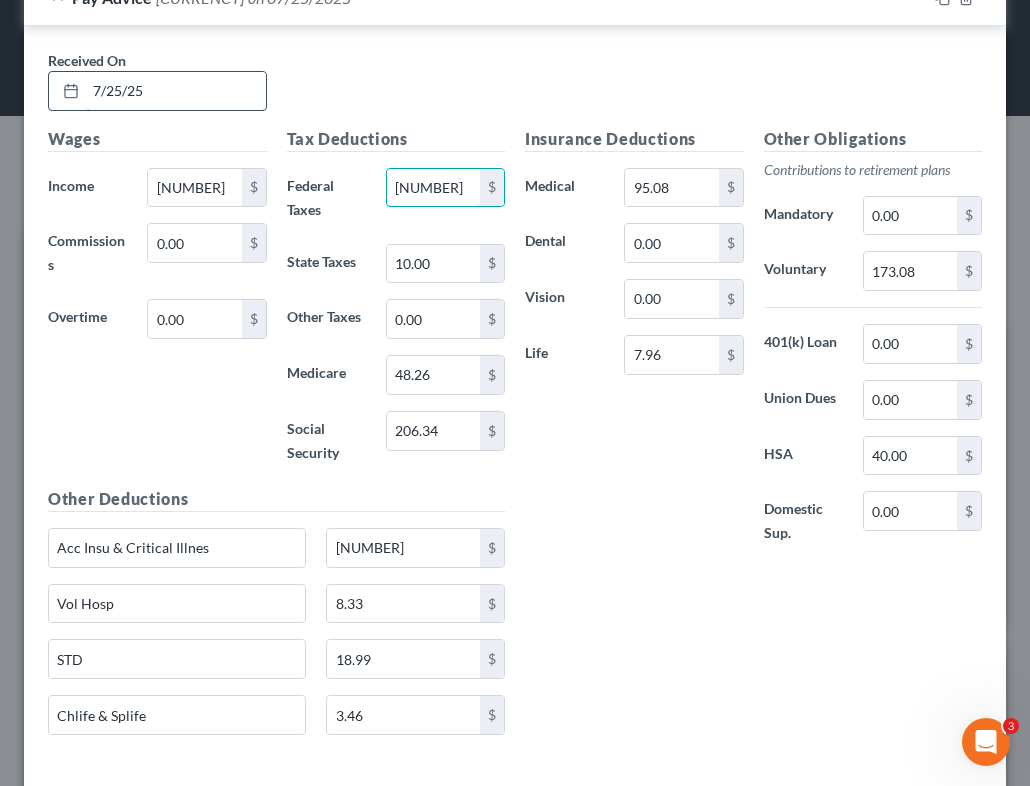 type on "[NUMBER]" 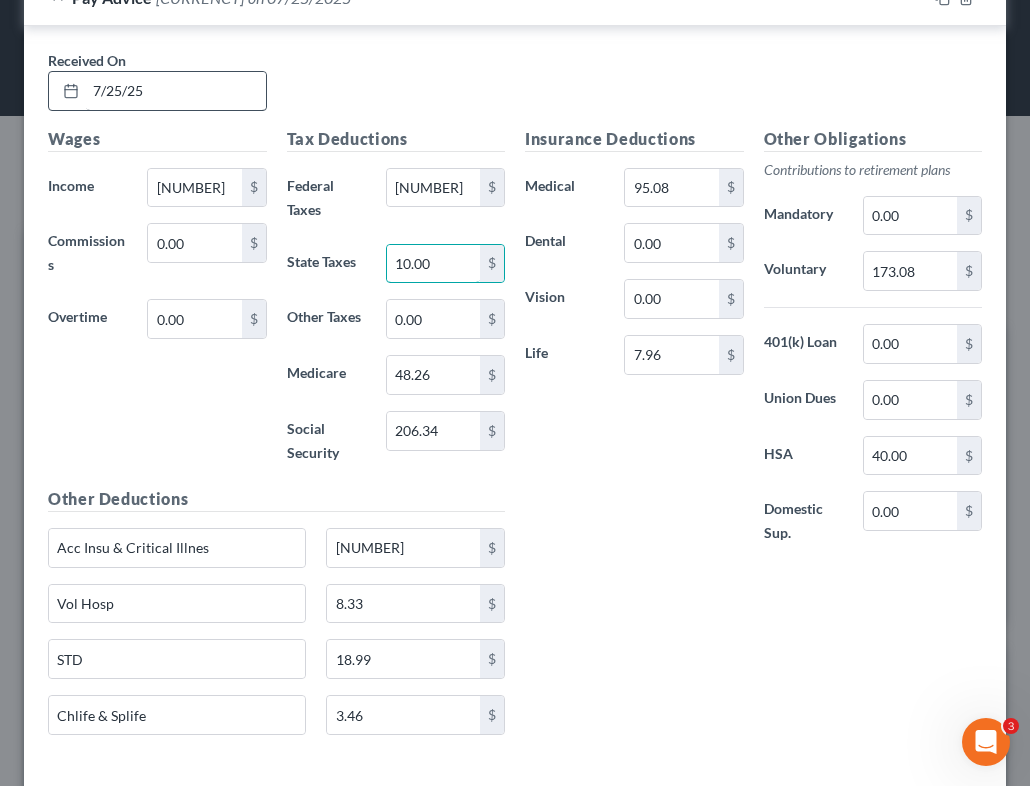 type on "2" 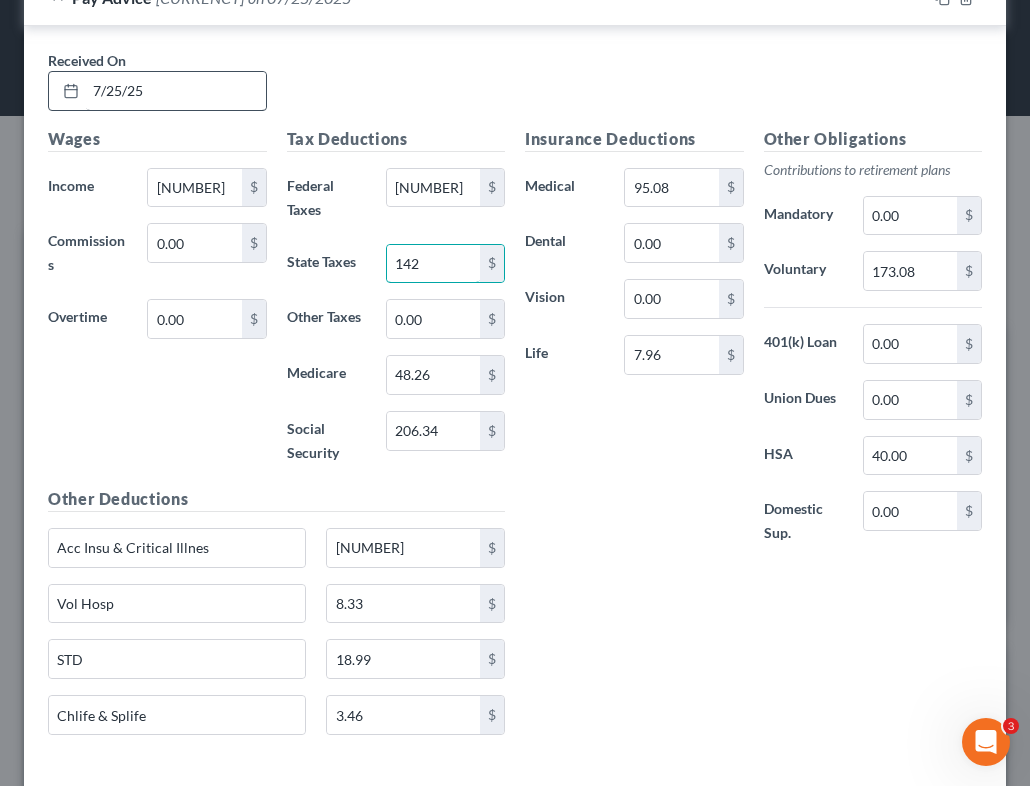 type on "142" 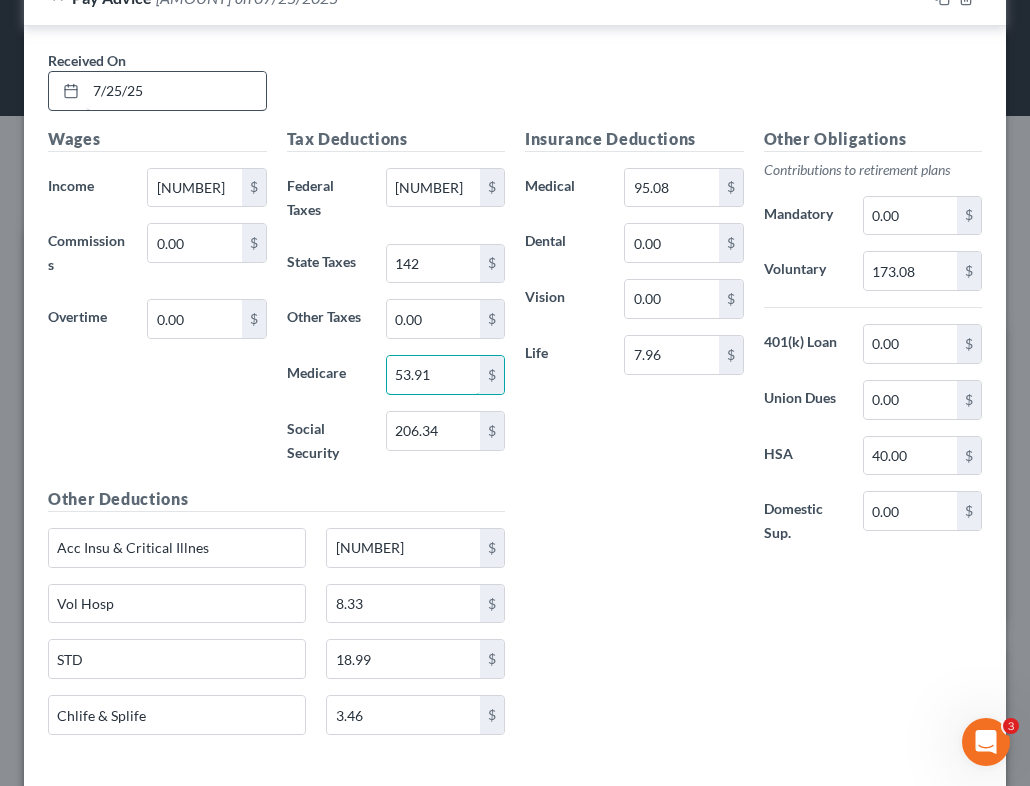 type on "53.91" 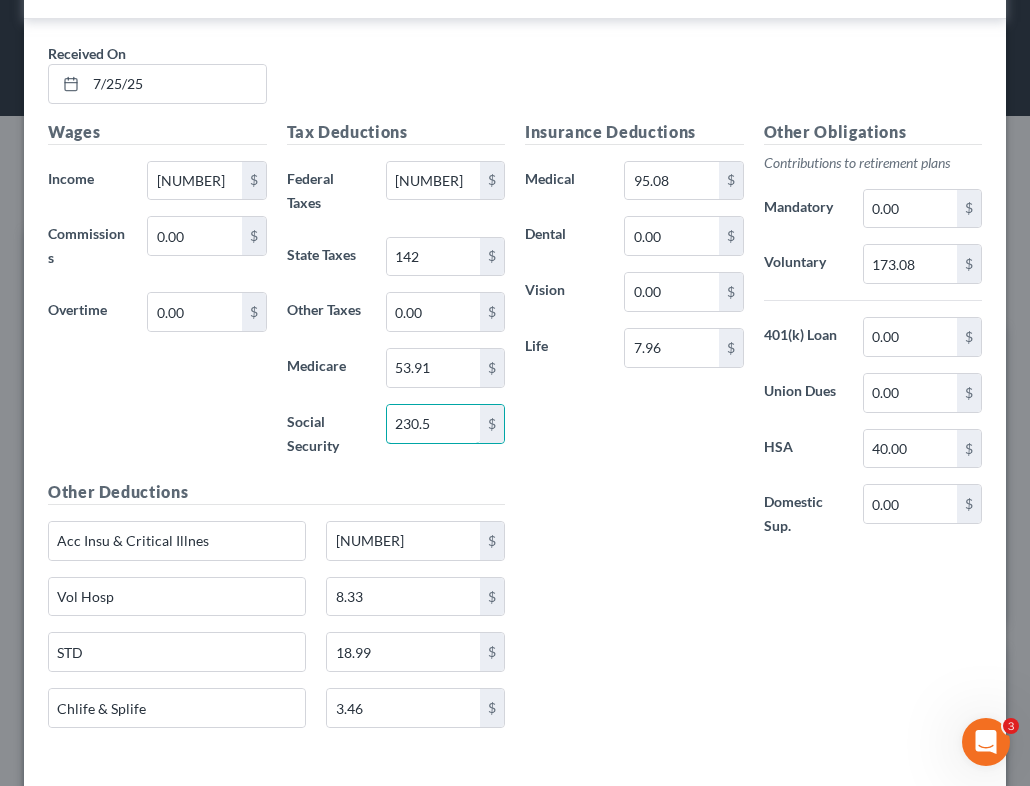 scroll, scrollTop: 2234, scrollLeft: 0, axis: vertical 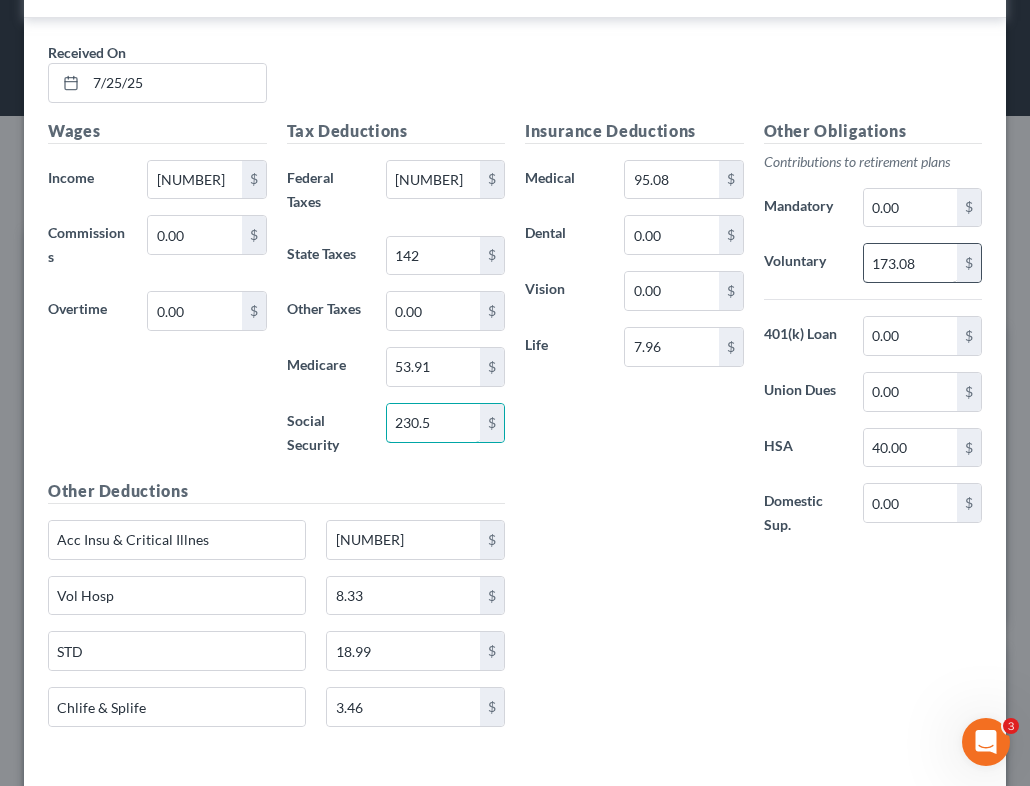 type on "230.5" 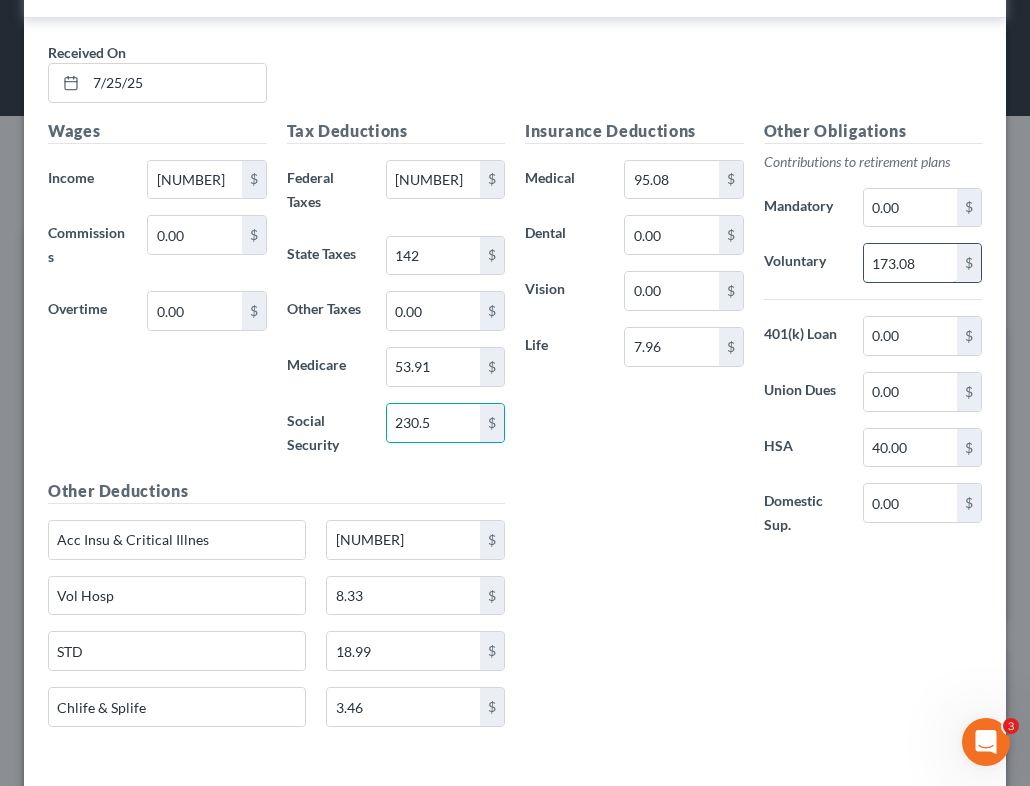 click on "173.08" at bounding box center (910, 263) 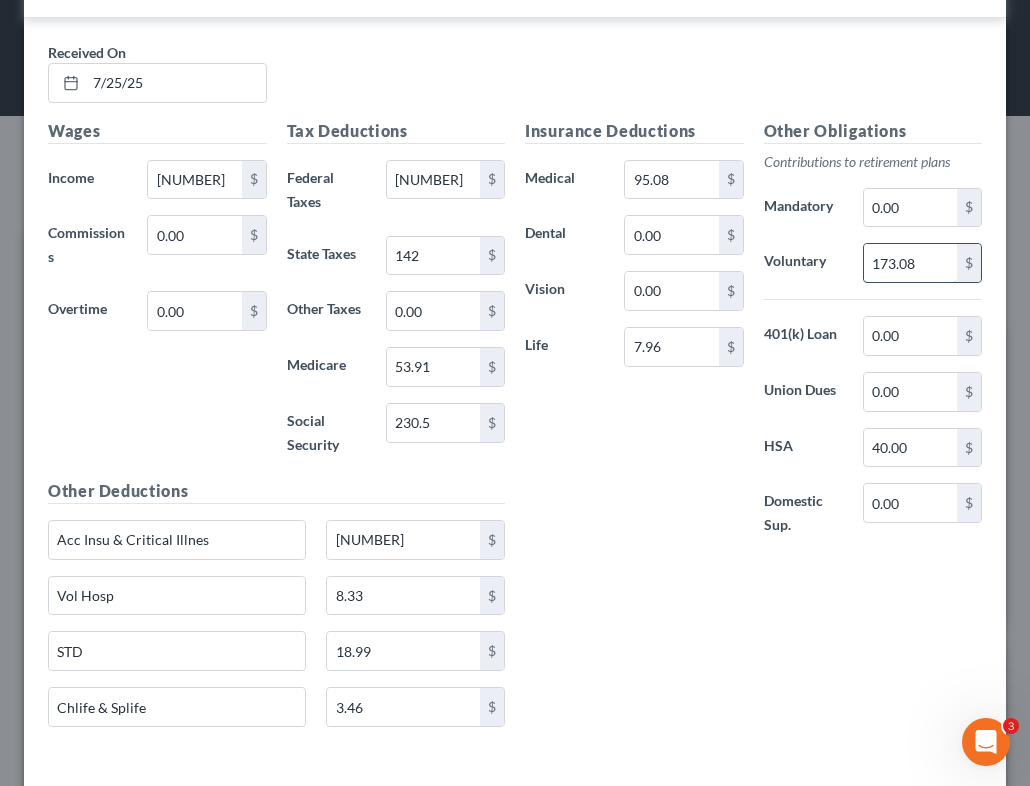 click on "173.08" at bounding box center [910, 263] 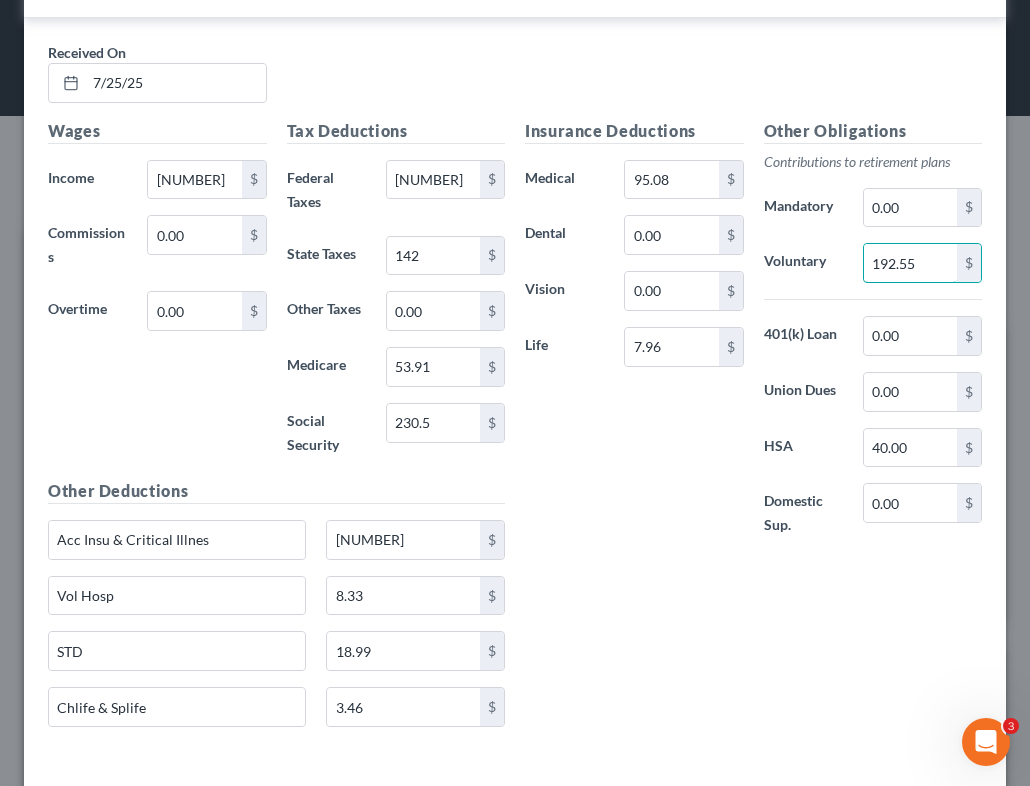 type on "192.55" 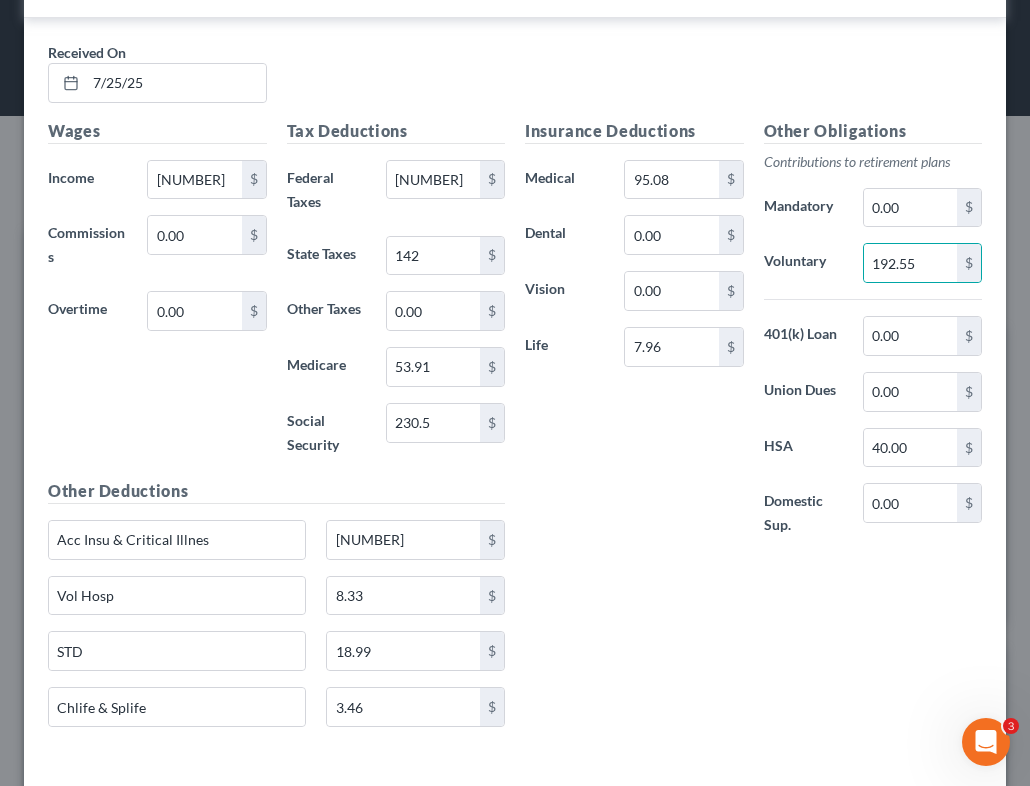 click on "Insurance Deductions Medical 95.08 $ Dental 0.00 $ Vision 0.00 $ Life 7.96 $" at bounding box center (634, 339) 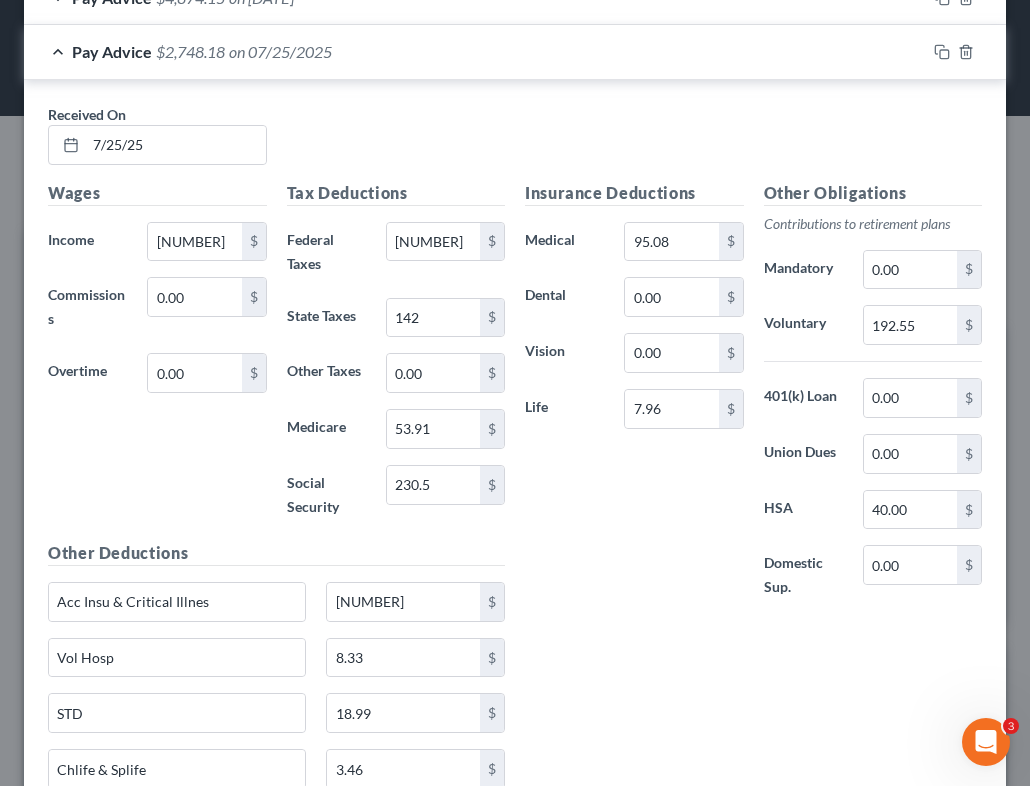 scroll, scrollTop: 2316, scrollLeft: 0, axis: vertical 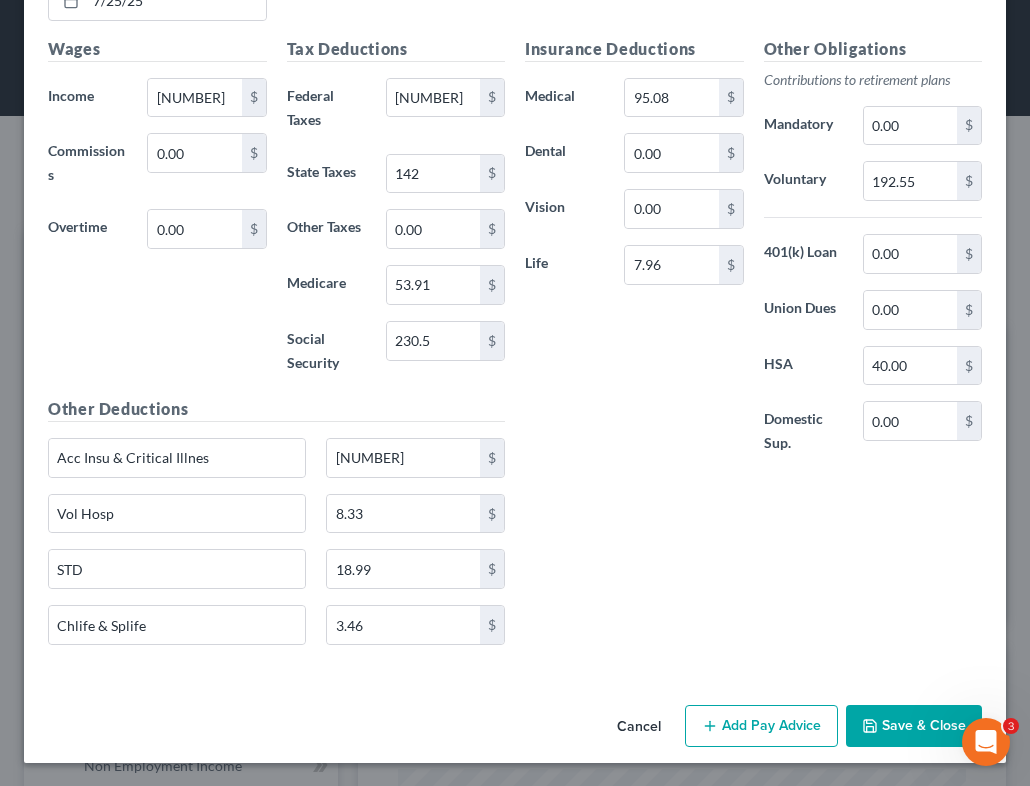 click on "Save & Close" at bounding box center [914, 726] 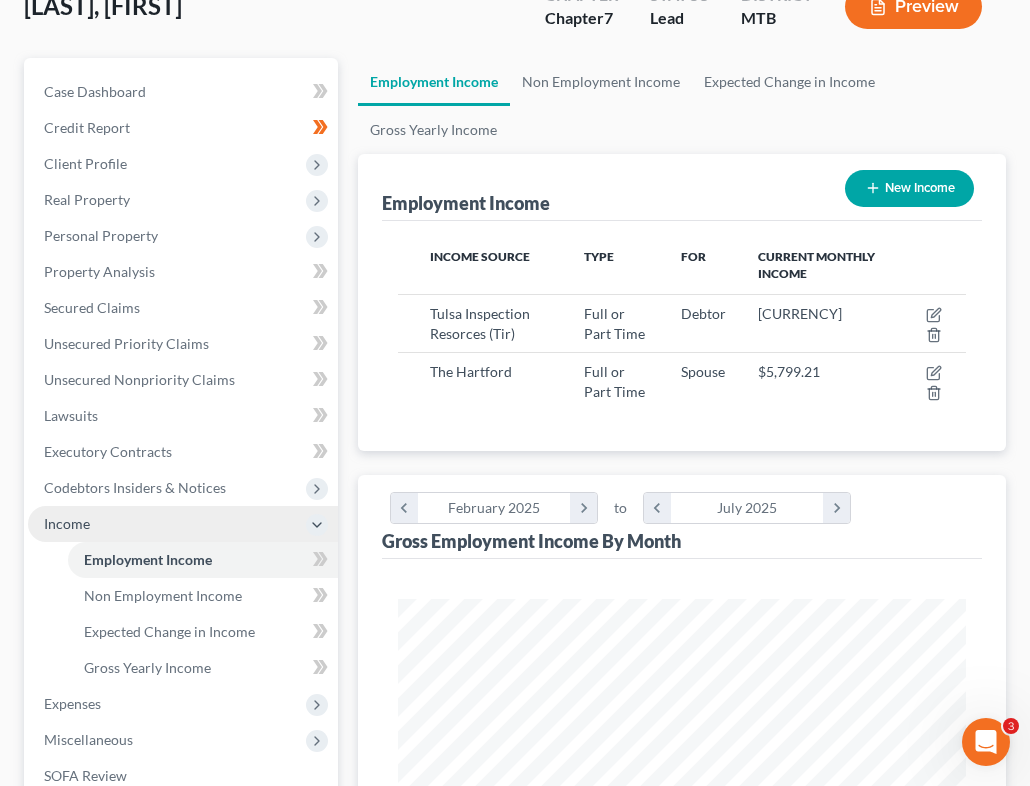 scroll, scrollTop: 326, scrollLeft: 0, axis: vertical 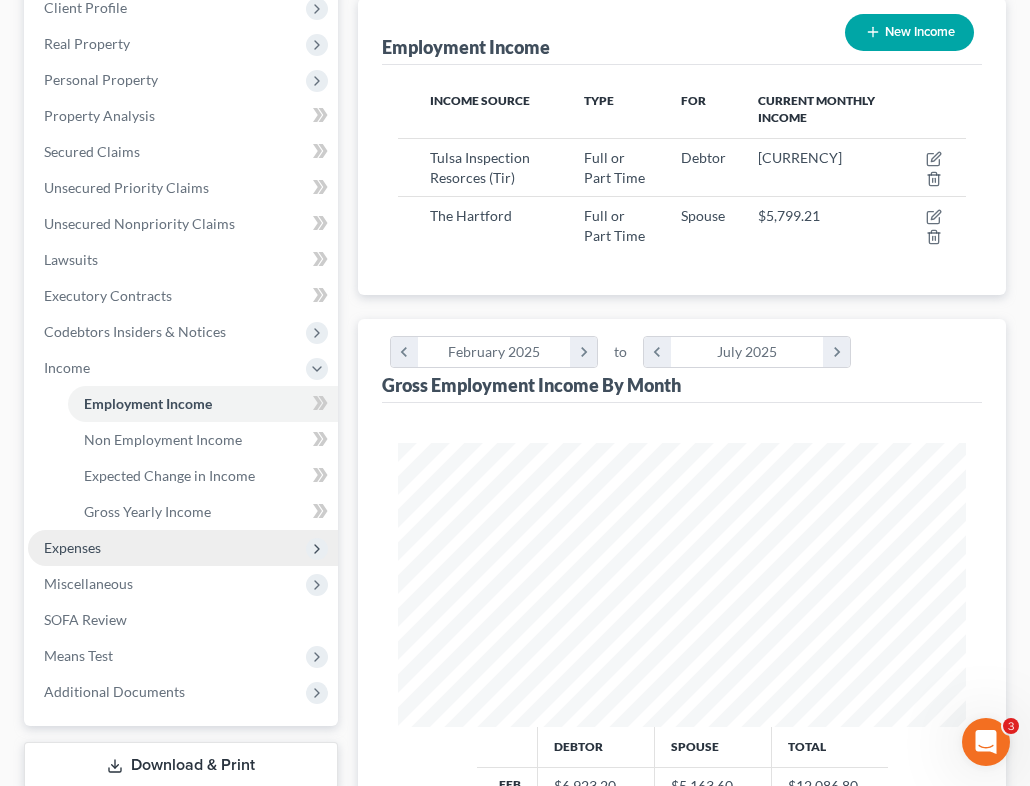 click on "Expenses" at bounding box center [183, 548] 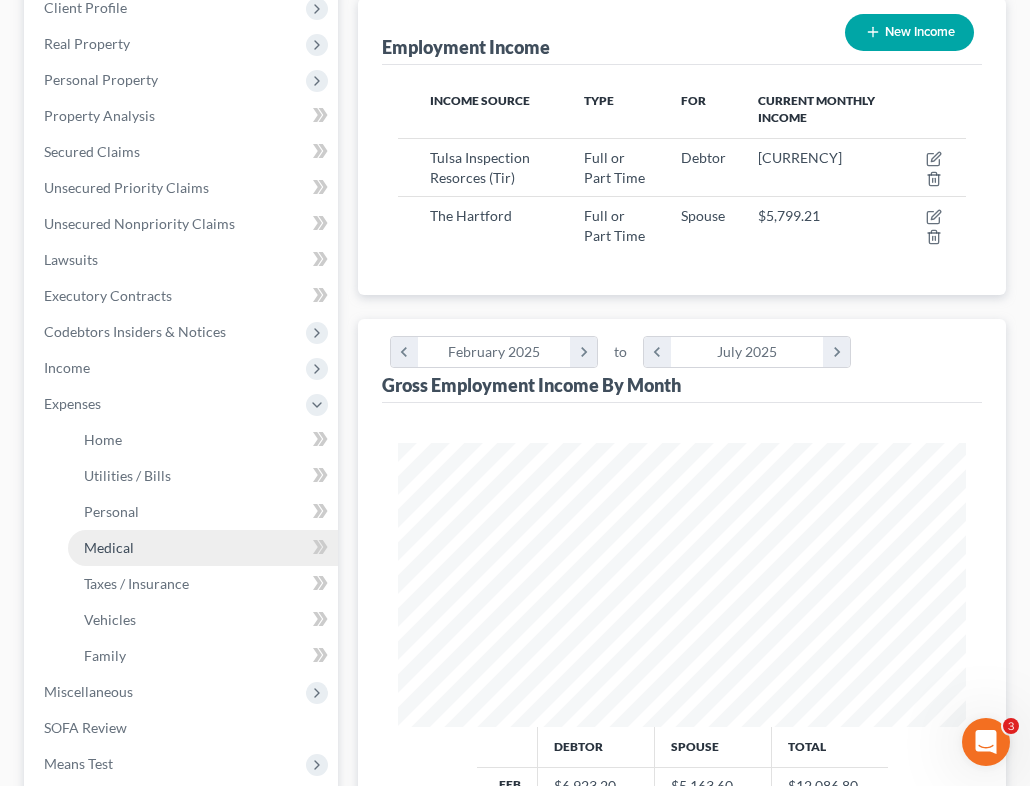 click on "Medical" at bounding box center [203, 548] 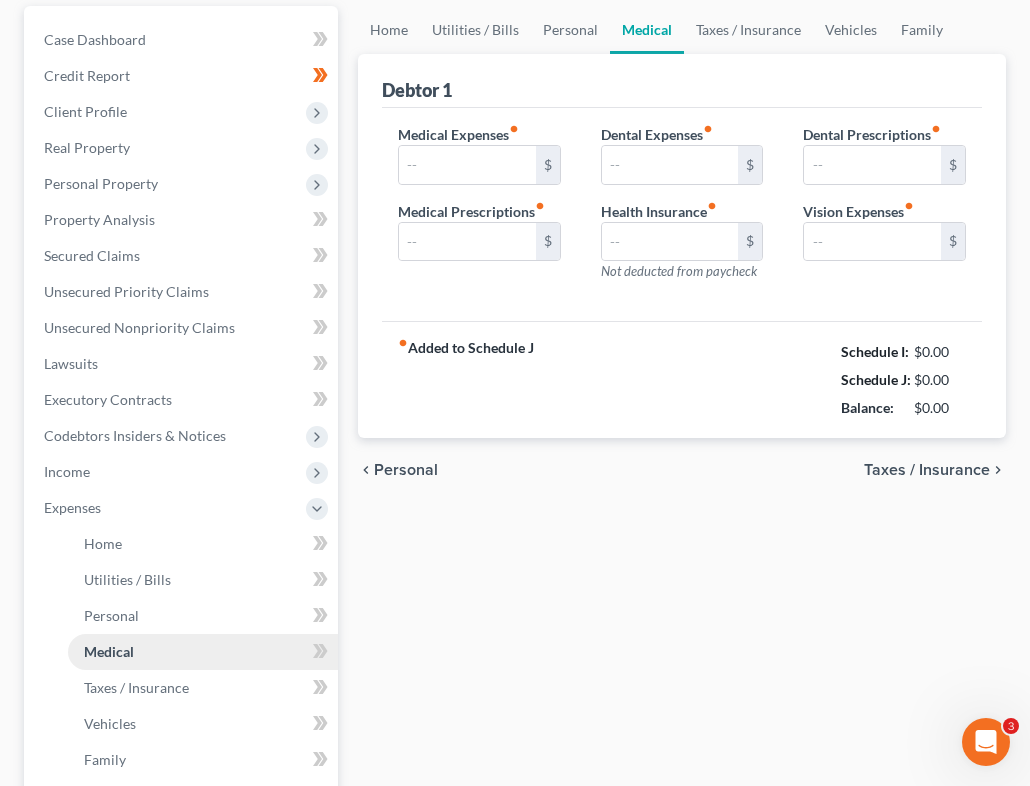type on "50.00" 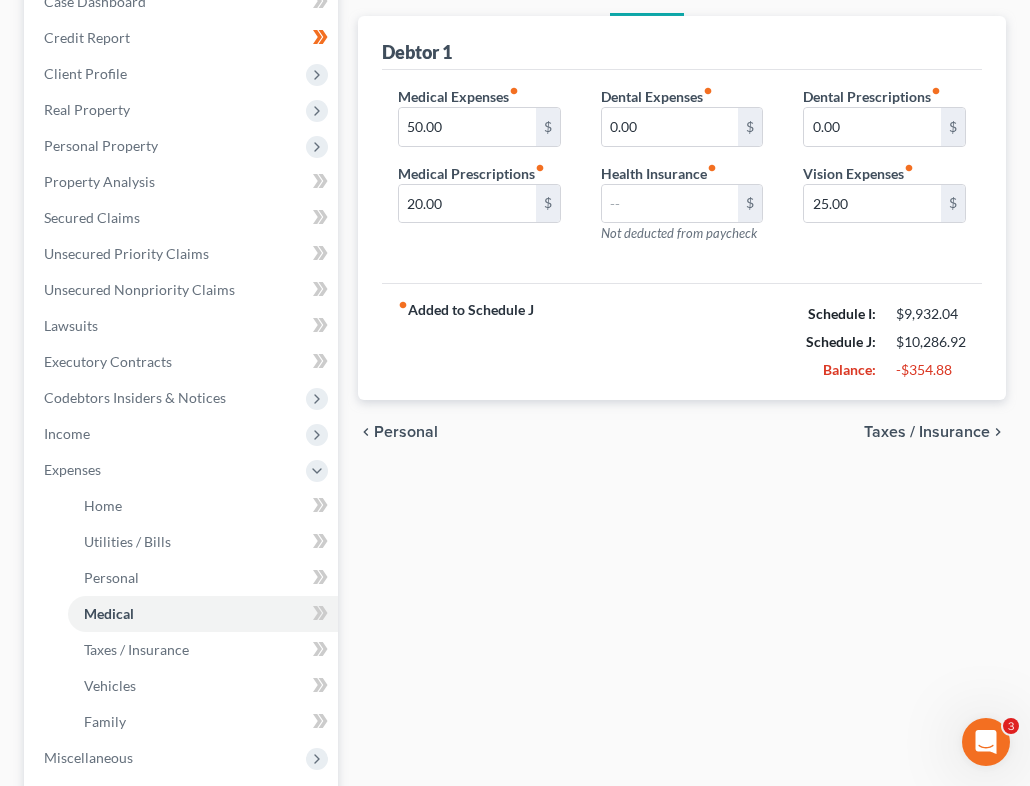 scroll, scrollTop: 563, scrollLeft: 0, axis: vertical 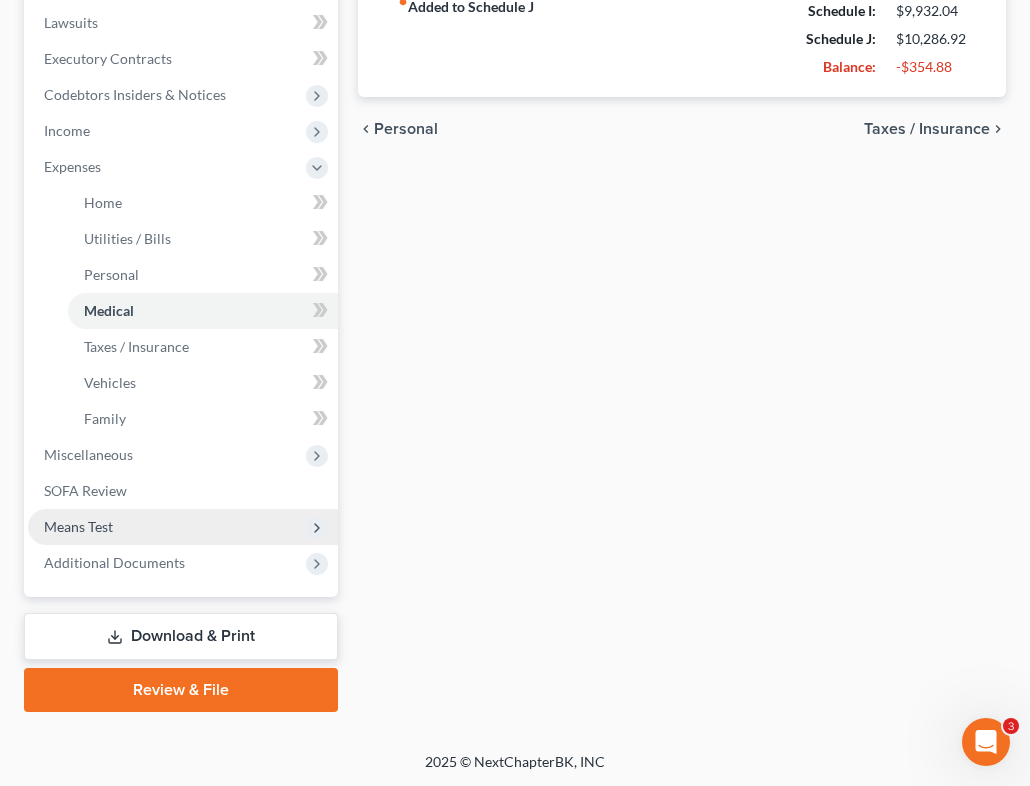 click on "Means Test" at bounding box center (183, 527) 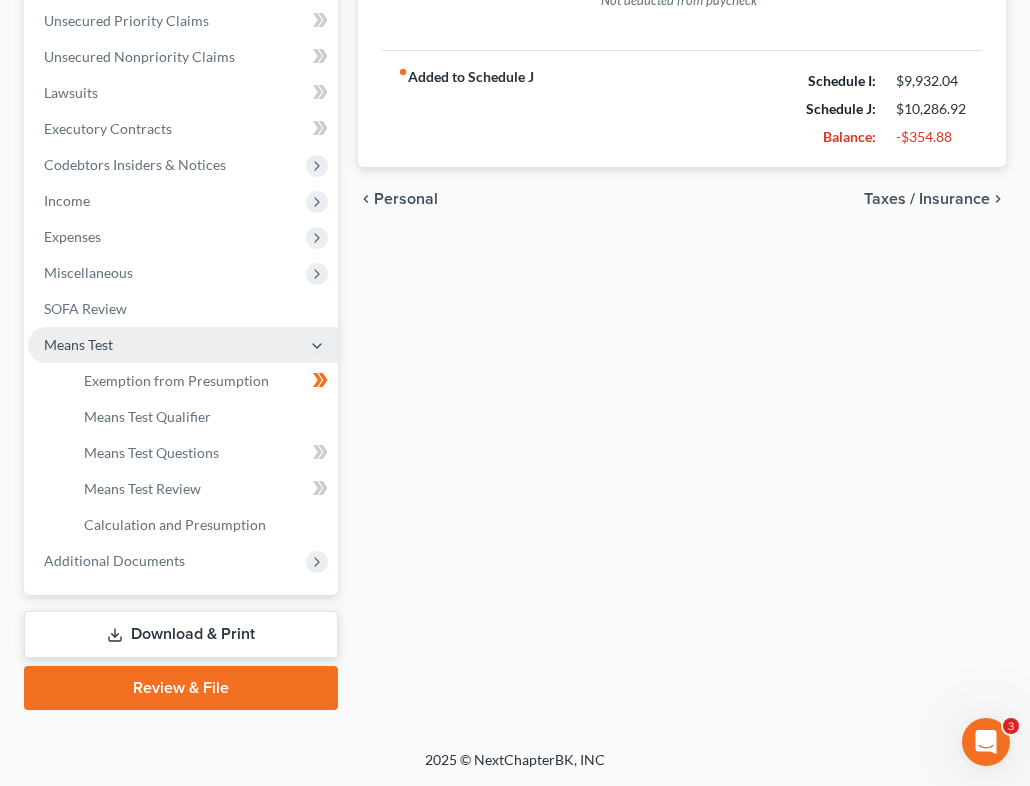 scroll, scrollTop: 491, scrollLeft: 0, axis: vertical 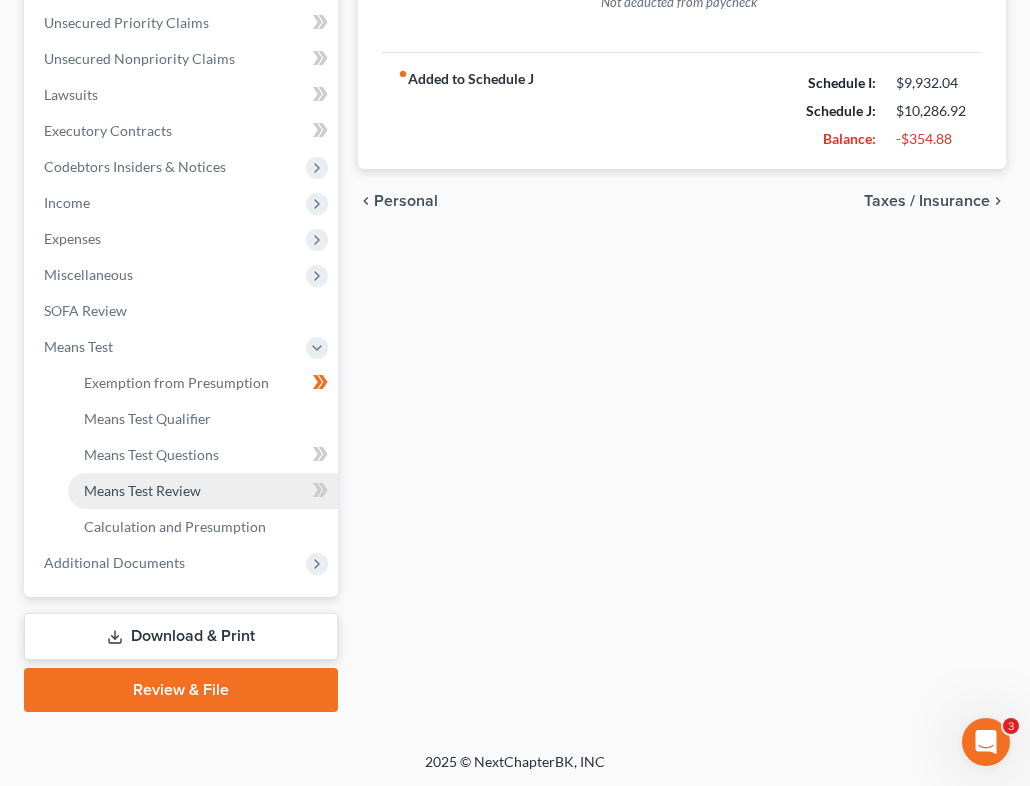 click on "Means Test Review" at bounding box center (203, 491) 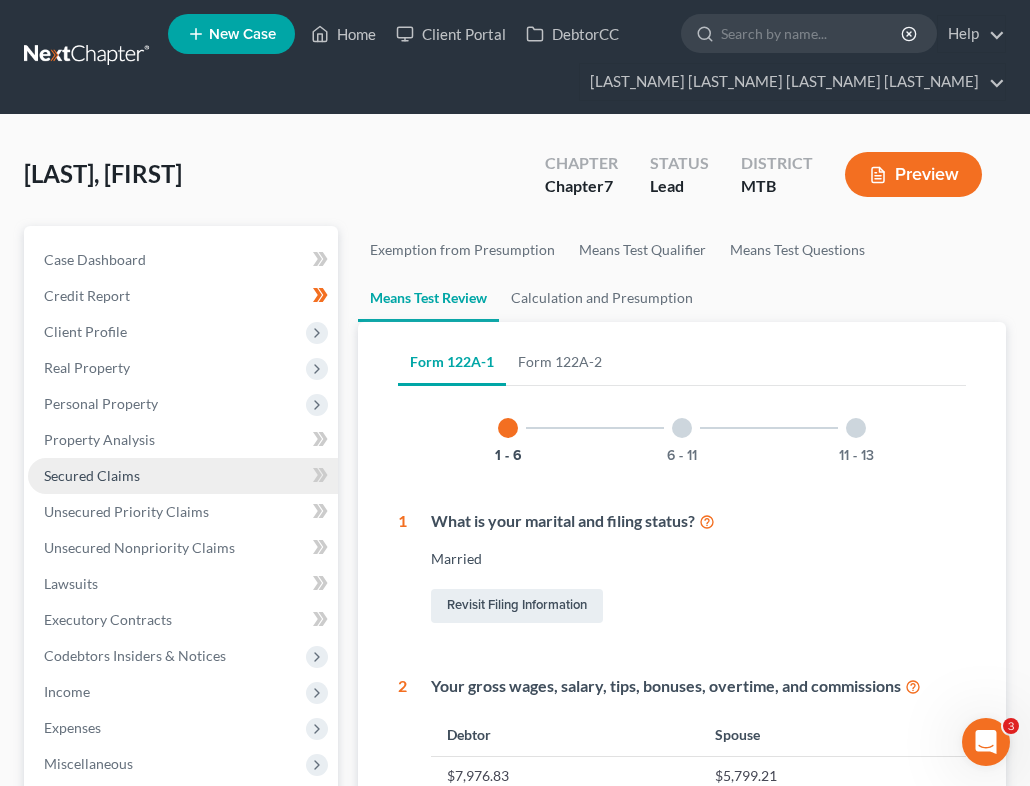 scroll, scrollTop: 0, scrollLeft: 0, axis: both 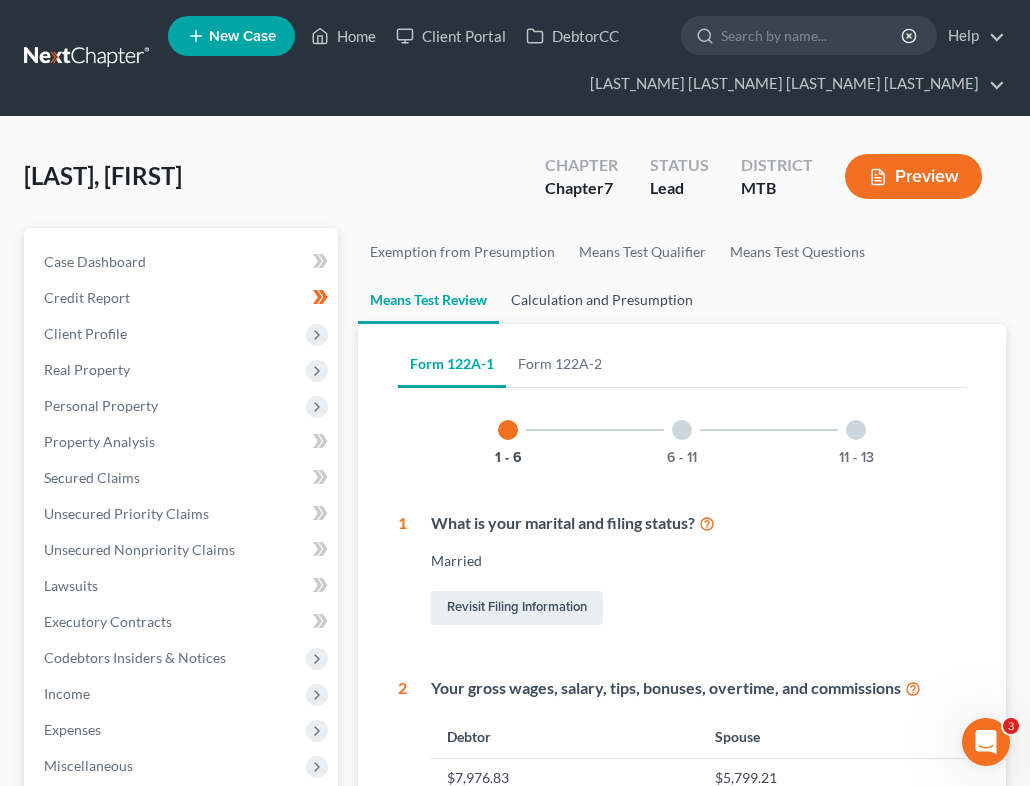 click on "Calculation and Presumption" at bounding box center [602, 300] 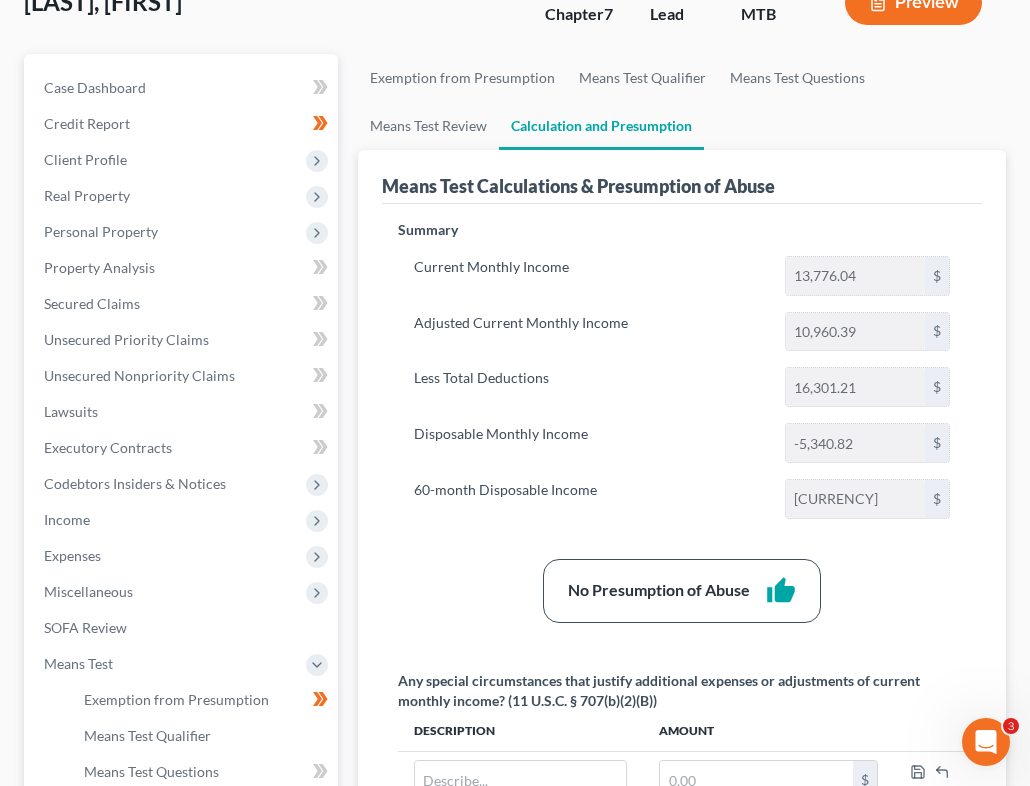 scroll, scrollTop: 491, scrollLeft: 0, axis: vertical 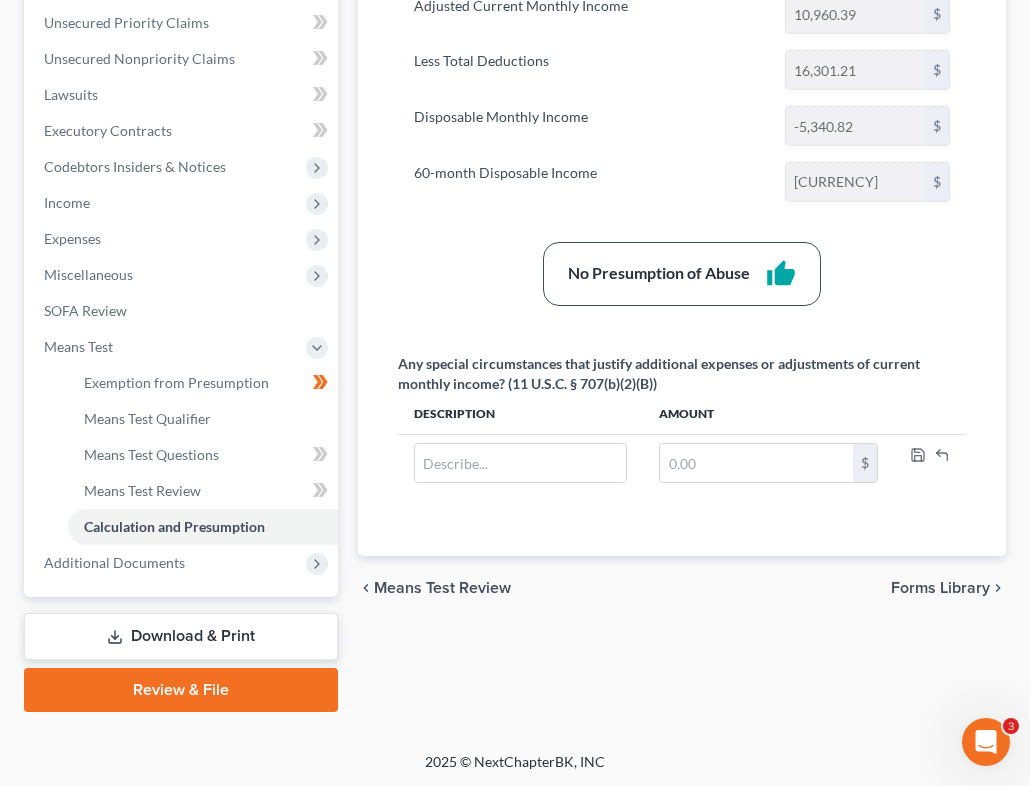 click on "Download & Print" at bounding box center (181, 636) 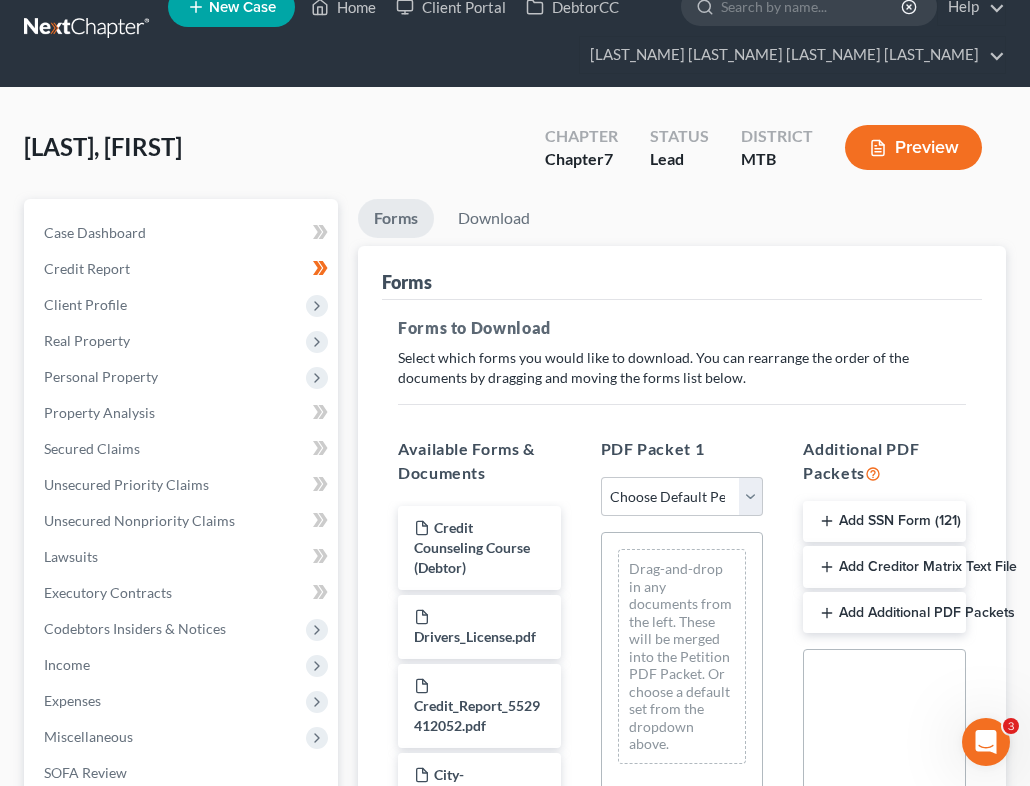 scroll, scrollTop: 0, scrollLeft: 0, axis: both 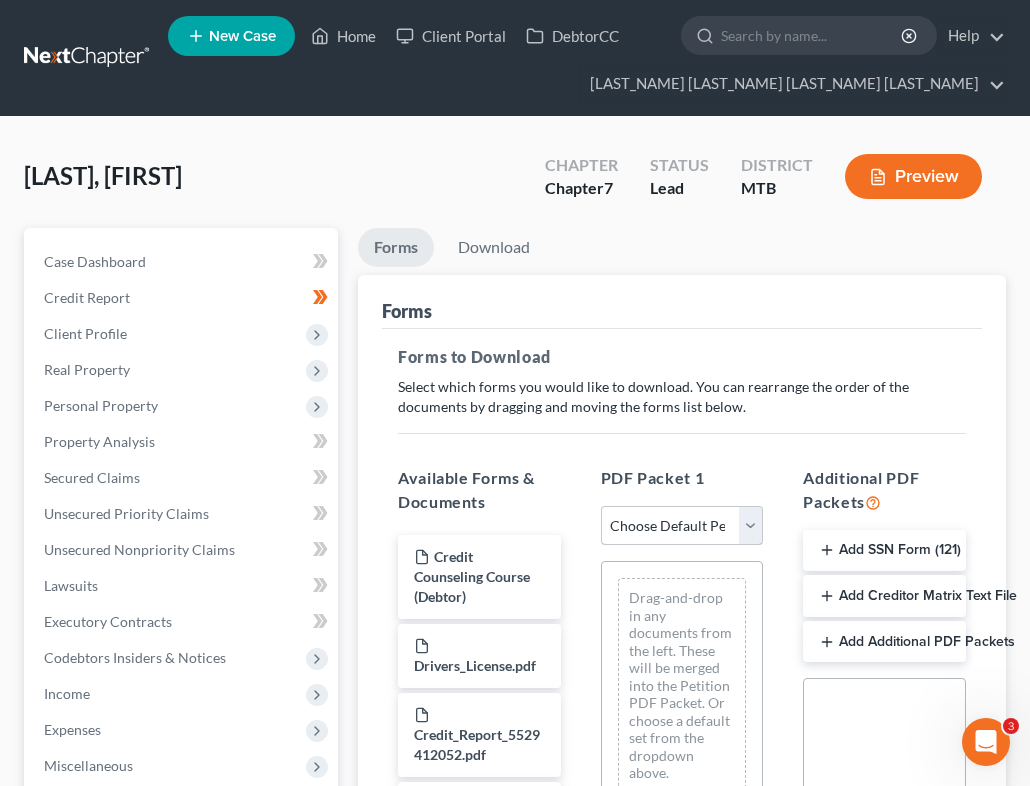 click on "Choose Default Petition PDF Packet Complete Bankruptcy Petition (all forms and schedules) Emergency Filing Forms (Petition and Creditor List Only) Amended Forms Signature Pages Only" at bounding box center (682, 526) 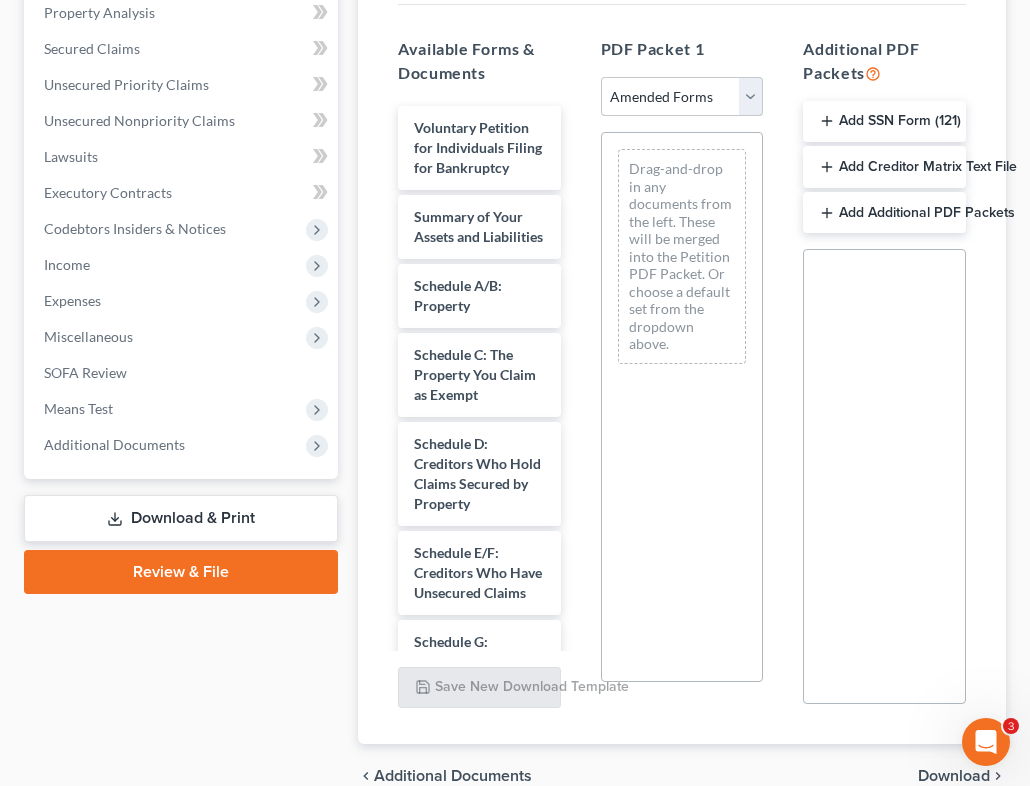 scroll, scrollTop: 489, scrollLeft: 0, axis: vertical 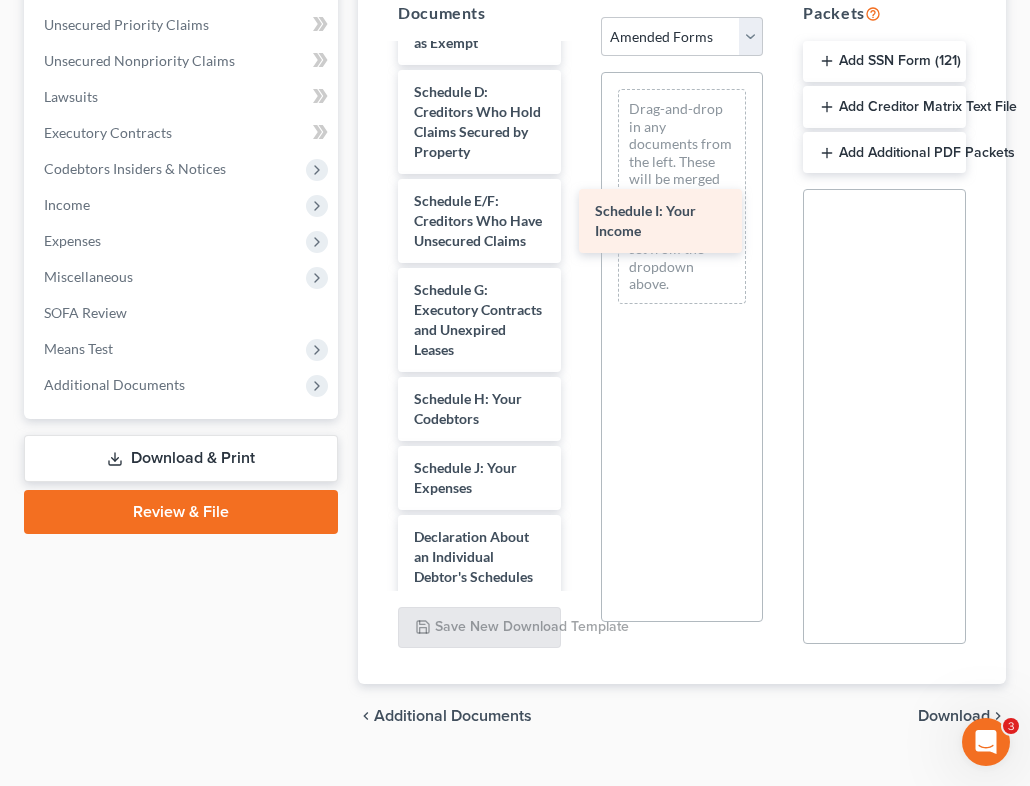 drag, startPoint x: 508, startPoint y: 468, endPoint x: 689, endPoint y: 212, distance: 313.52353 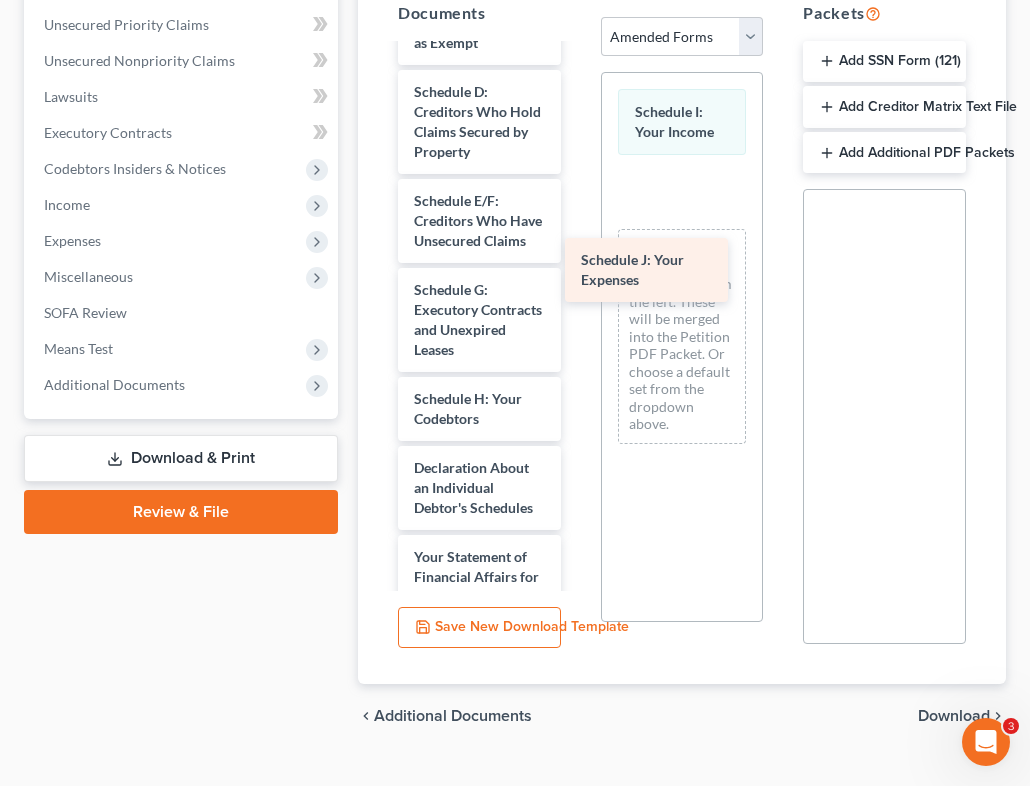 drag, startPoint x: 513, startPoint y: 471, endPoint x: 682, endPoint y: 263, distance: 268.00186 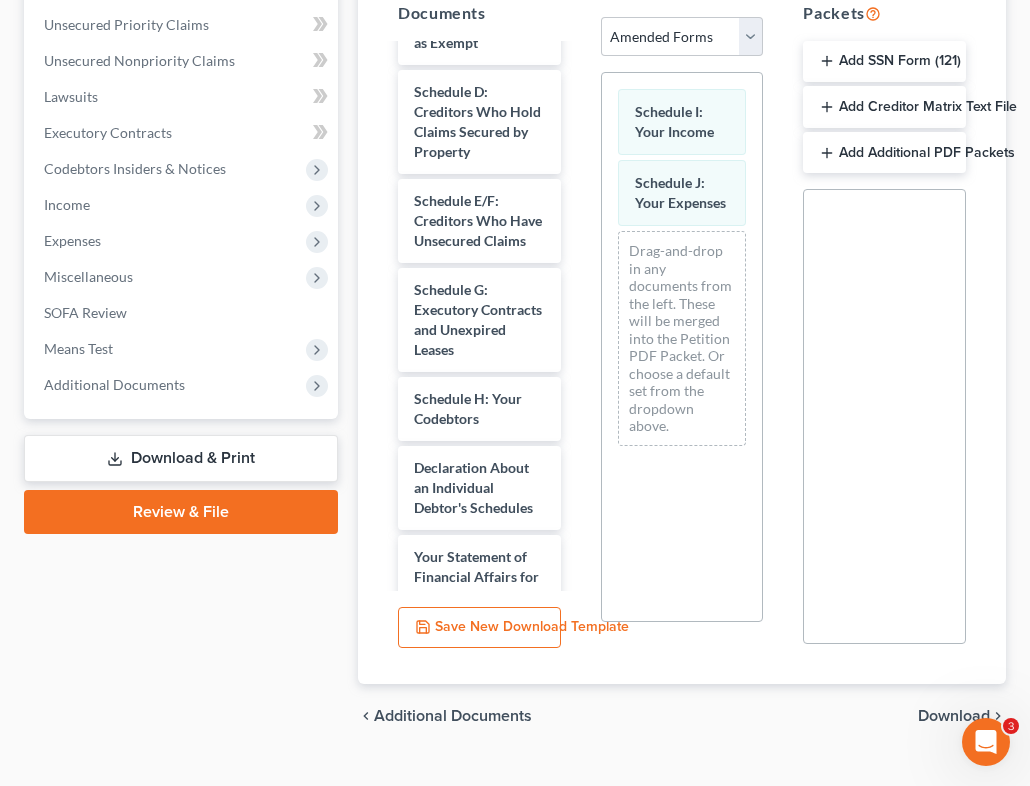 click on "Add Additional PDF Packets" at bounding box center [884, 153] 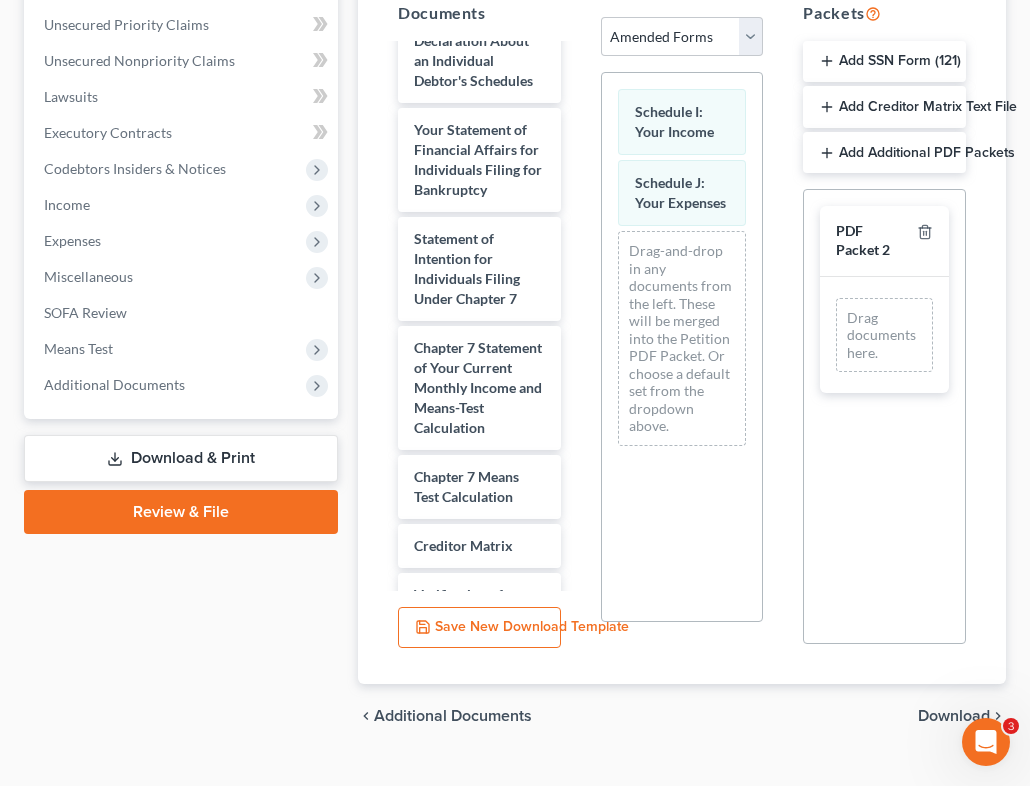 scroll, scrollTop: 778, scrollLeft: 0, axis: vertical 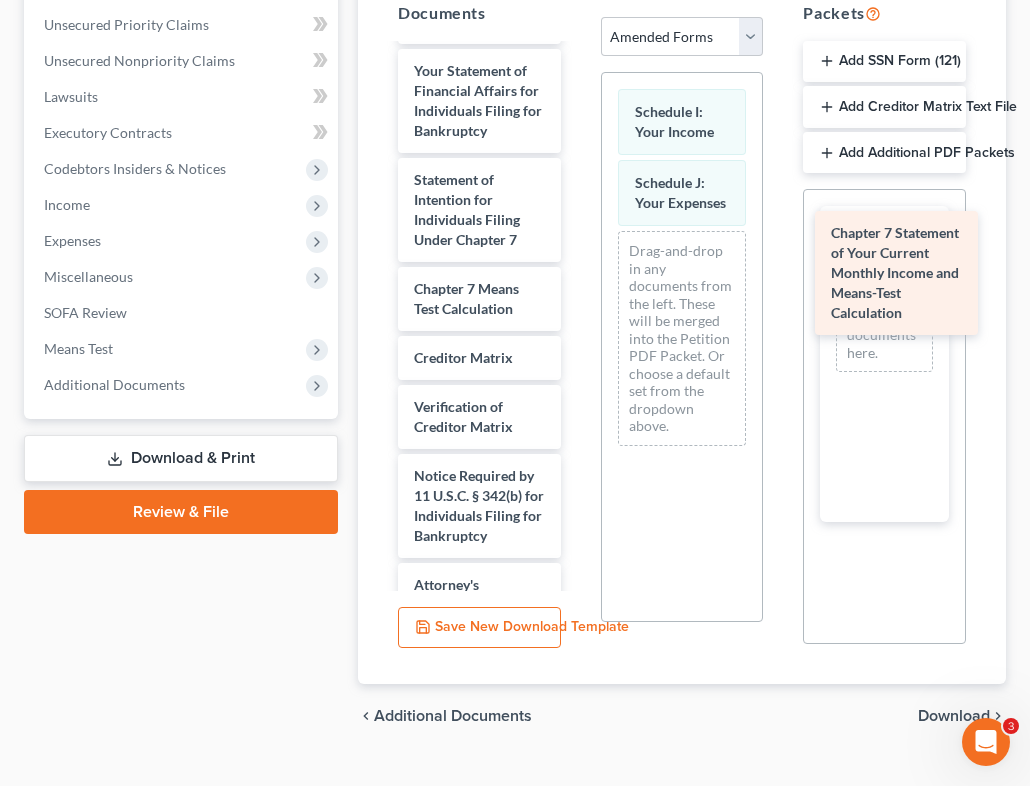 drag, startPoint x: 486, startPoint y: 326, endPoint x: 898, endPoint y: 272, distance: 415.52377 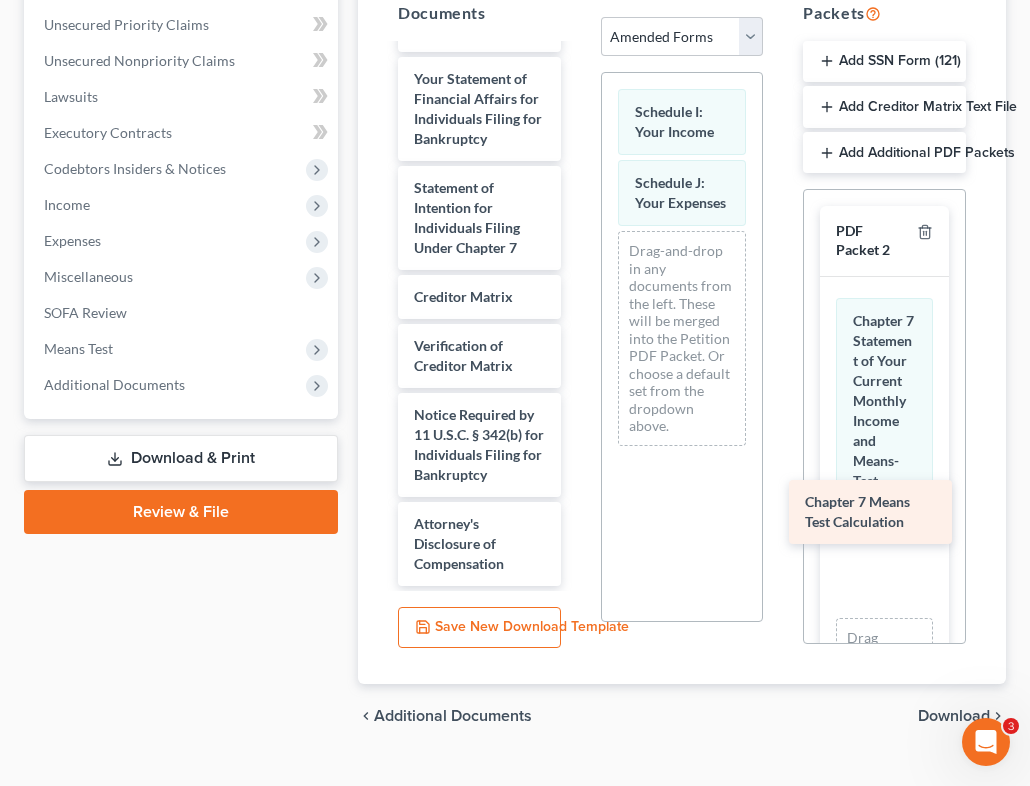 scroll, scrollTop: 770, scrollLeft: 0, axis: vertical 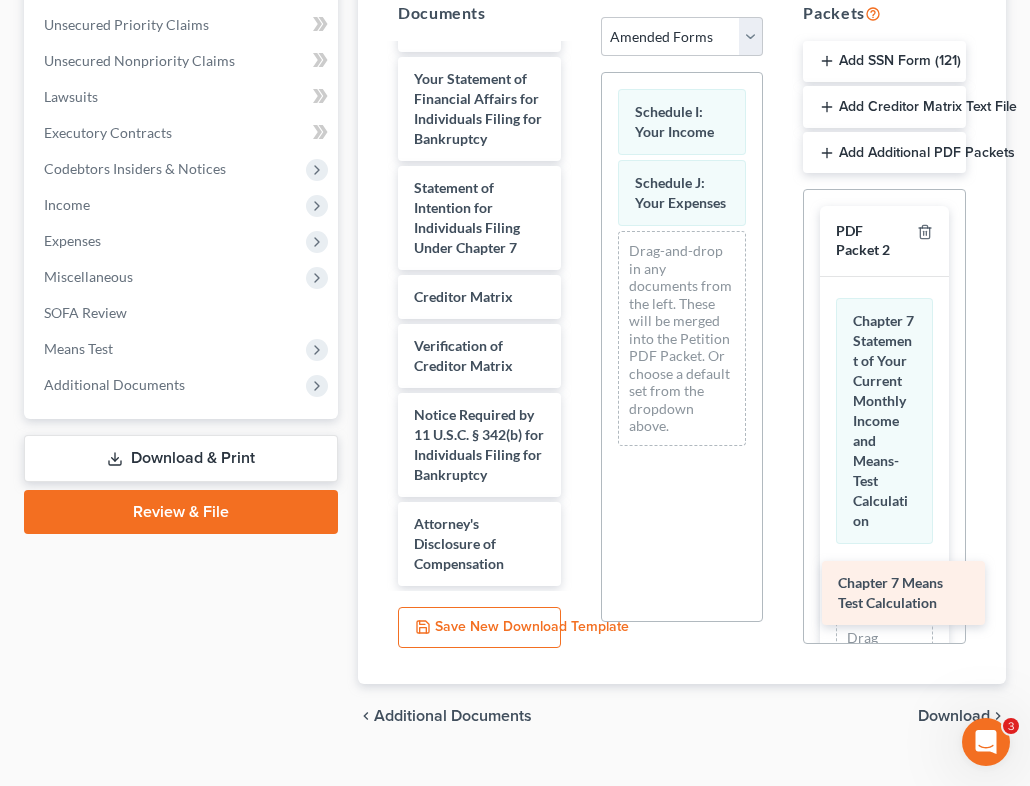 drag, startPoint x: 490, startPoint y: 313, endPoint x: 914, endPoint y: 608, distance: 516.52783 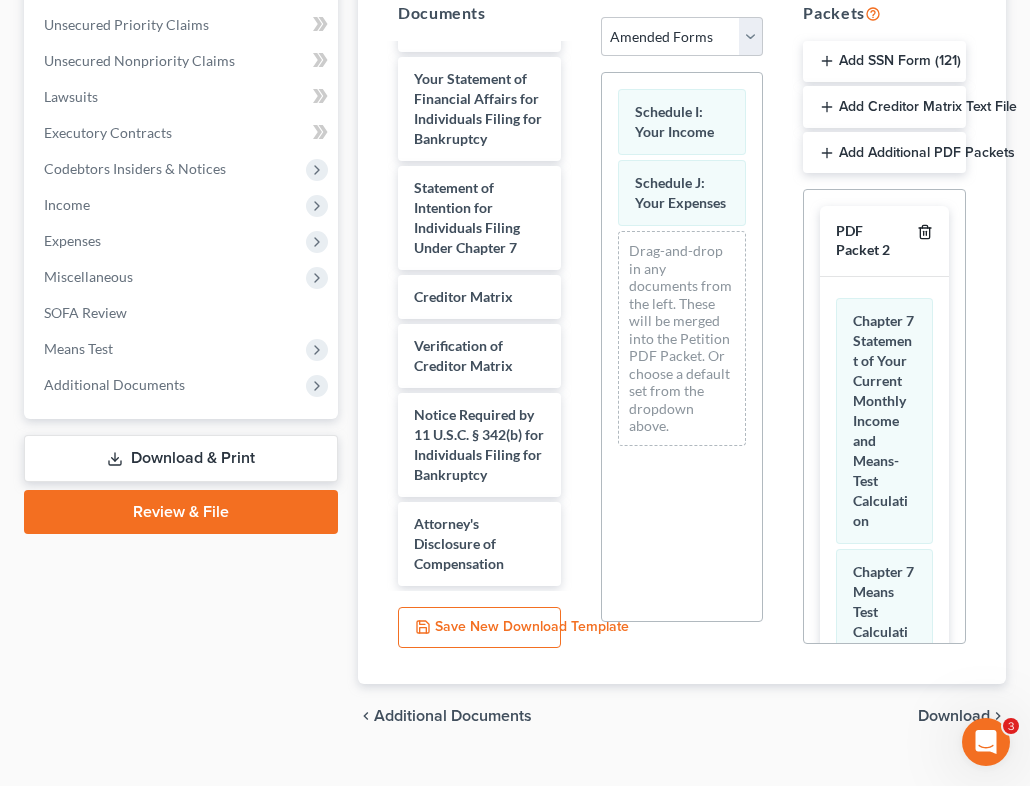 click 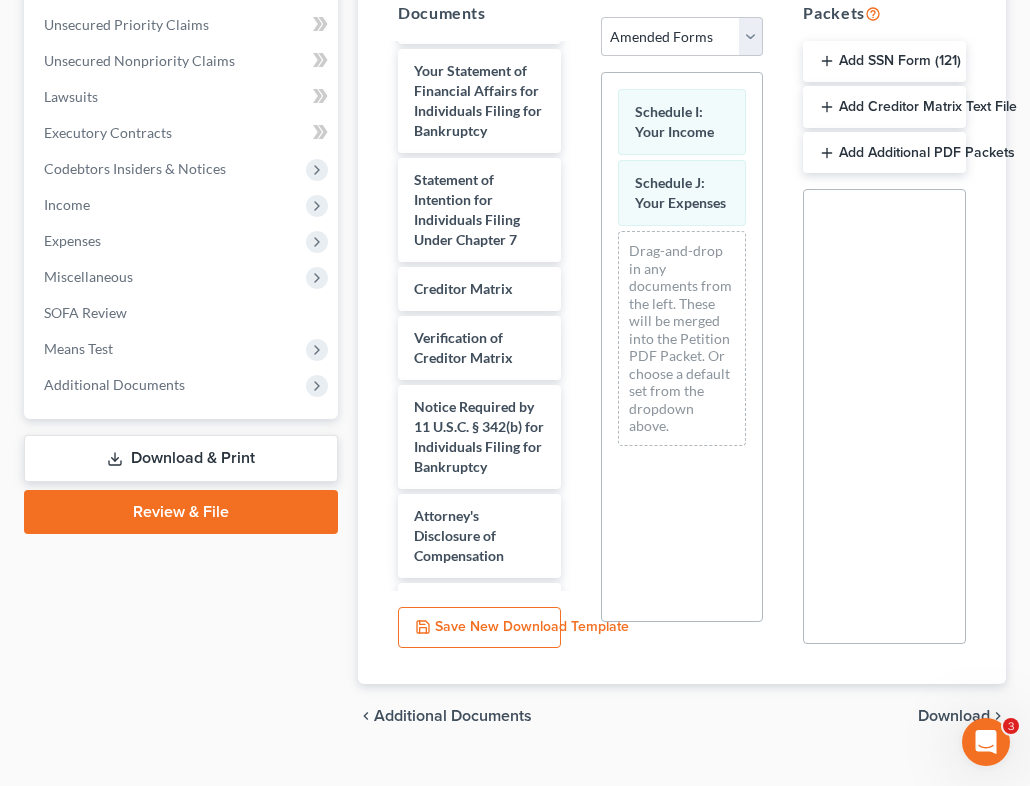 click on "Add Additional PDF Packets" at bounding box center (884, 153) 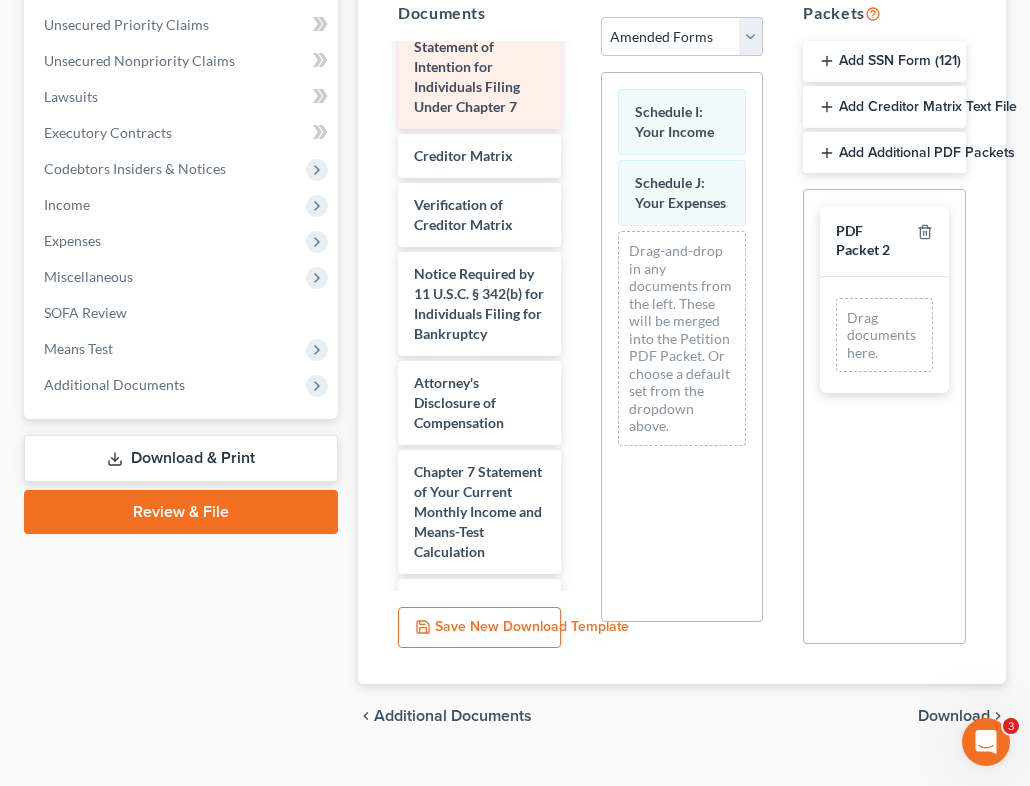 scroll, scrollTop: 968, scrollLeft: 0, axis: vertical 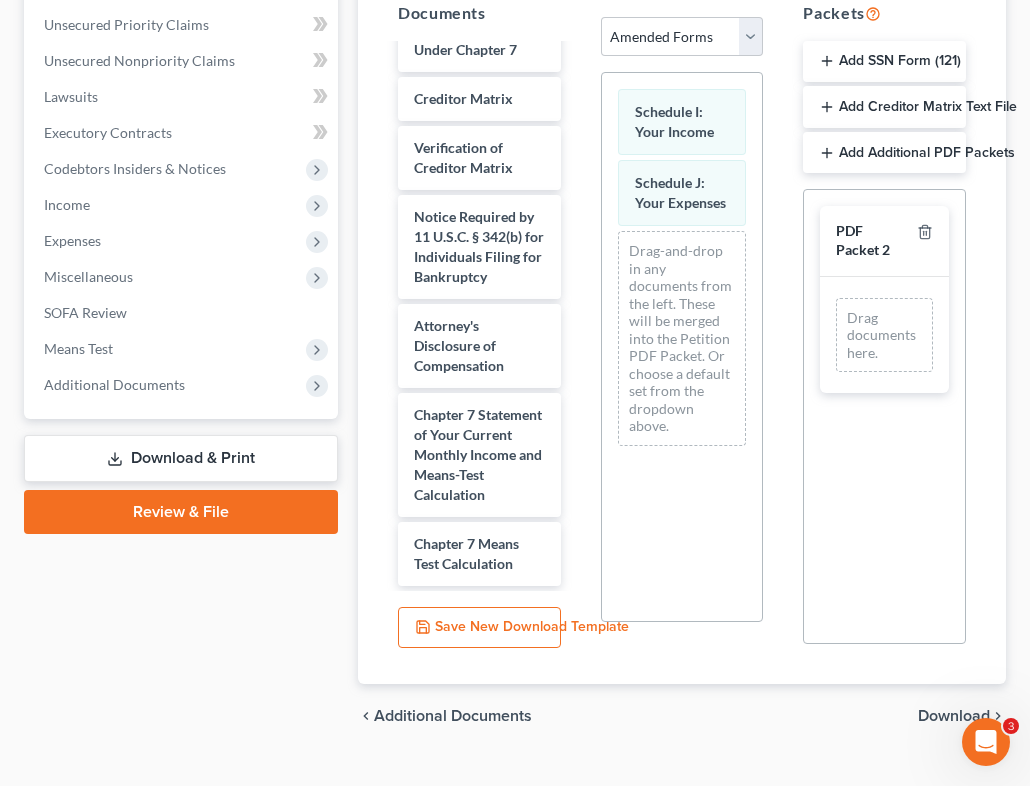 click on "Download" at bounding box center (954, 716) 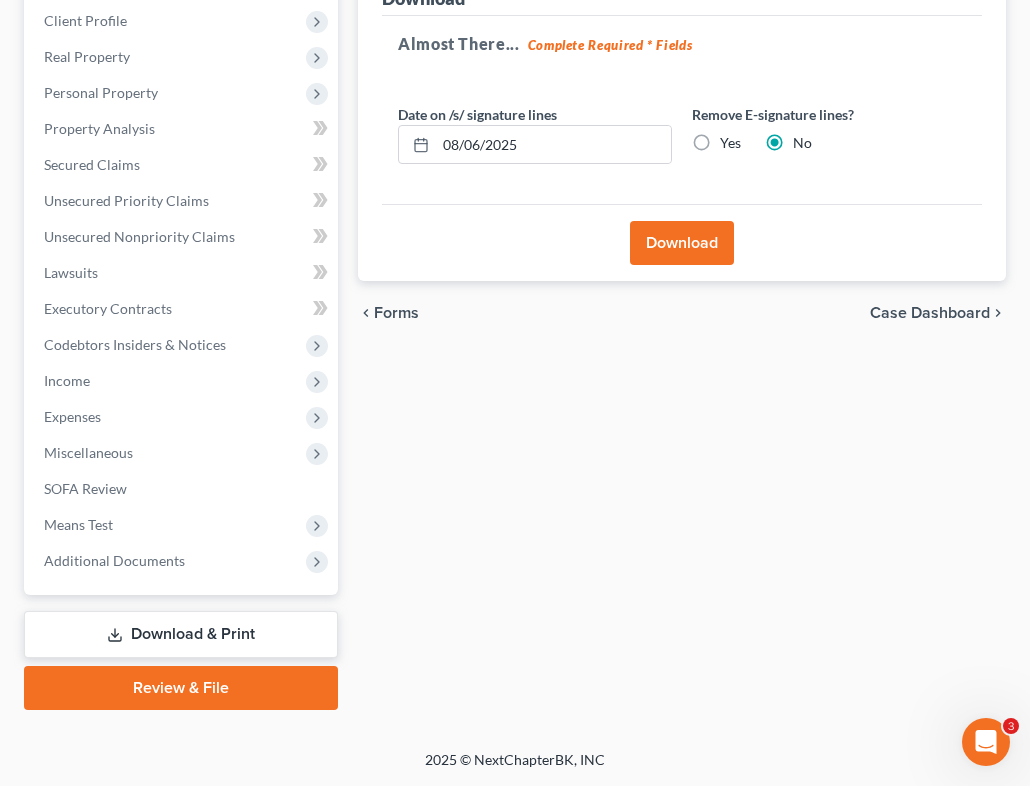 scroll, scrollTop: 311, scrollLeft: 0, axis: vertical 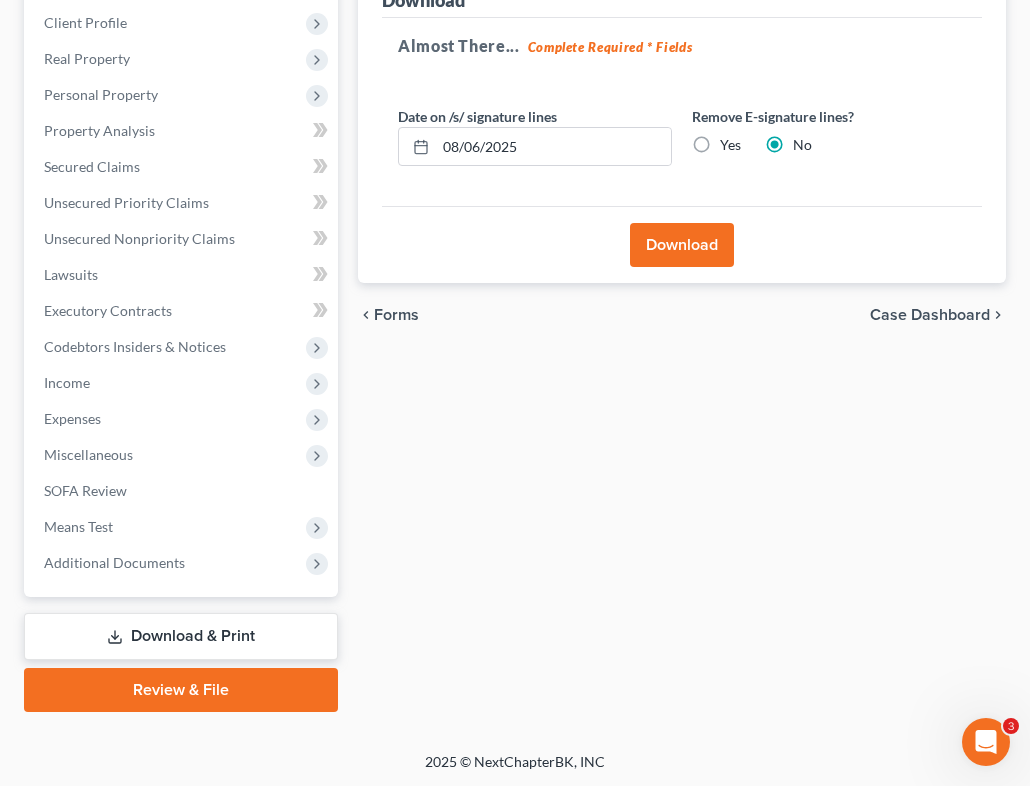 click on "Download" at bounding box center (682, 245) 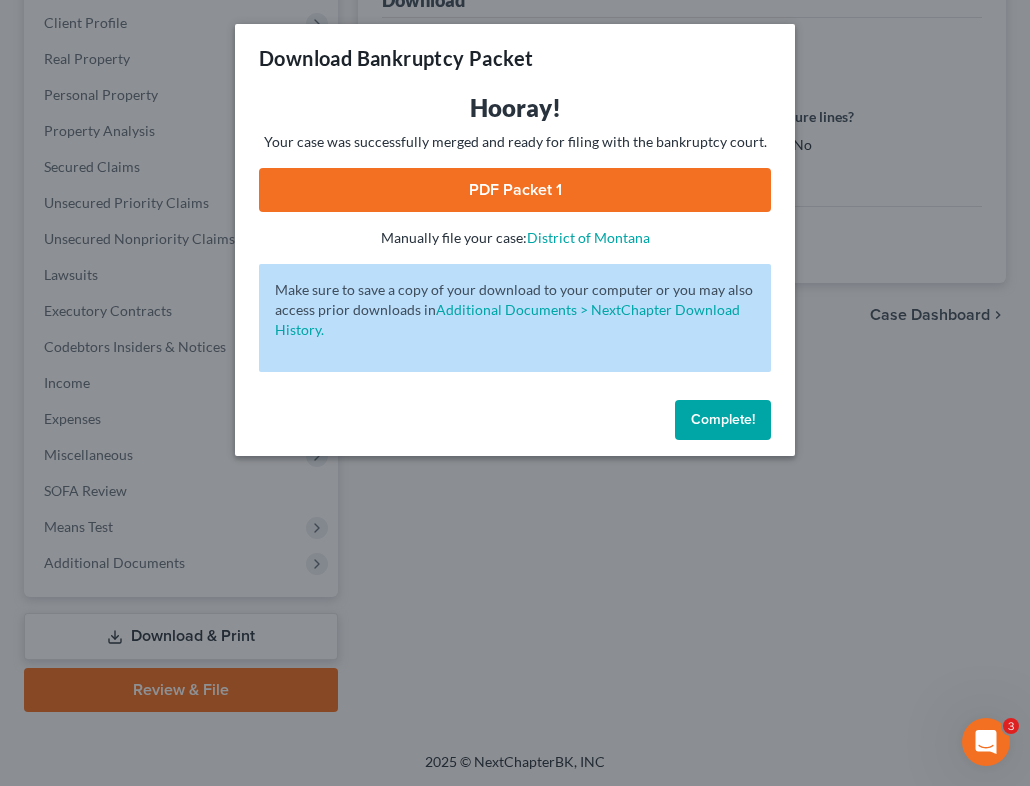 click on "PDF Packet 1" at bounding box center [515, 190] 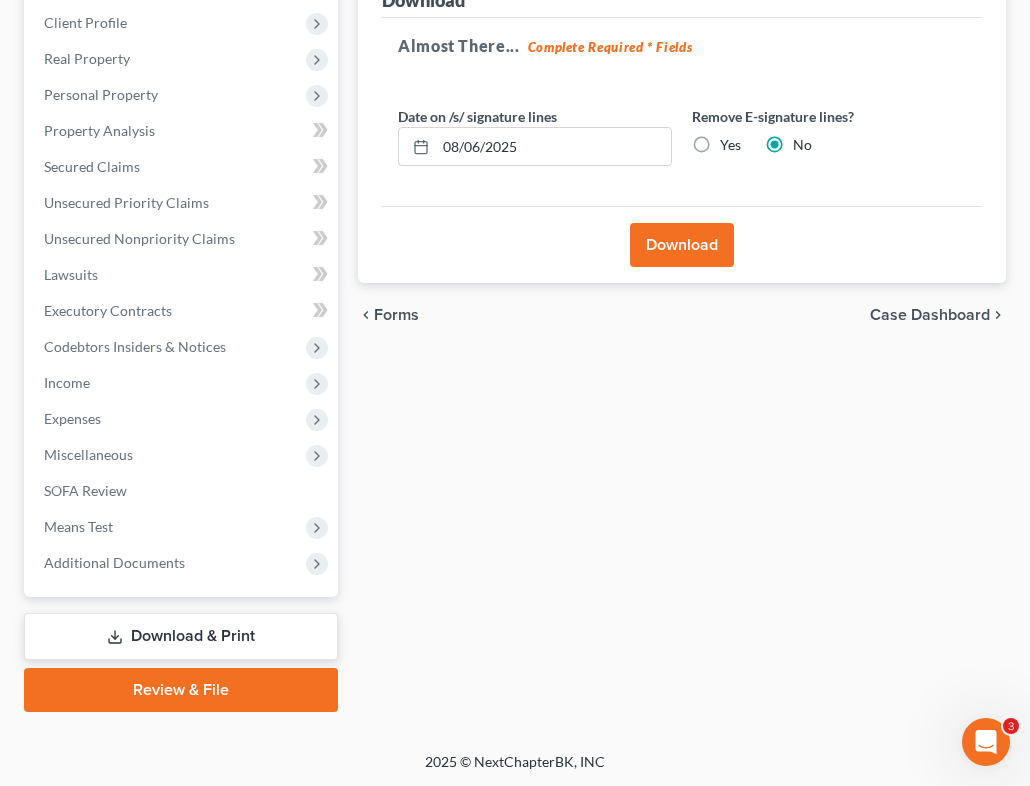 click on "Download & Print" at bounding box center [181, 636] 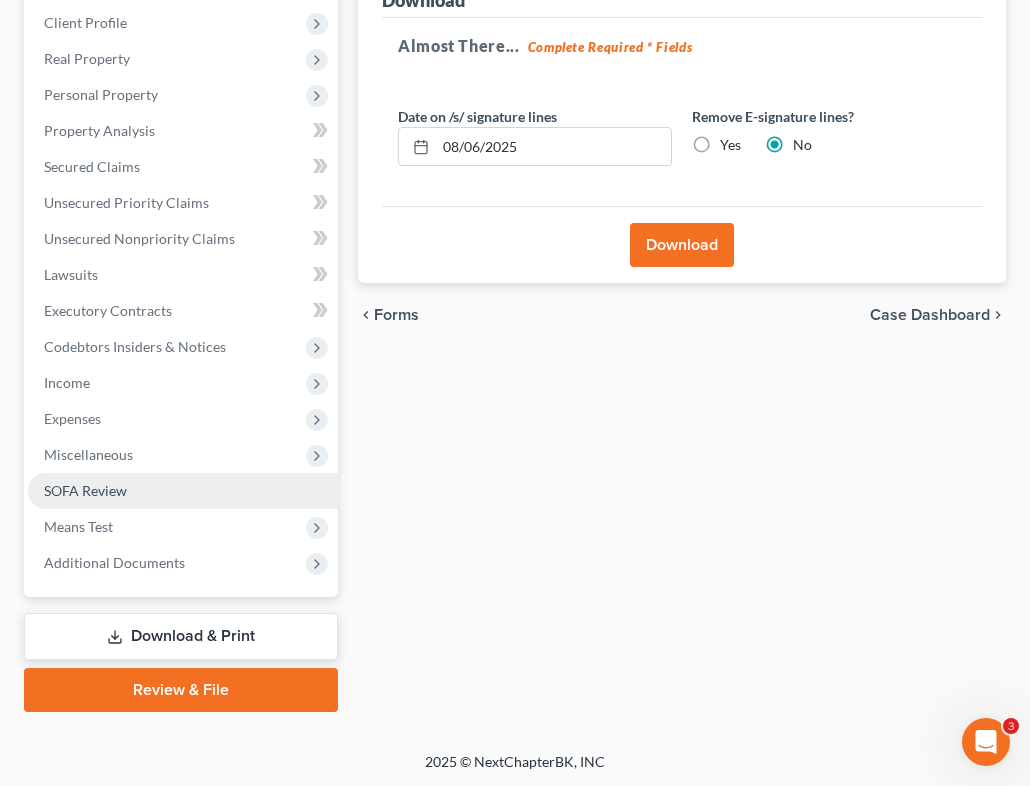 click on "SOFA Review" at bounding box center [183, 491] 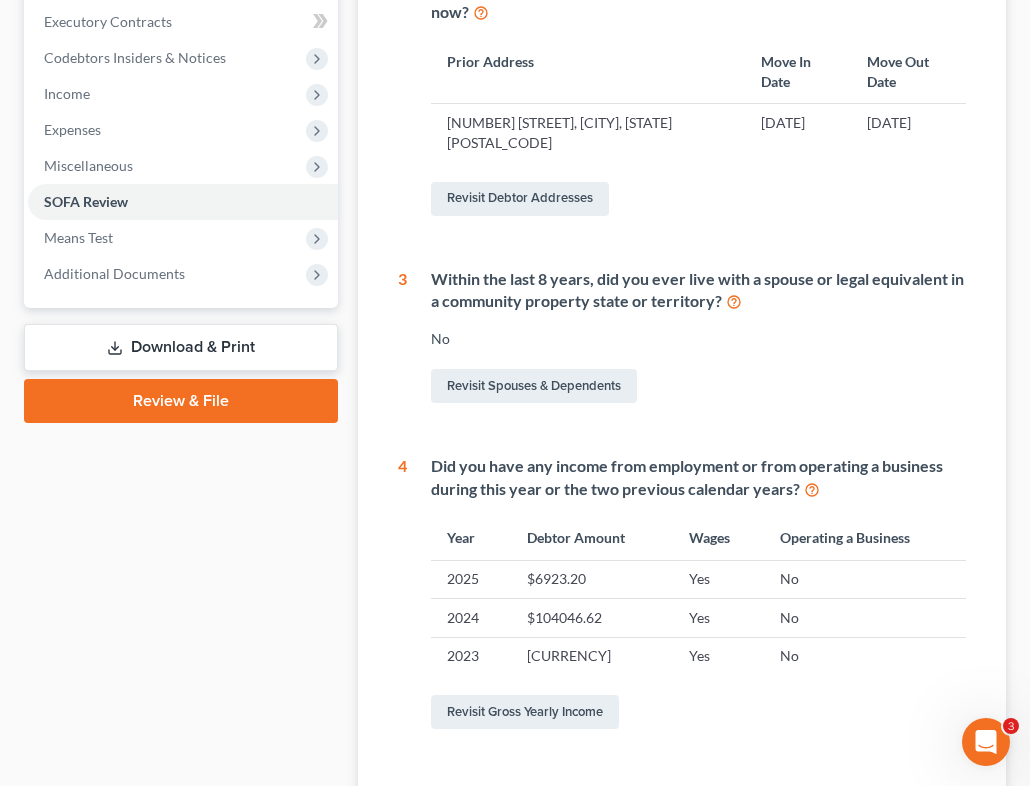 scroll, scrollTop: 601, scrollLeft: 0, axis: vertical 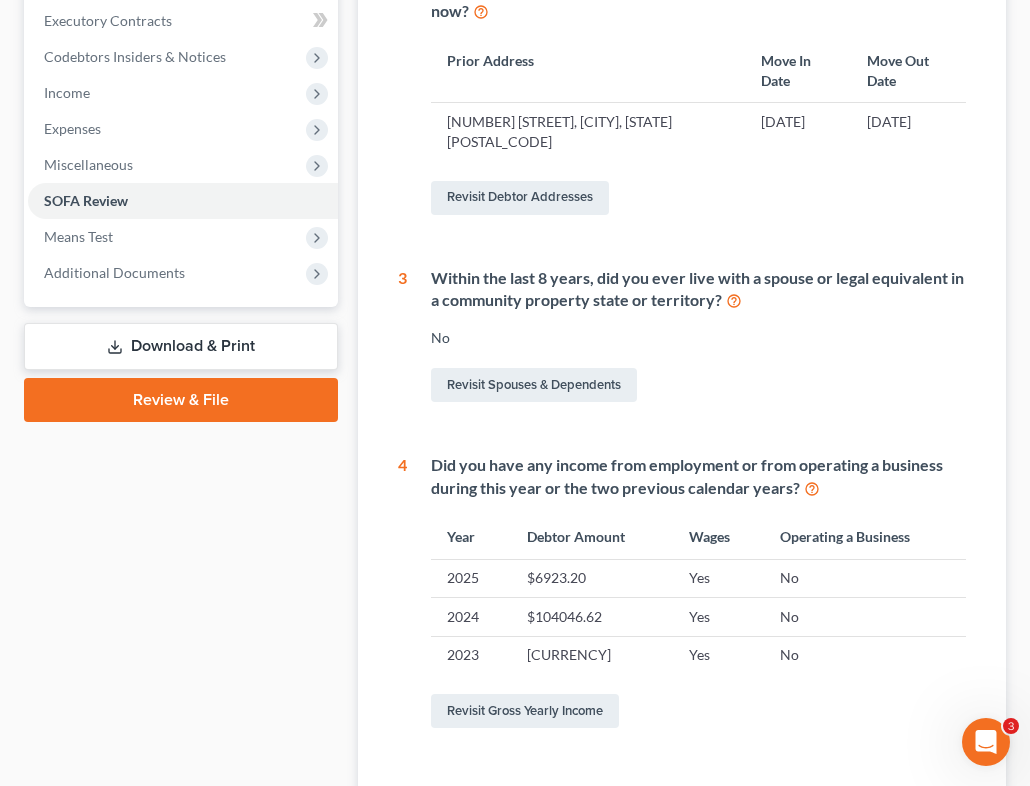 click on "Download & Print" at bounding box center [181, 346] 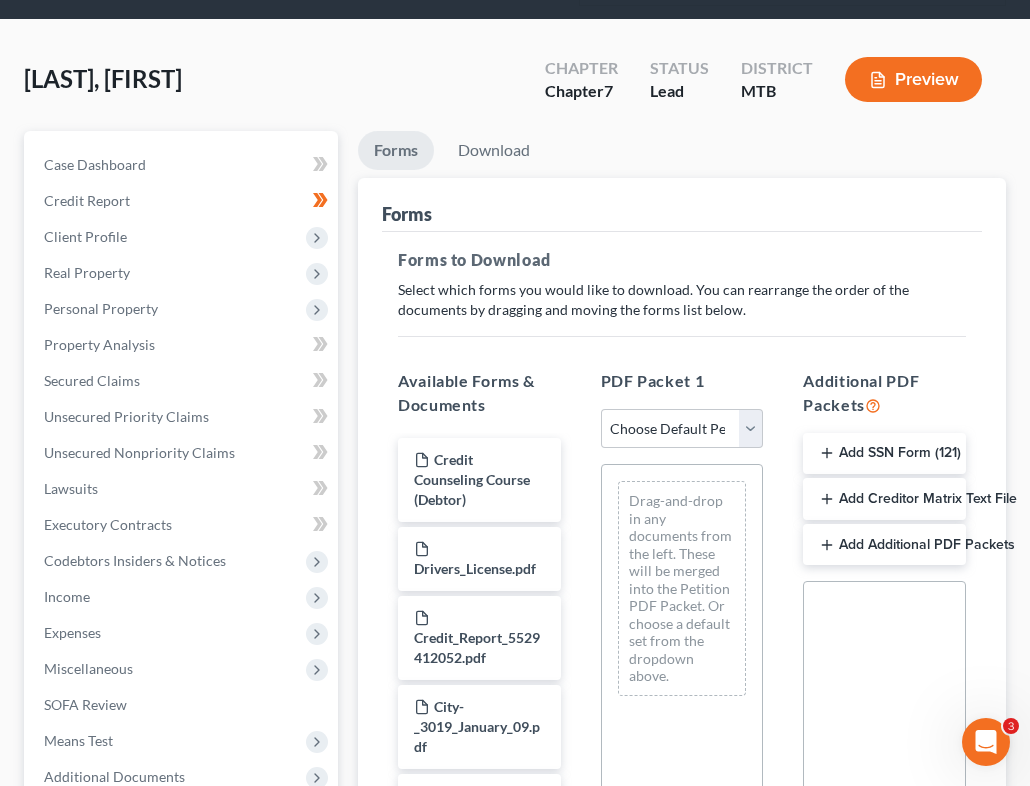 scroll, scrollTop: 526, scrollLeft: 0, axis: vertical 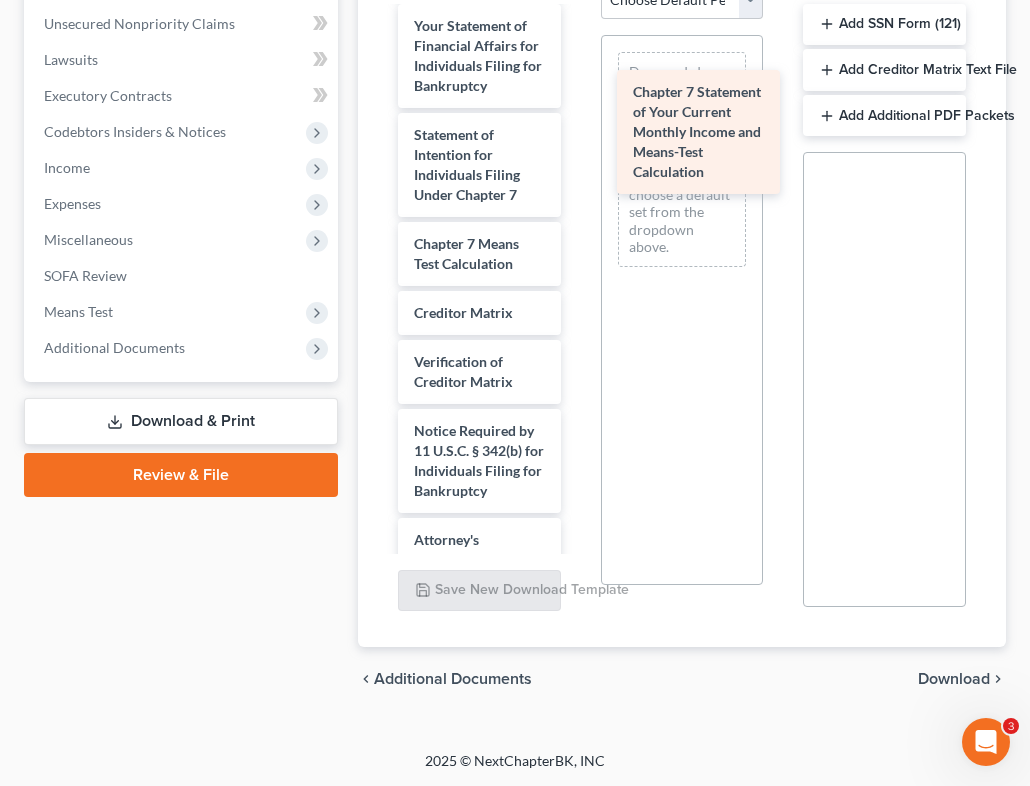 drag, startPoint x: 498, startPoint y: 303, endPoint x: 719, endPoint y: 172, distance: 256.90854 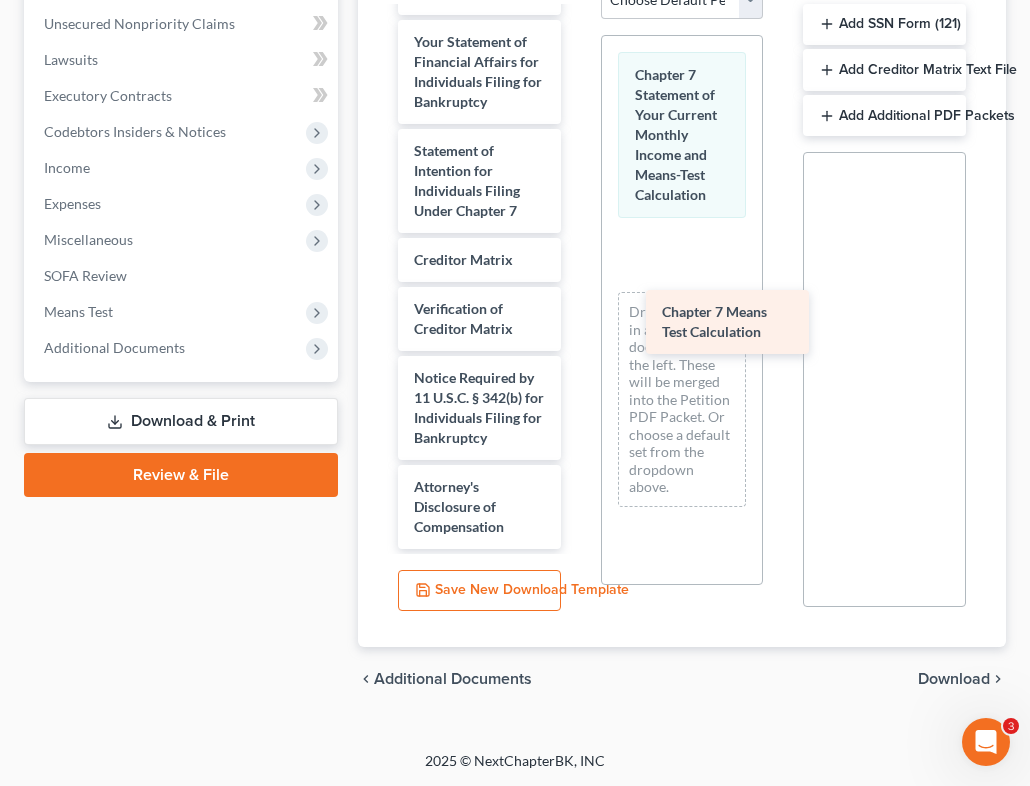 scroll, scrollTop: 3850, scrollLeft: 0, axis: vertical 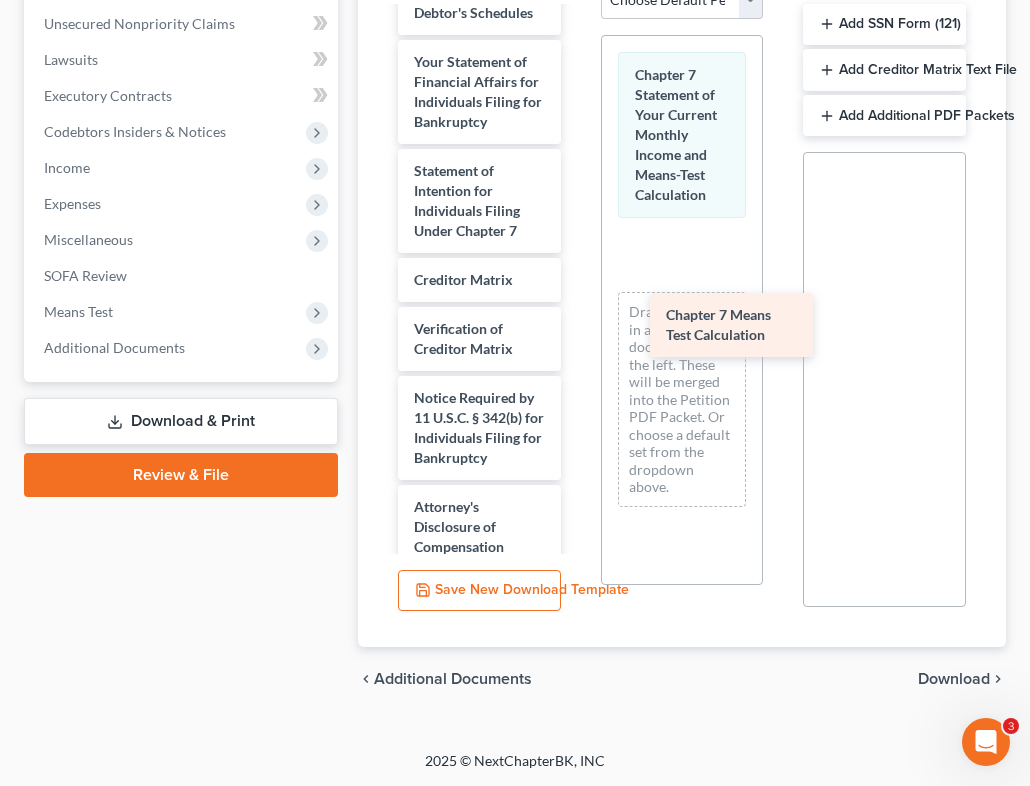drag, startPoint x: 485, startPoint y: 231, endPoint x: 737, endPoint y: 324, distance: 268.6131 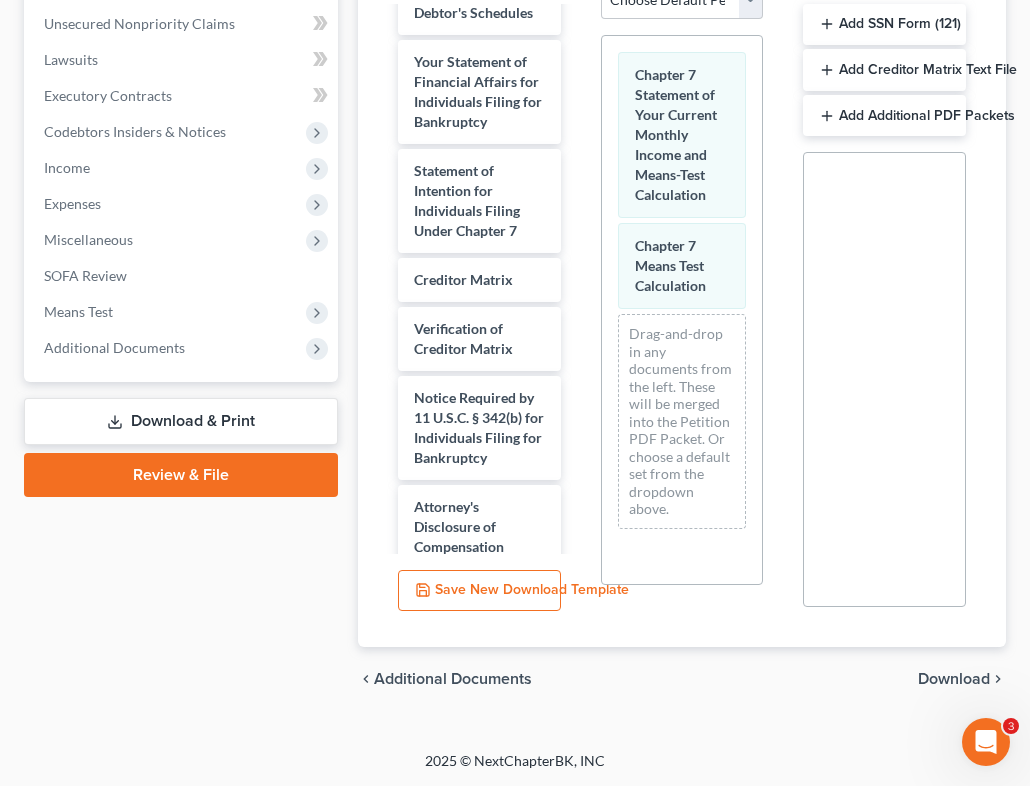 click on "Download" at bounding box center (954, 679) 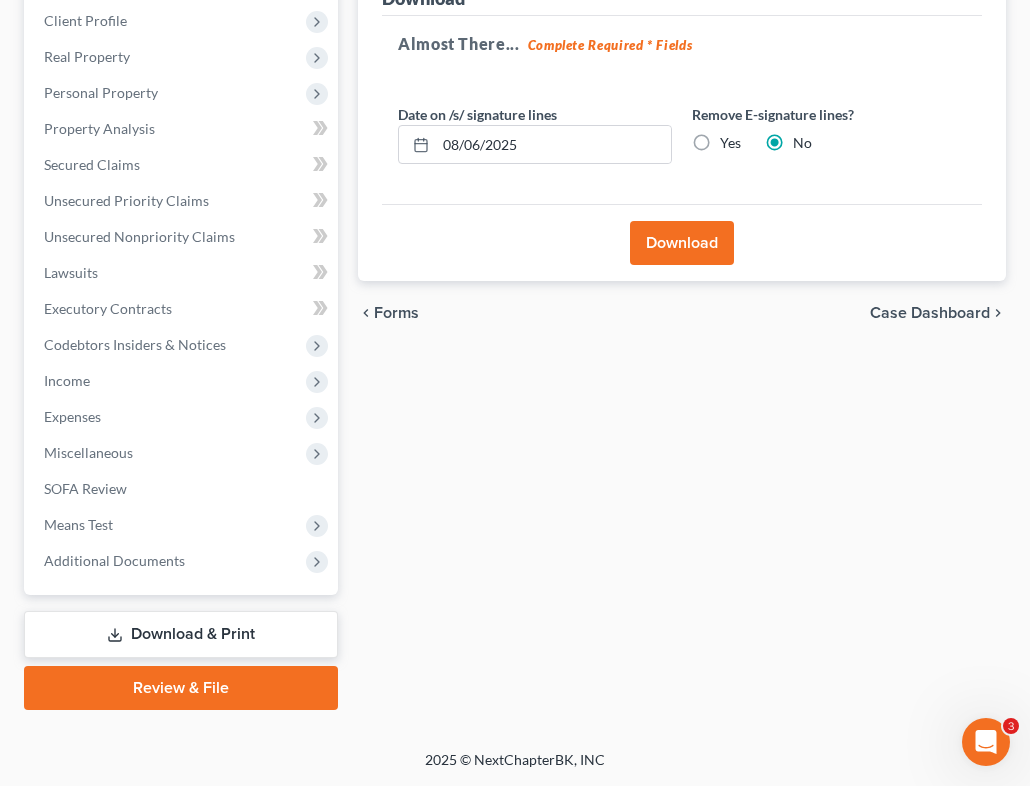 scroll, scrollTop: 311, scrollLeft: 0, axis: vertical 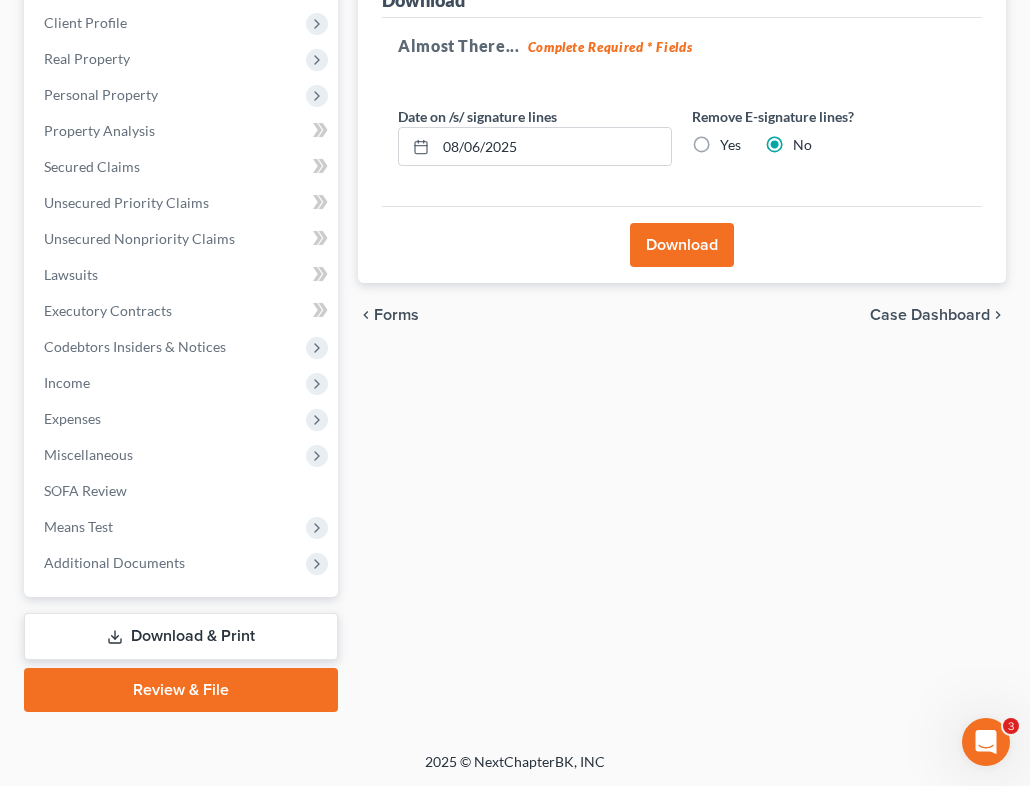 click on "Download" at bounding box center (682, 245) 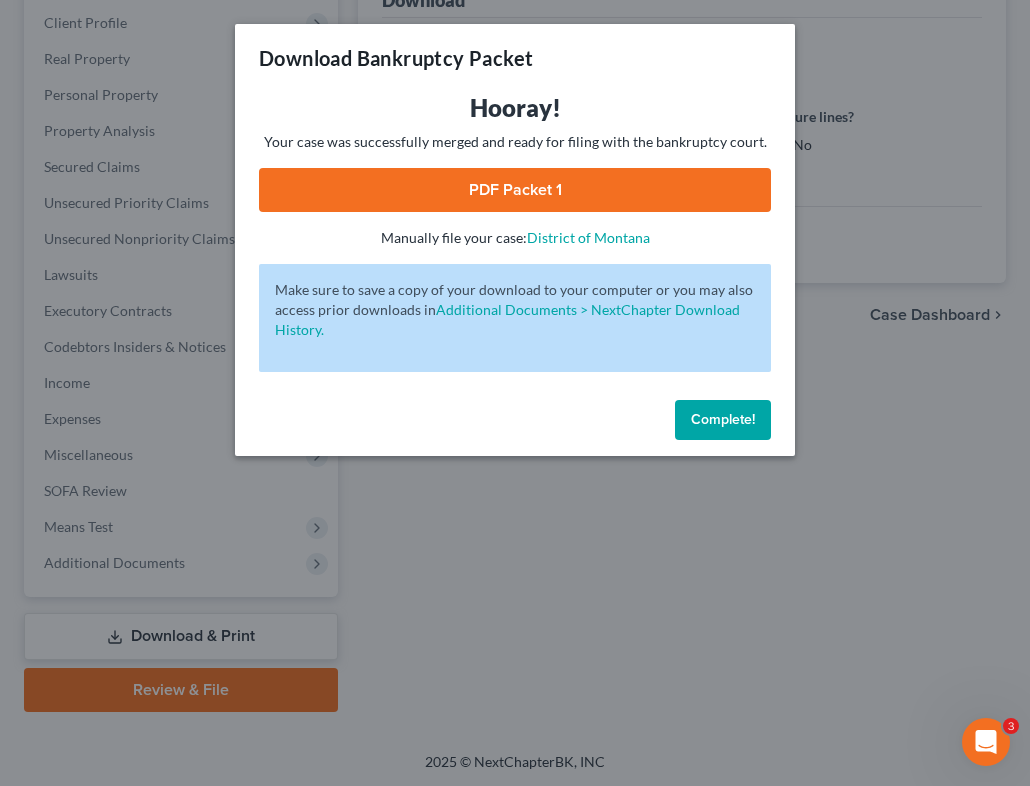 click on "PDF Packet 1" at bounding box center [515, 190] 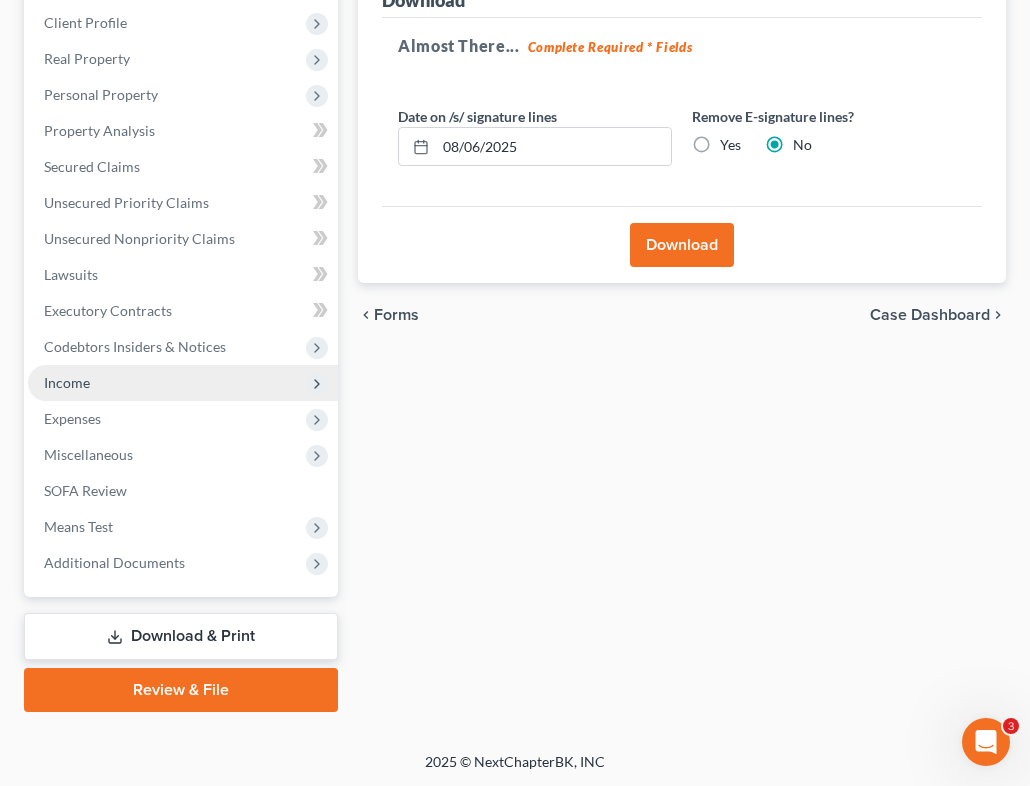 click on "Income" at bounding box center (183, 383) 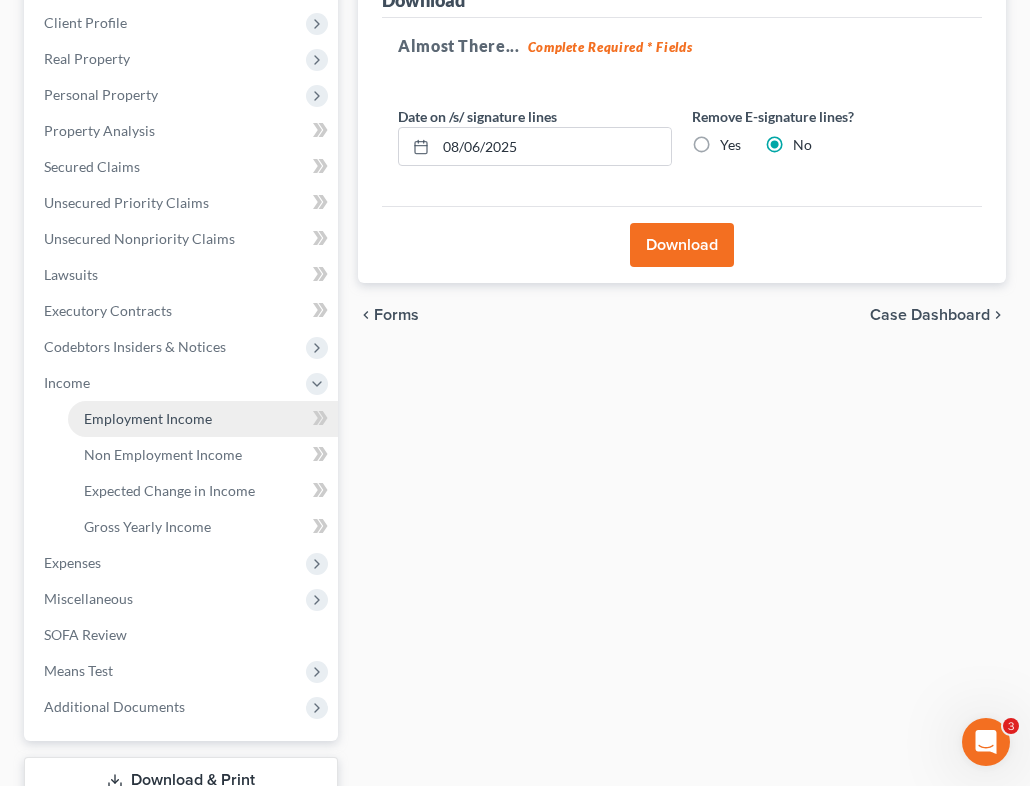 click on "Employment Income" at bounding box center (203, 419) 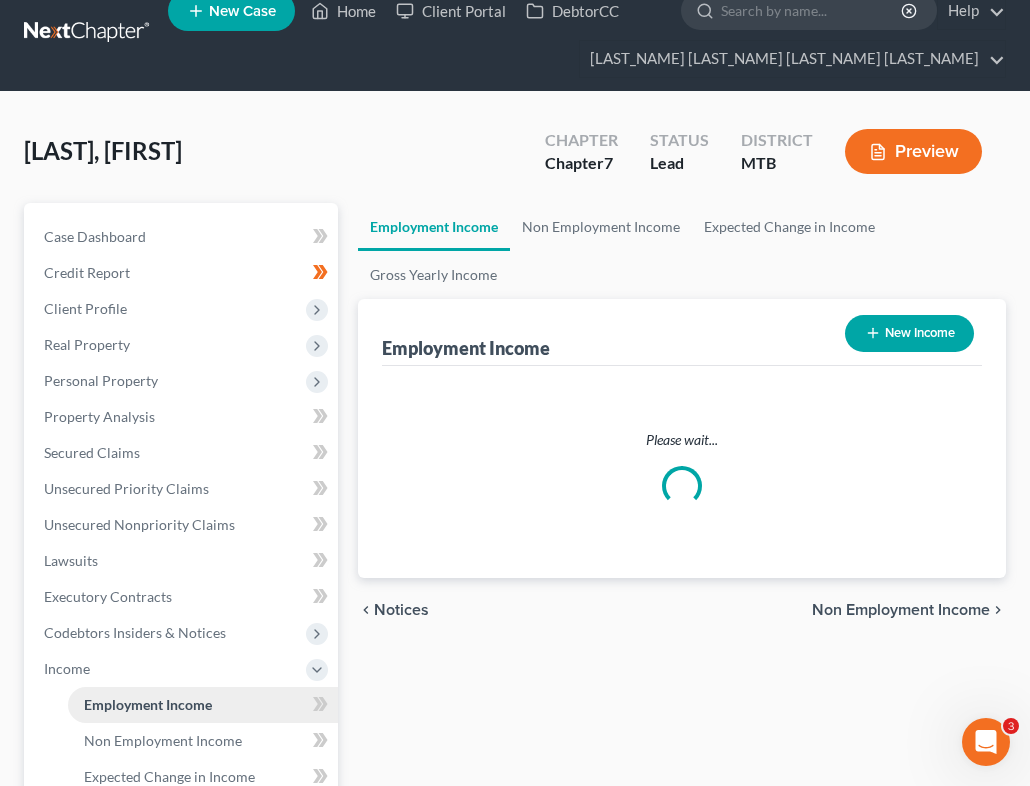 scroll, scrollTop: 0, scrollLeft: 0, axis: both 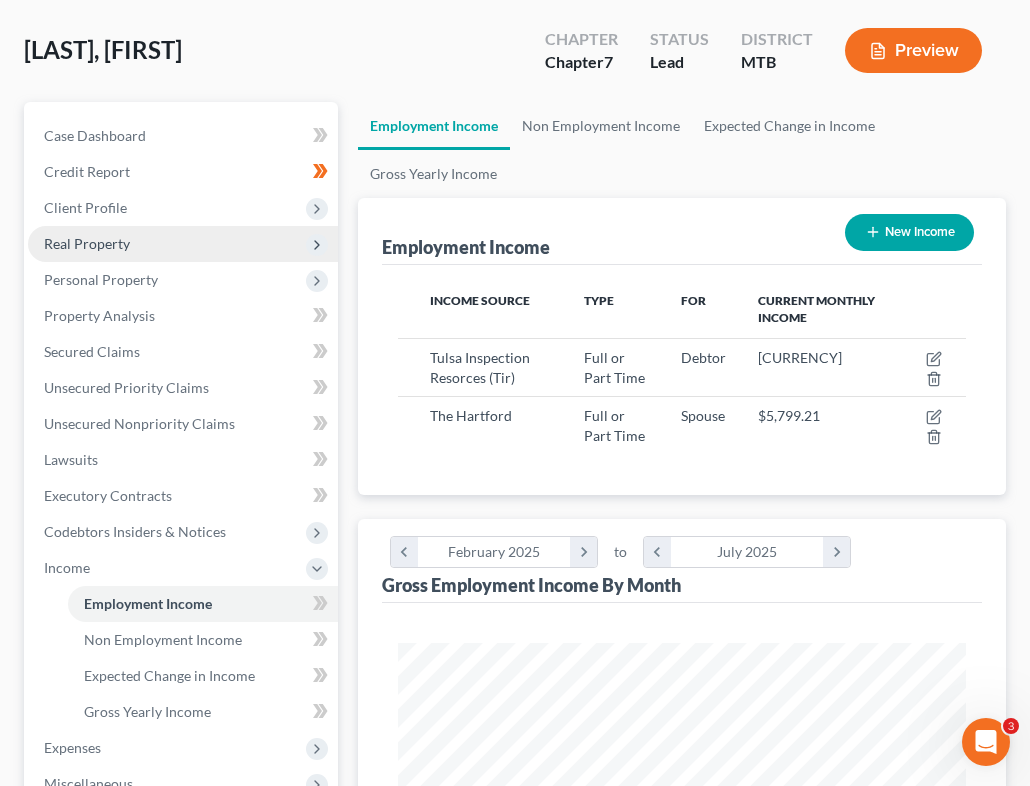 click on "Real Property" at bounding box center (183, 244) 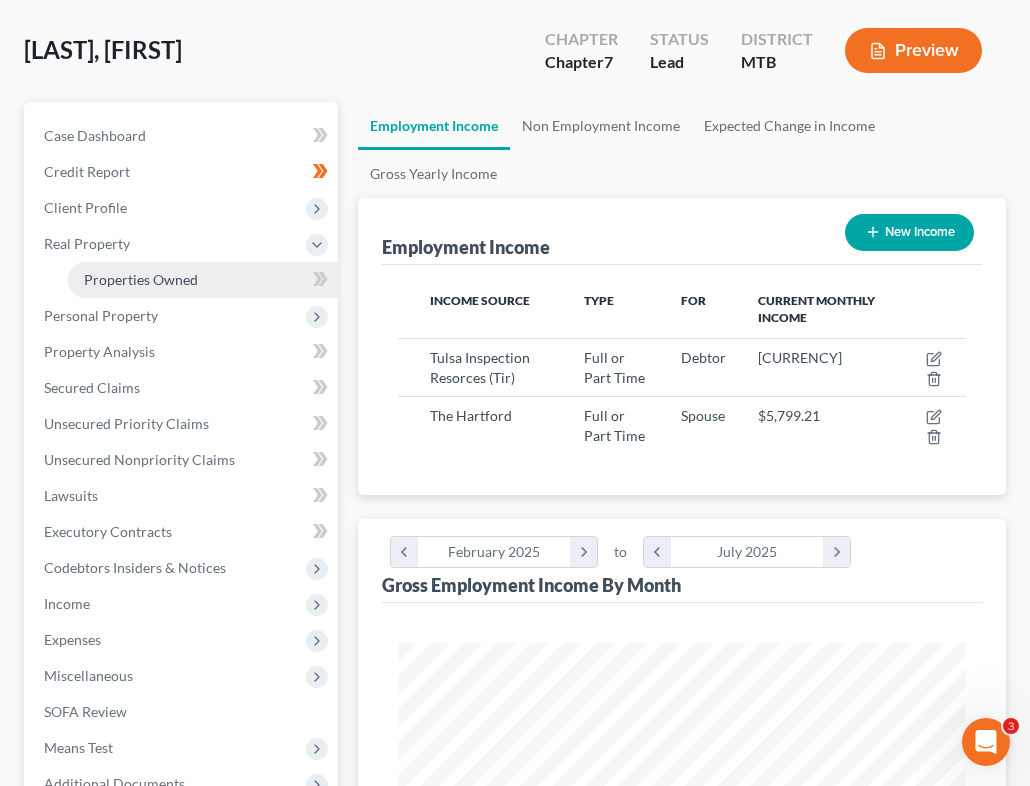 click on "Properties Owned" at bounding box center (203, 280) 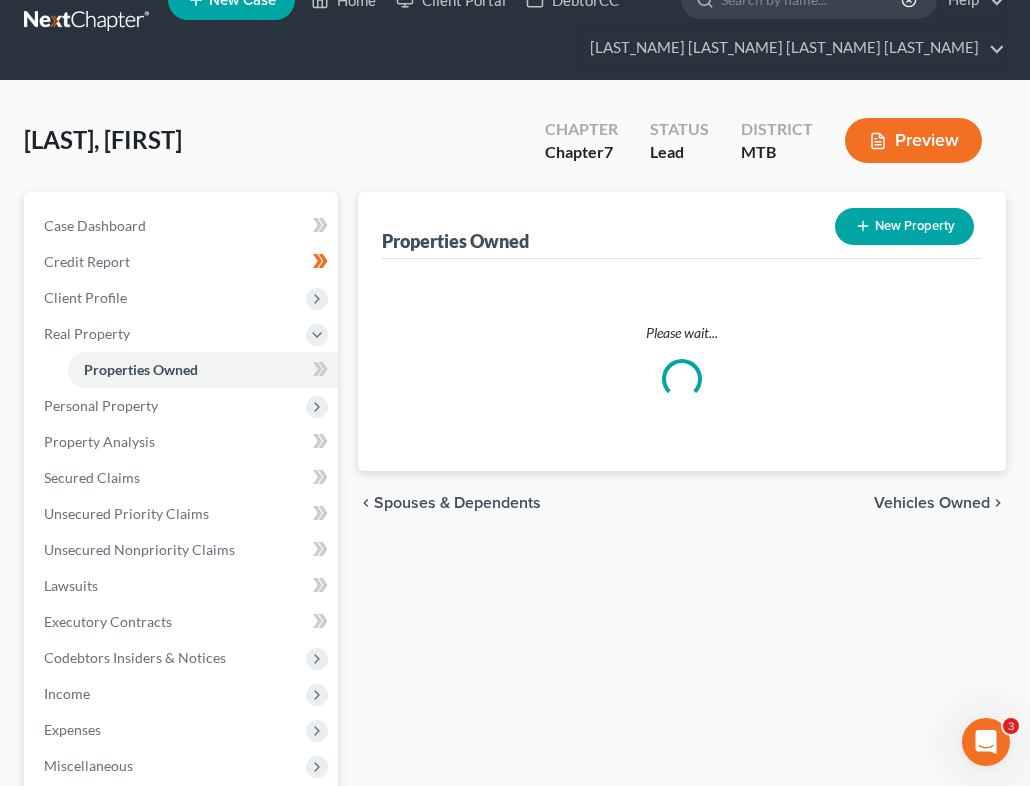 scroll, scrollTop: 0, scrollLeft: 0, axis: both 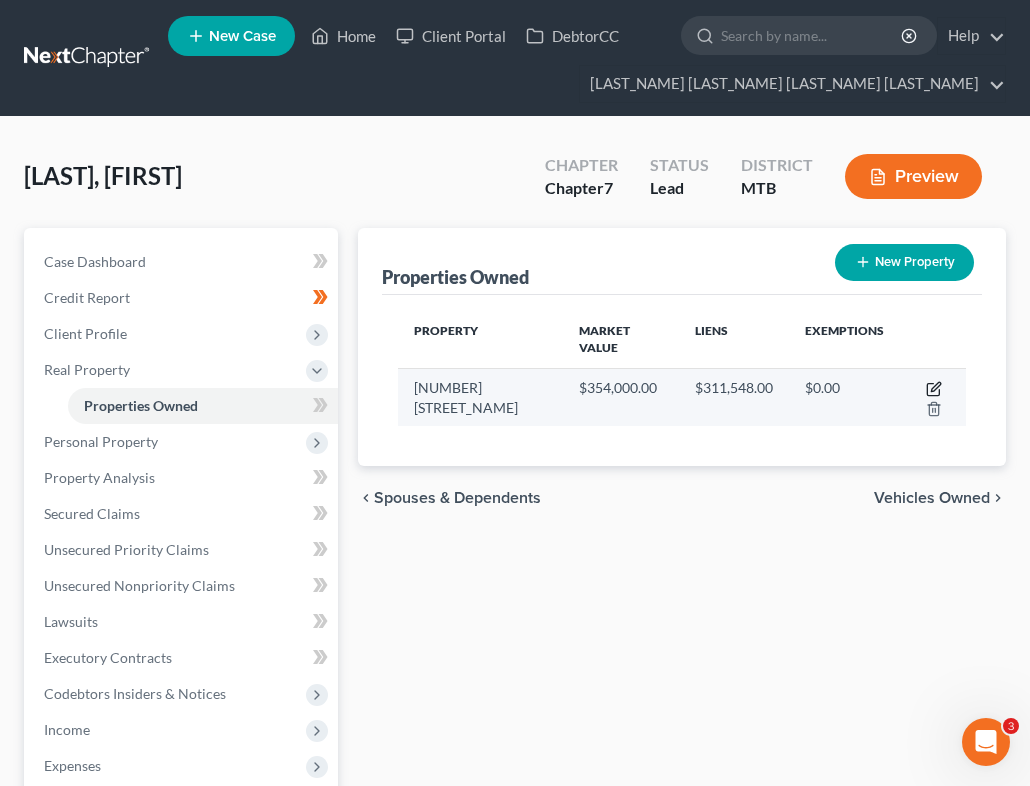 click 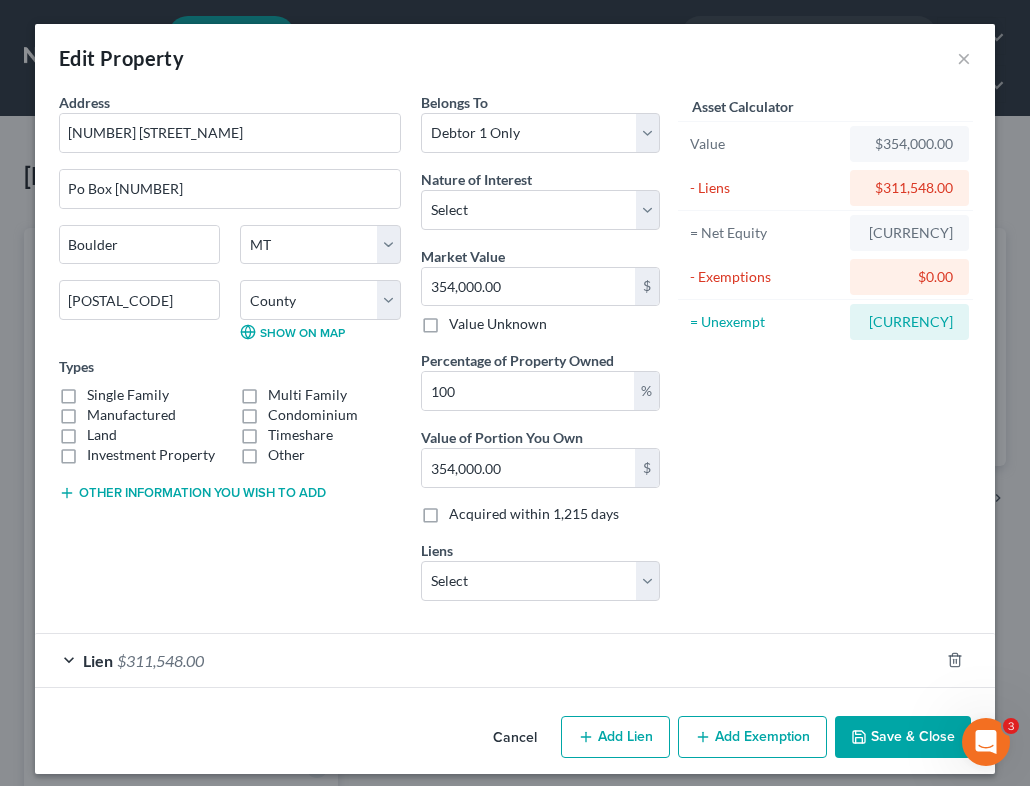 click on "Lien $311,548.00" at bounding box center (487, 660) 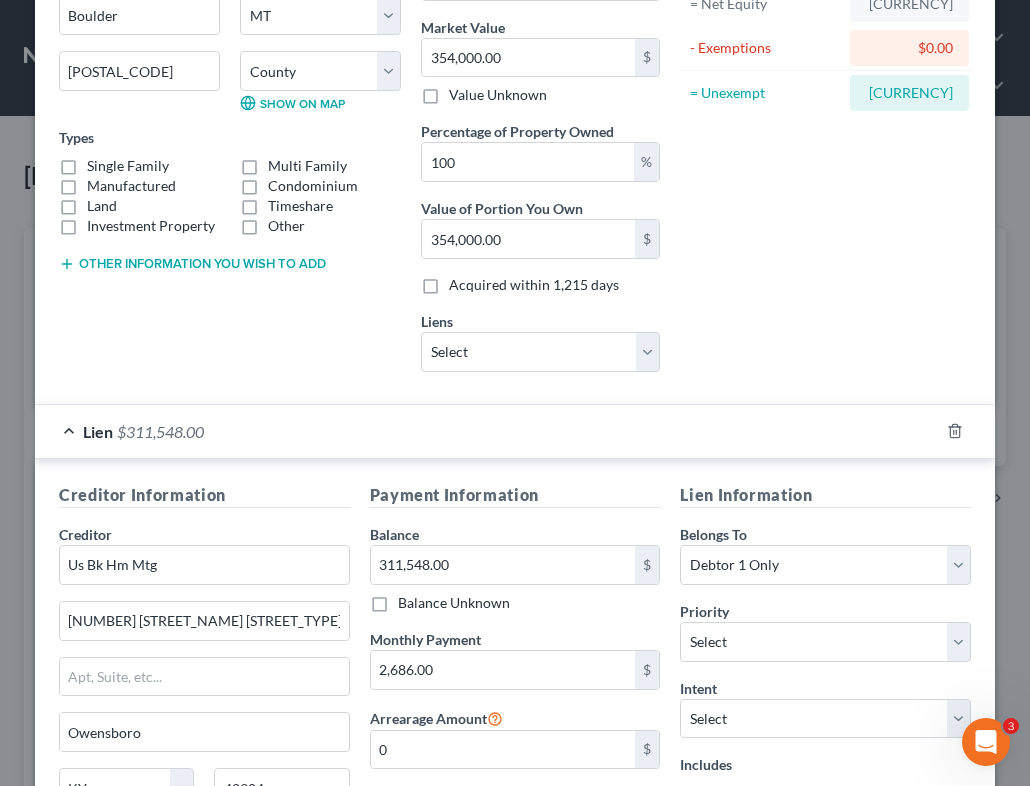 scroll, scrollTop: 371, scrollLeft: 0, axis: vertical 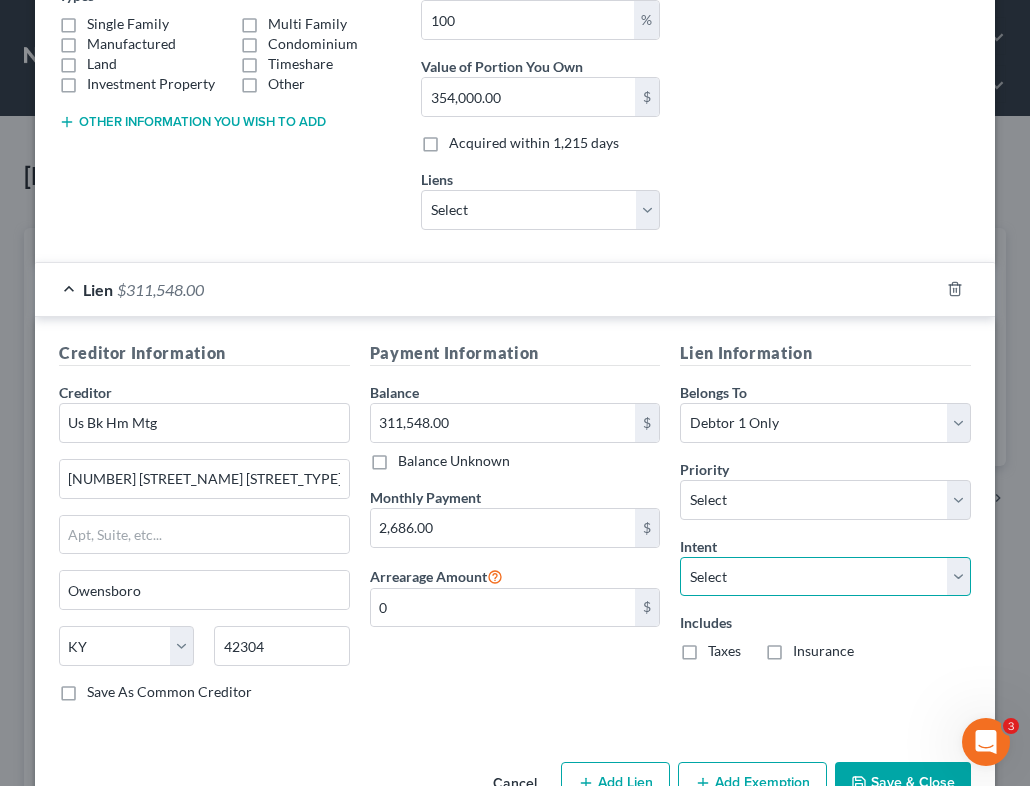 click on "Select Surrender Redeem Reaffirm Avoid Other" at bounding box center [825, 577] 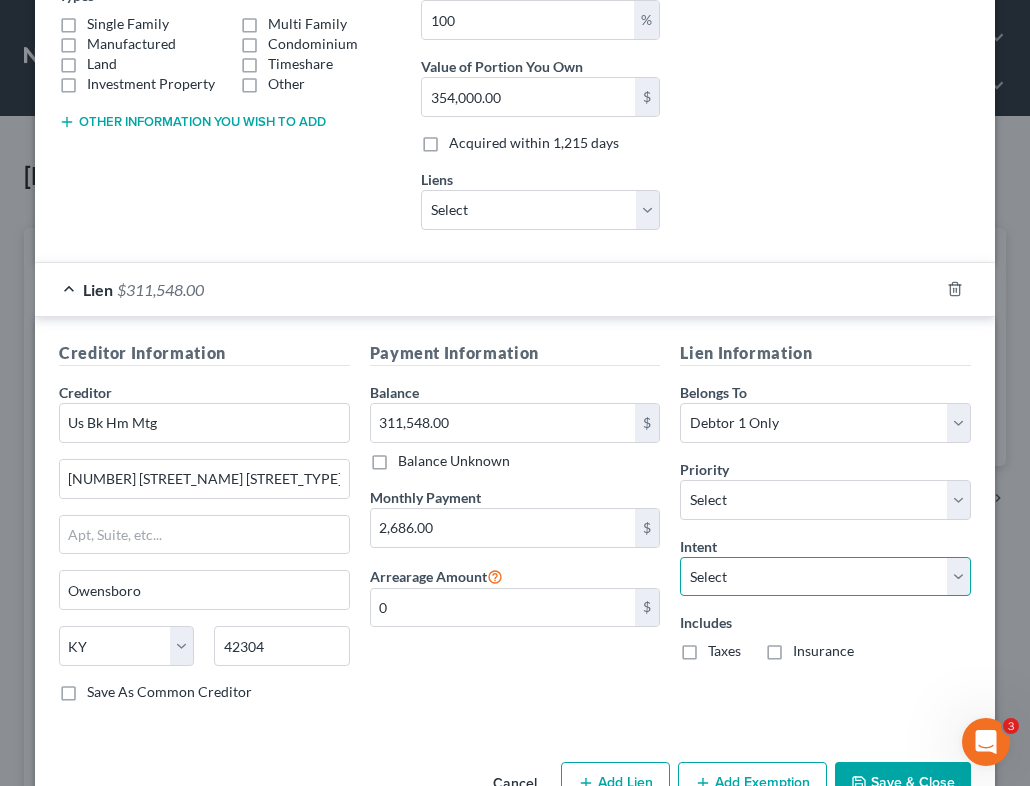 select on "2" 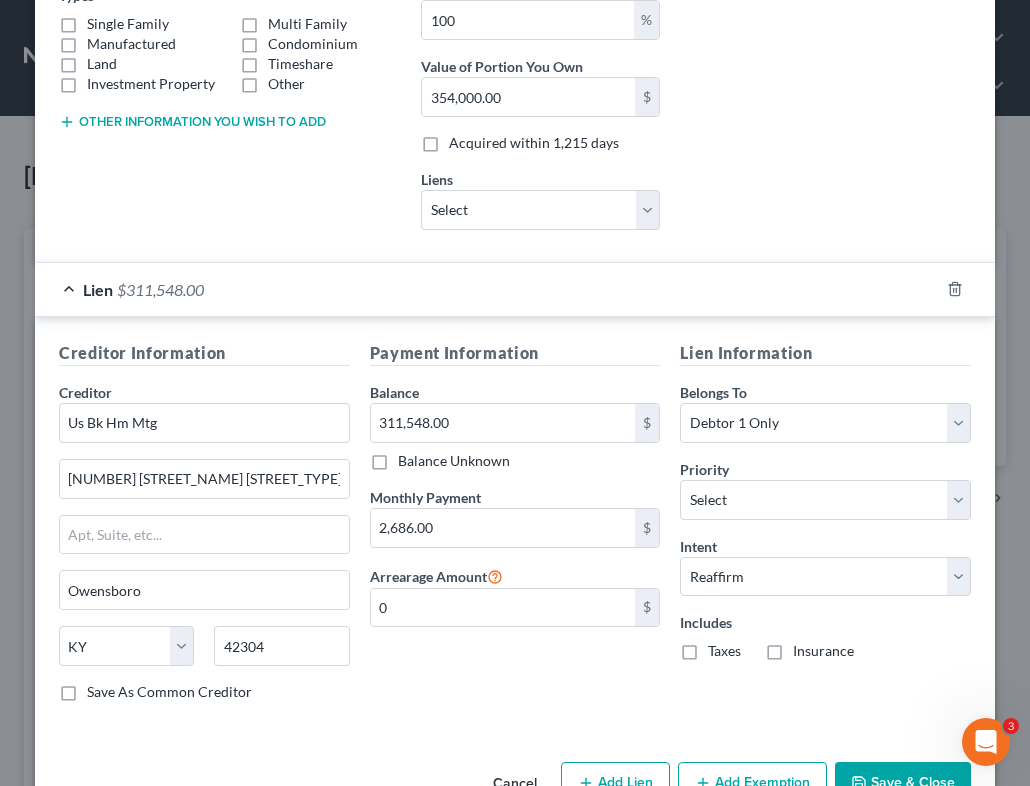 click on "Lien Information
Belongs To
*
Select Debtor 1 Only Debtor 2 Only Debtor 1 And Debtor 2 Only At Least One Of The Debtors And Another Community Property
Priority
*
Select 1st 2nd 3rd 4th 5th 6th 7th 8th 9th 10th 11th 12th 13th 14th 15th 16th 17th 18th 19th 20th 21th 22th 23th 24th 25th 26th 27th 28th 29th 30th
Intent
Select Surrender Redeem Reaffirm Avoid Other
Includes Taxes Insurance" at bounding box center (825, 529) 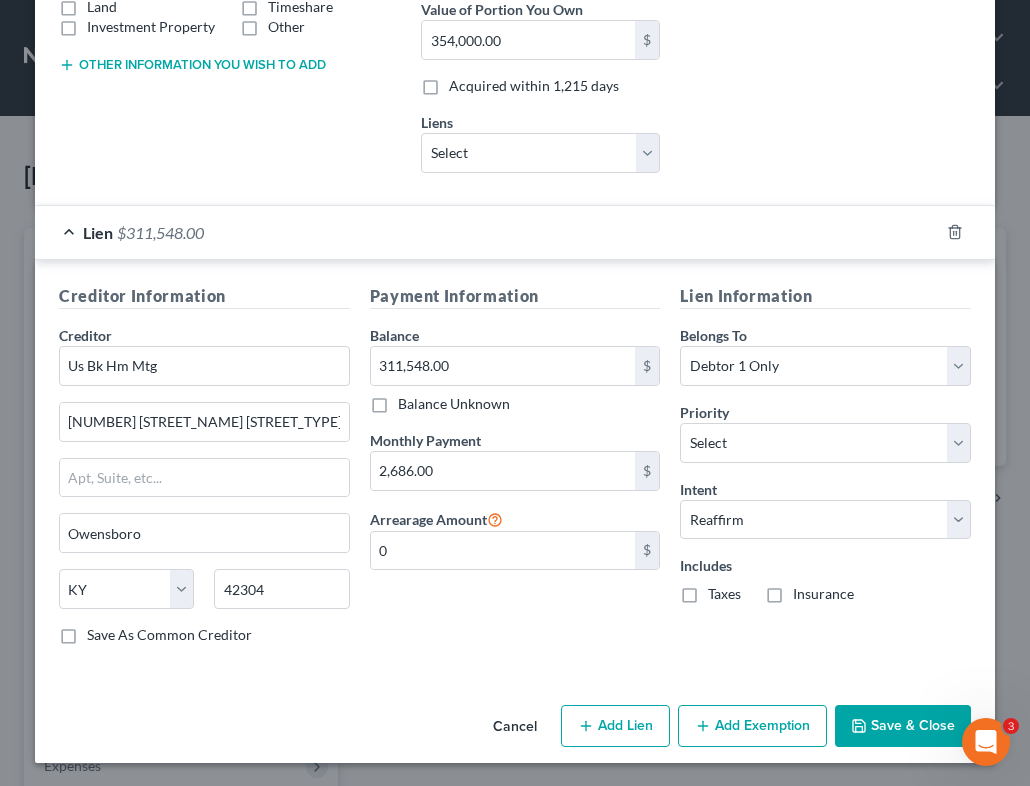 click on "Save & Close" at bounding box center [903, 726] 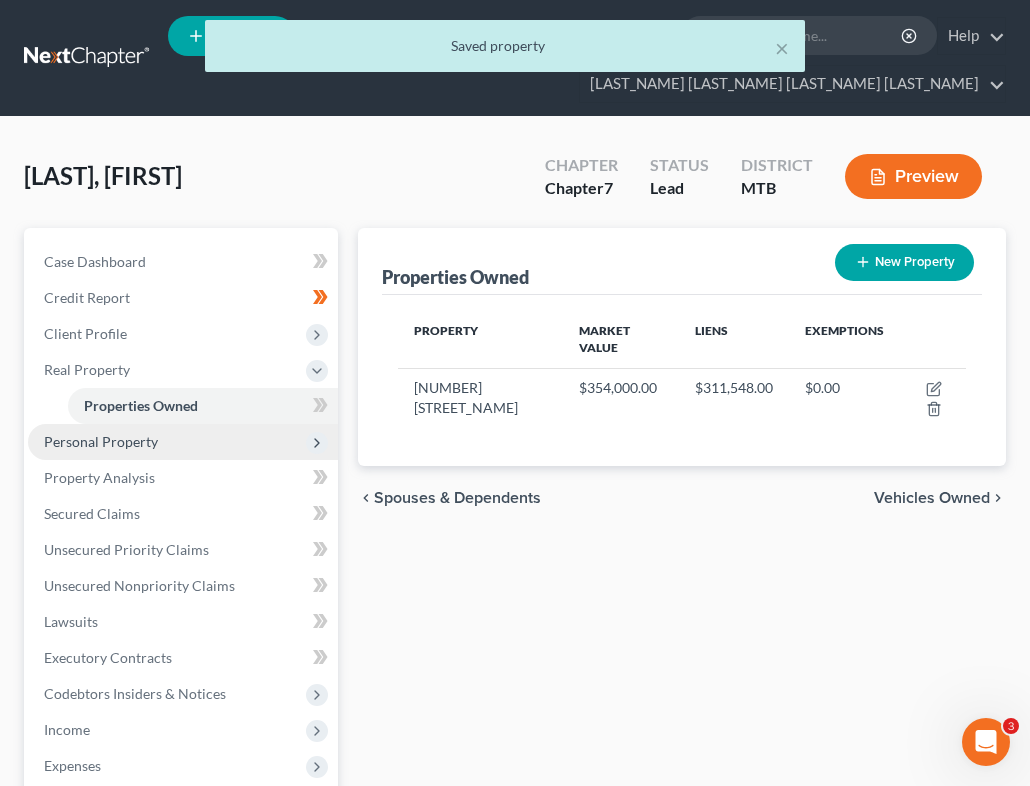 click on "Personal Property" at bounding box center (183, 442) 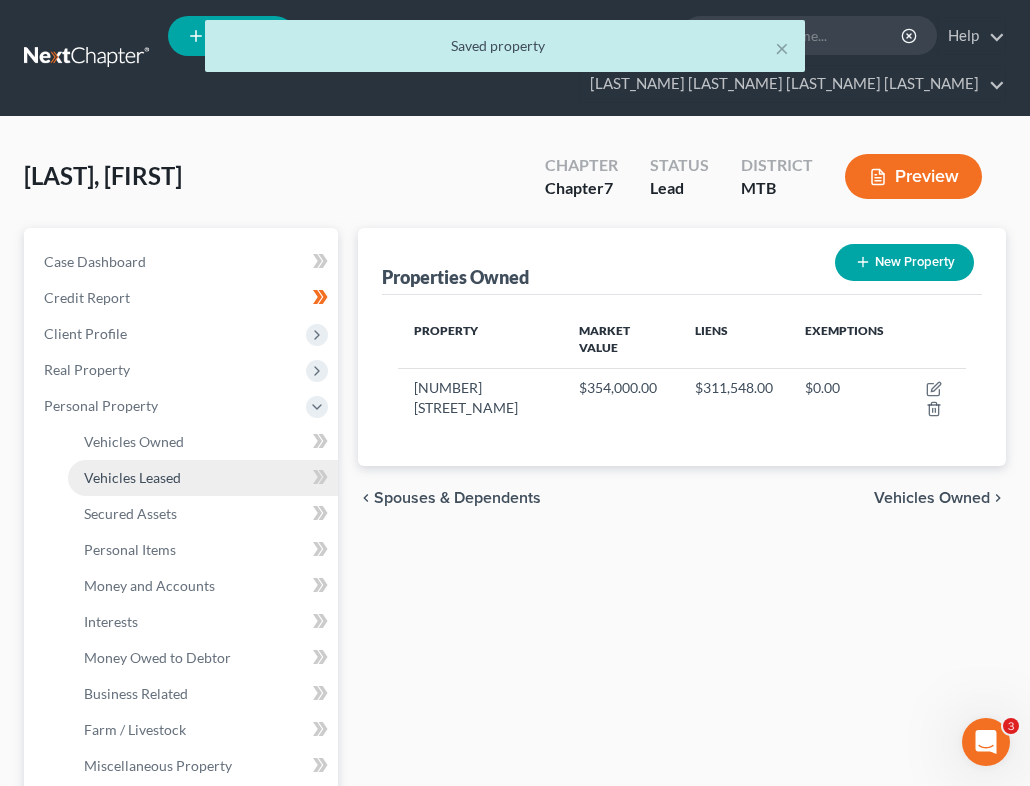 click on "Vehicles Leased" at bounding box center (203, 478) 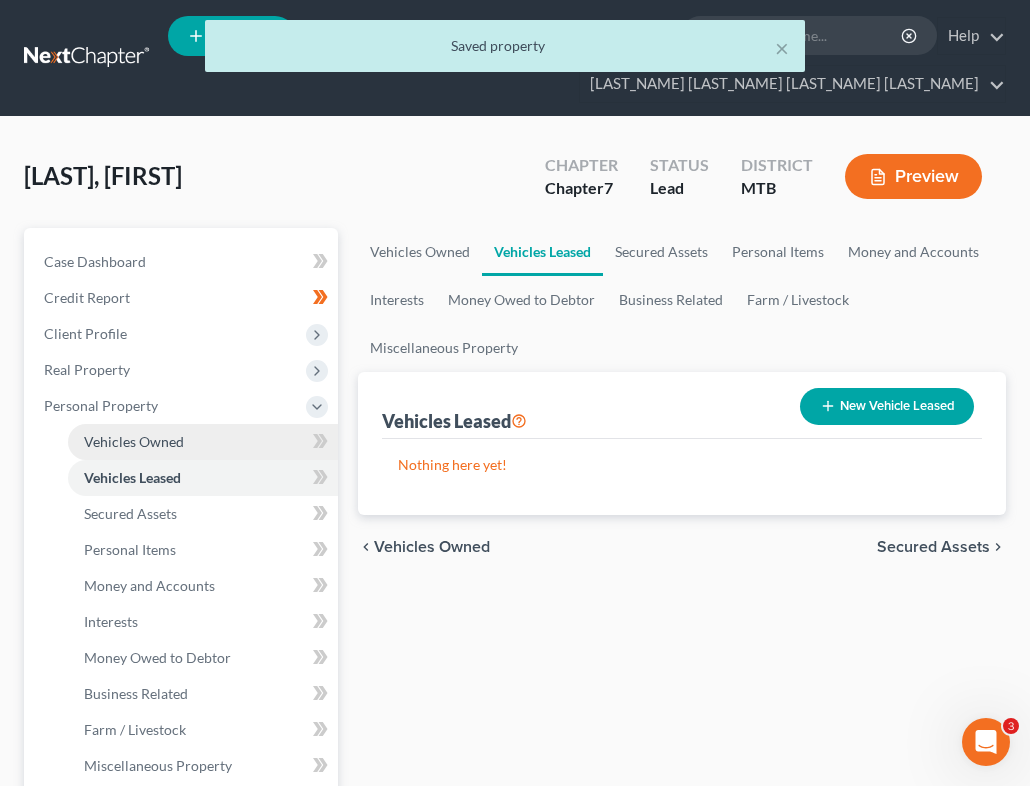 click on "Vehicles Owned" at bounding box center (203, 442) 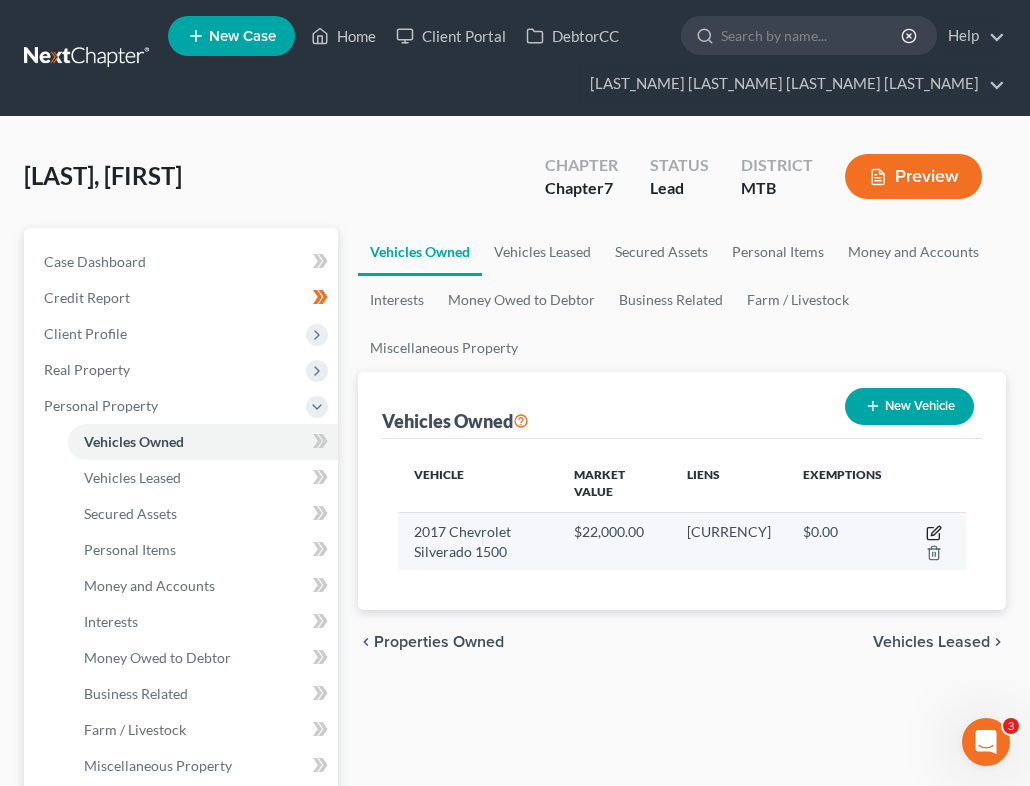 click 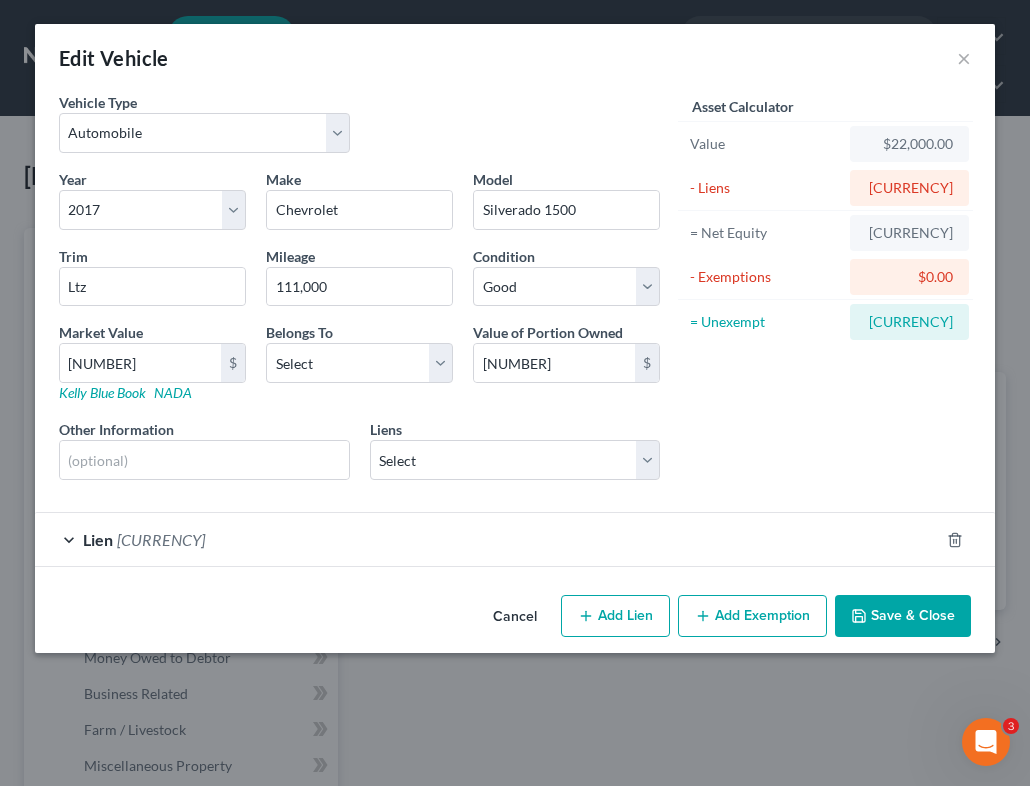 click on "Lien [CURRENCY]" at bounding box center [487, 539] 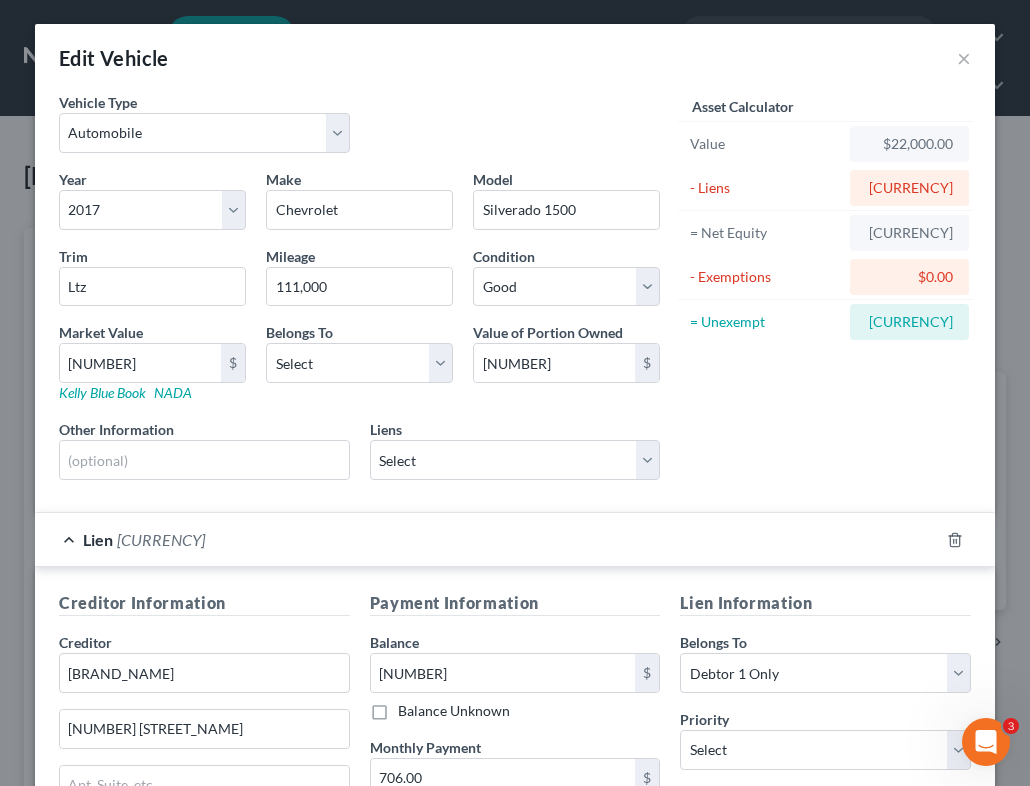 scroll, scrollTop: 177, scrollLeft: 0, axis: vertical 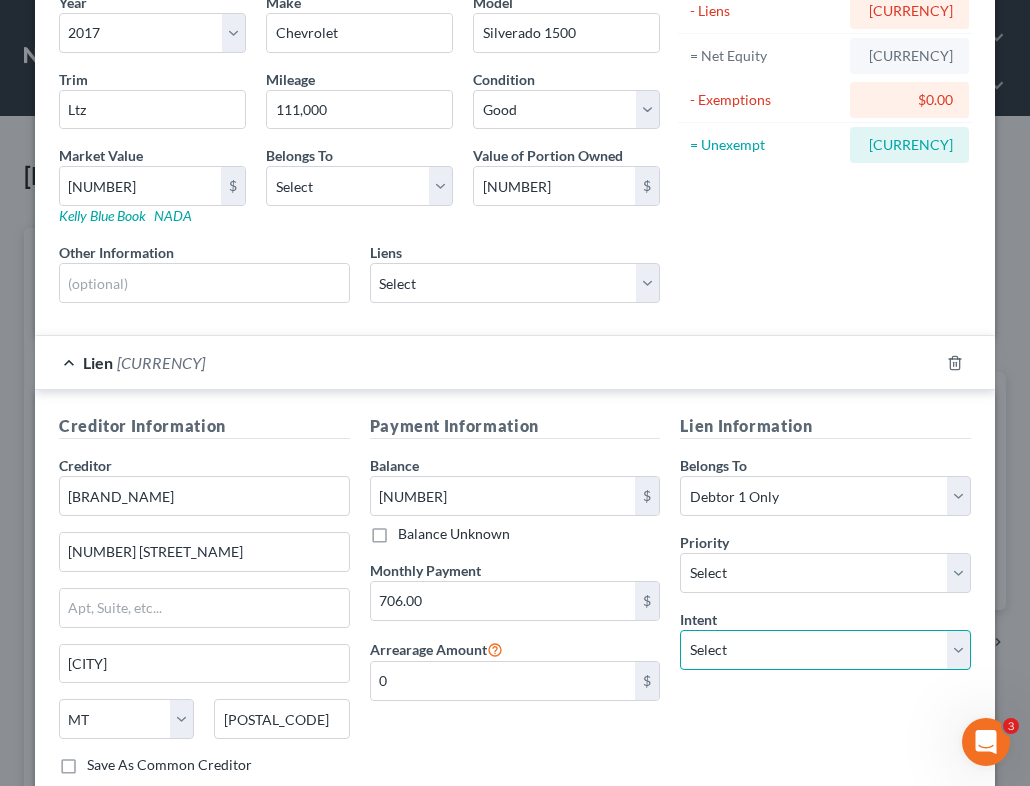 click on "Select Surrender Redeem Reaffirm Avoid Other" at bounding box center (825, 650) 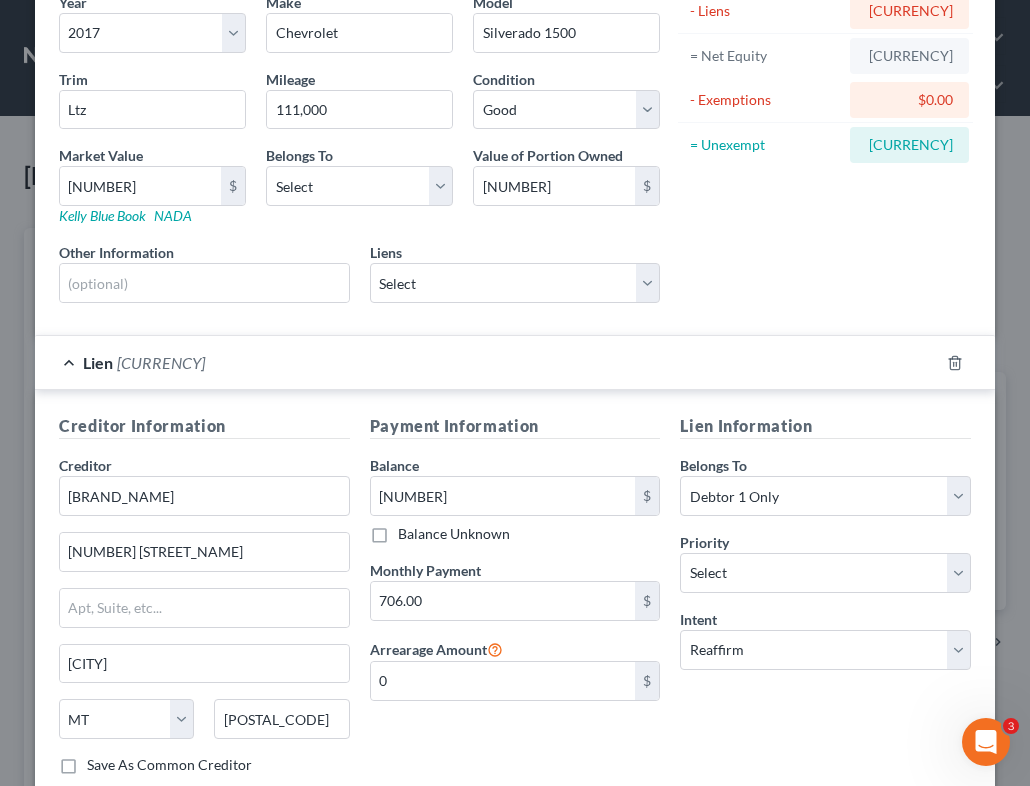 click on "Lien Information
Belongs To
*
Select Debtor 1 Only Debtor 2 Only Debtor 1 And Debtor 2 Only At Least One Of The Debtors And Another Community Property
Priority
*
Select 1st 2nd 3rd 4th 5th 6th 7th 8th 9th 10th 11th 12th 13th 14th 15th 16th 17th 18th 19th 20th 21th 22th 23th 24th 25th 26th 27th 28th 29th 30th
Intent
Select Surrender Redeem Reaffirm Avoid Other" at bounding box center (825, 602) 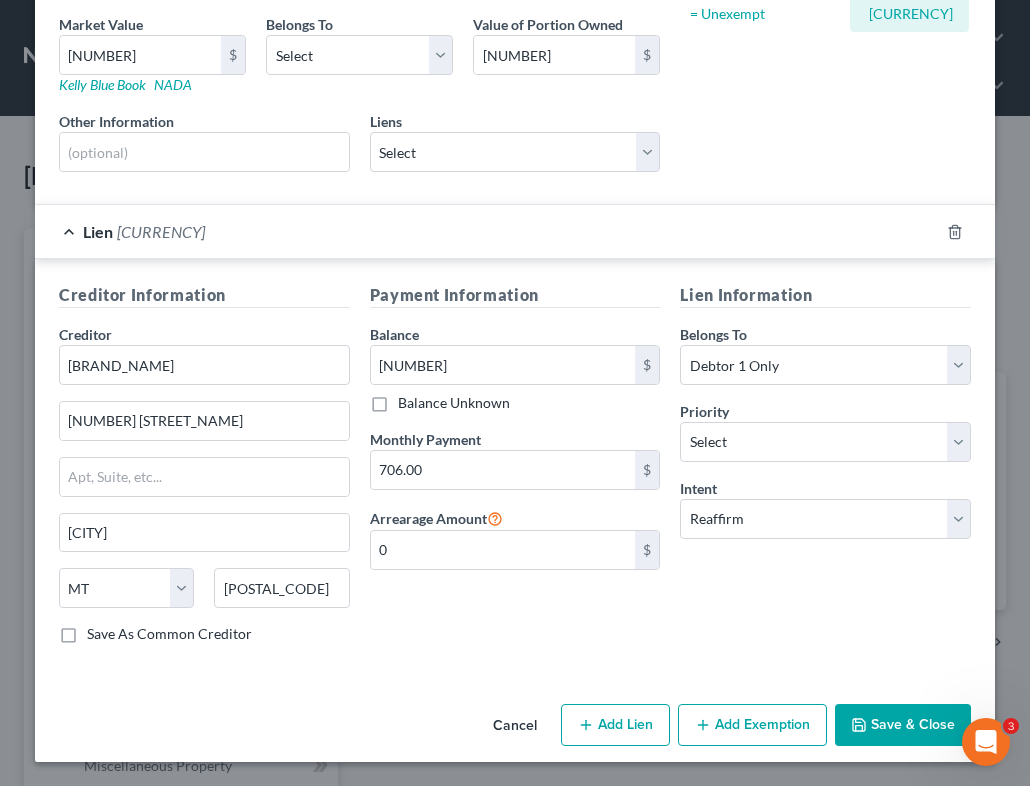 click on "Save & Close" at bounding box center [903, 725] 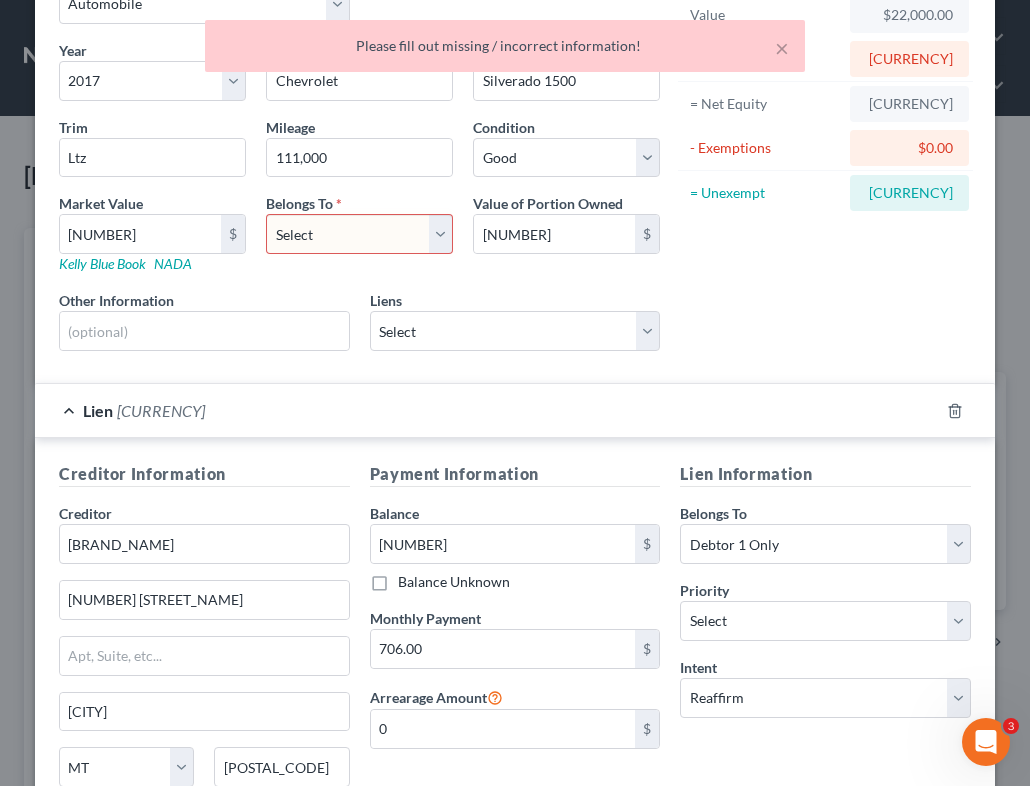 scroll, scrollTop: 0, scrollLeft: 0, axis: both 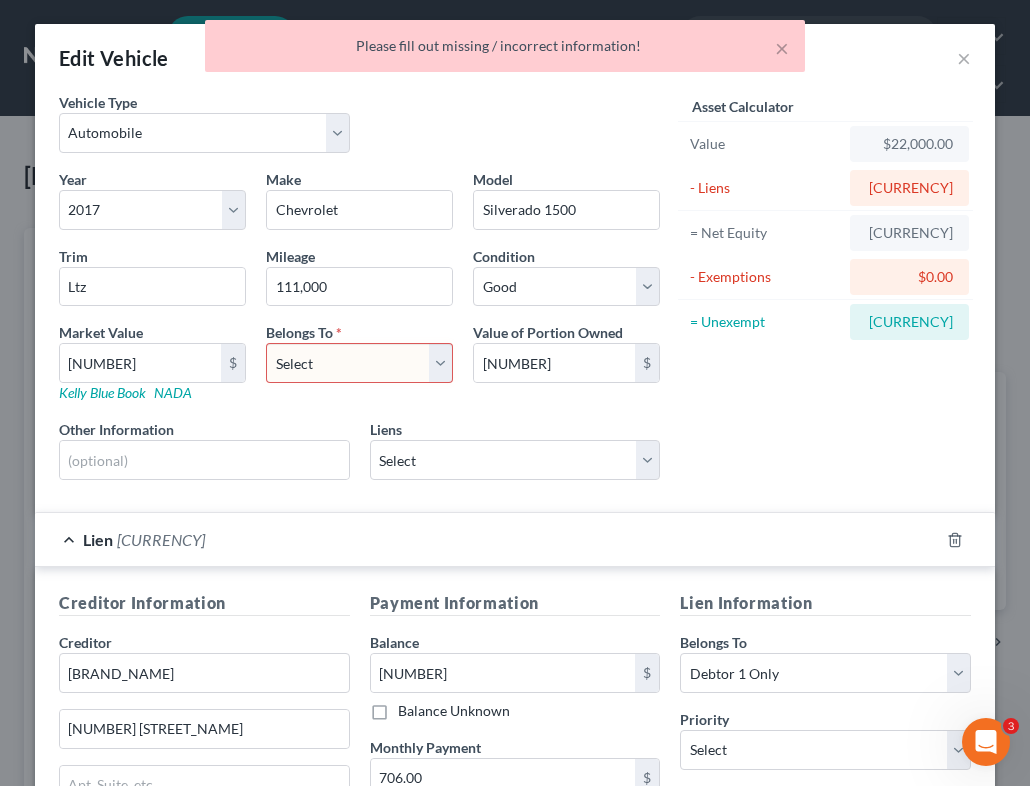 click on "Select Debtor 1 Only Debtor 2 Only Debtor 1 And Debtor 2 Only At Least One Of The Debtors And Another Community Property" at bounding box center (359, 363) 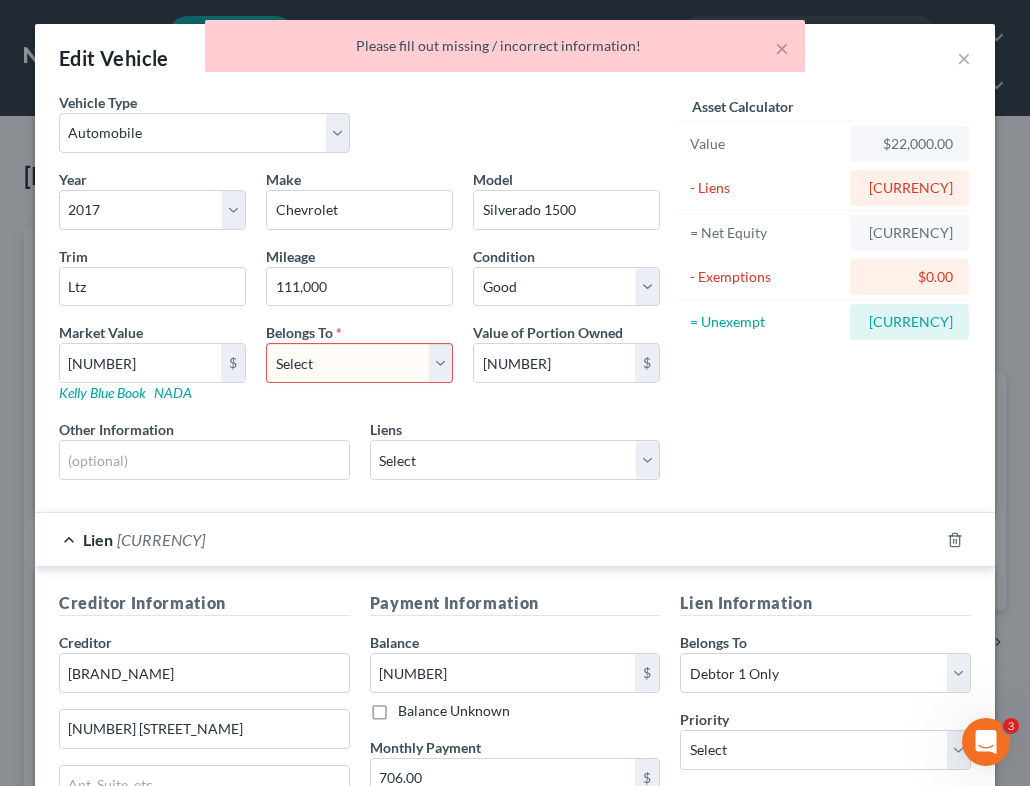 select on "0" 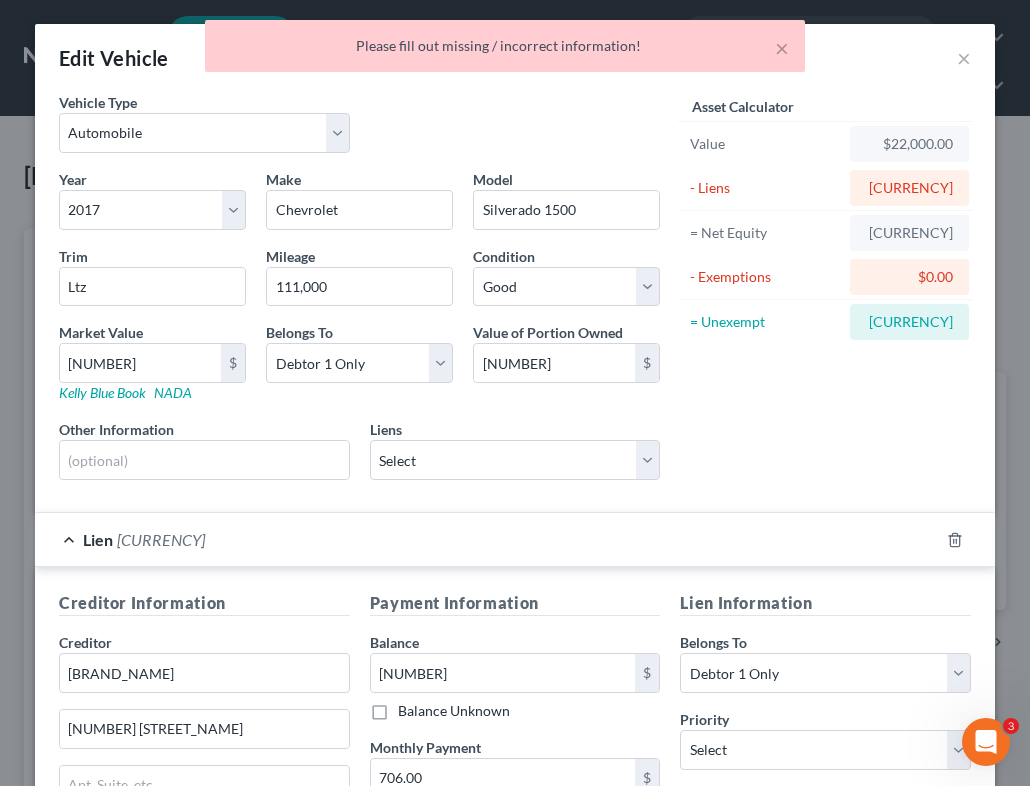 click on "Asset Calculator Value $22,000.00 - Liens $30,580.00 = Net Equity -$8,580.00 - Exemptions $0.00 = Unexempt -$8,580.00" at bounding box center (825, 294) 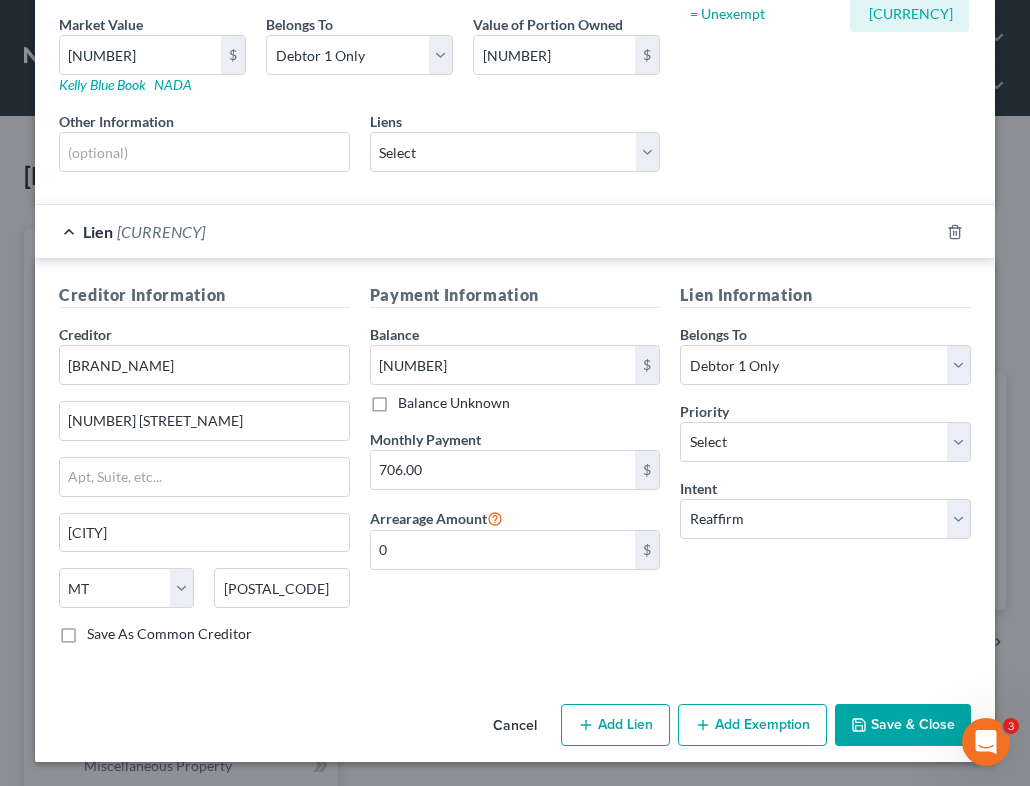 click on "Save & Close" at bounding box center [903, 725] 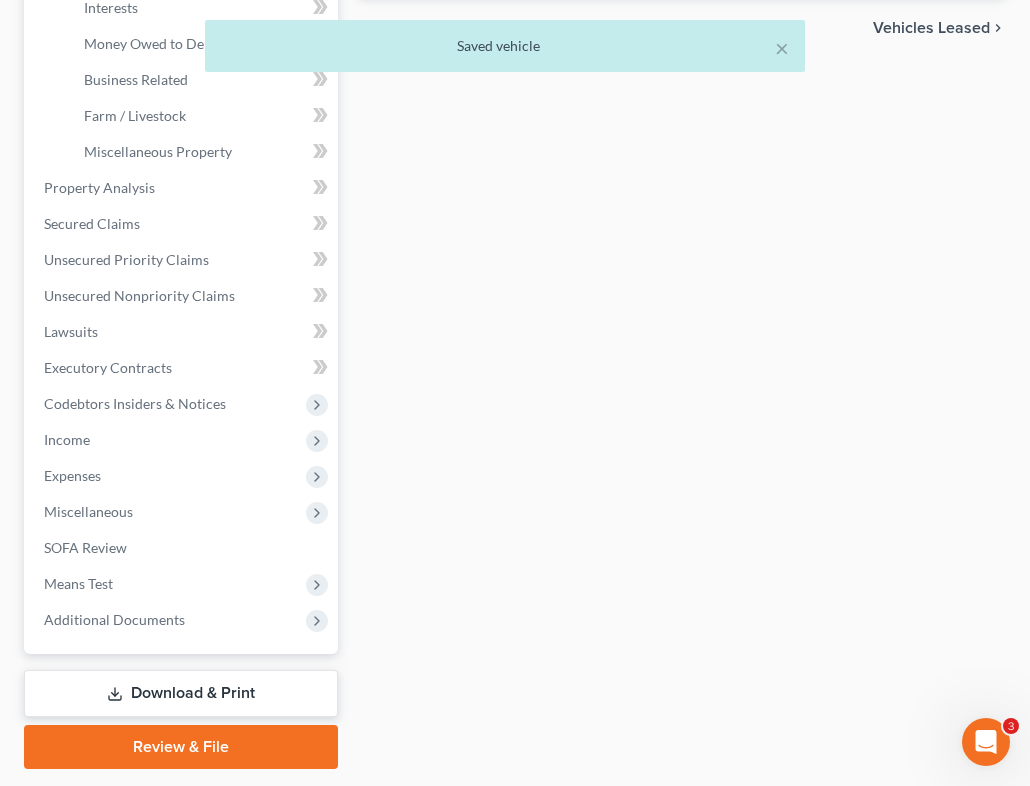 scroll, scrollTop: 671, scrollLeft: 0, axis: vertical 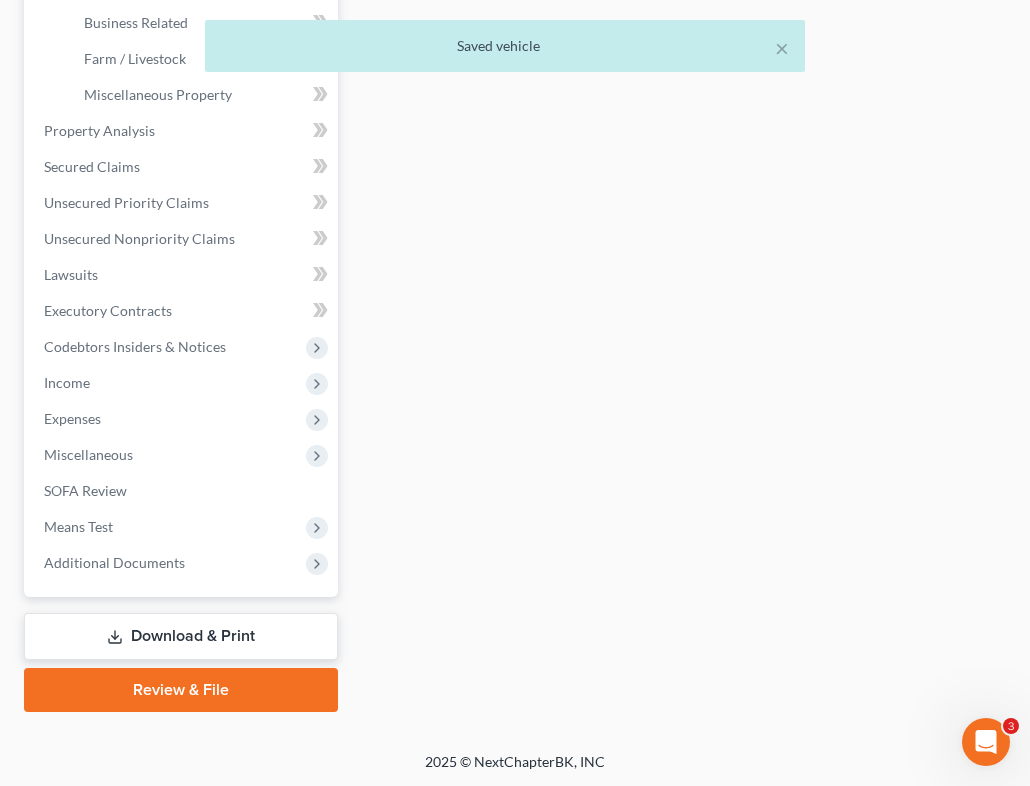 click on "Download & Print" at bounding box center [181, 636] 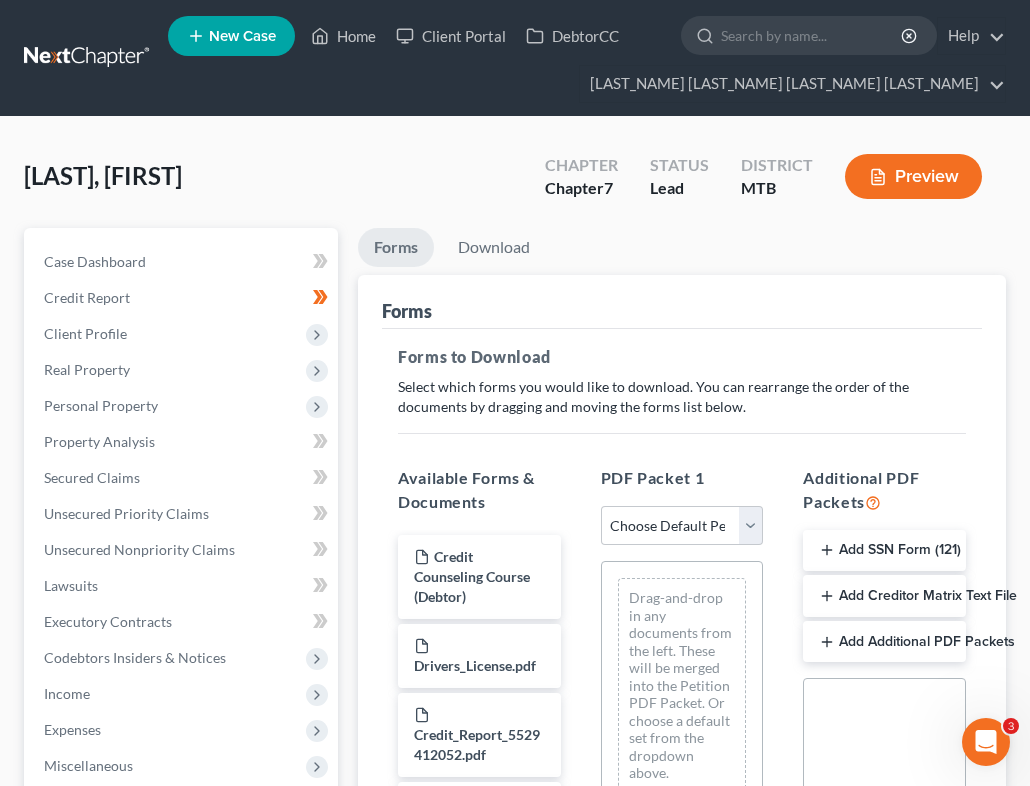 scroll, scrollTop: 0, scrollLeft: 0, axis: both 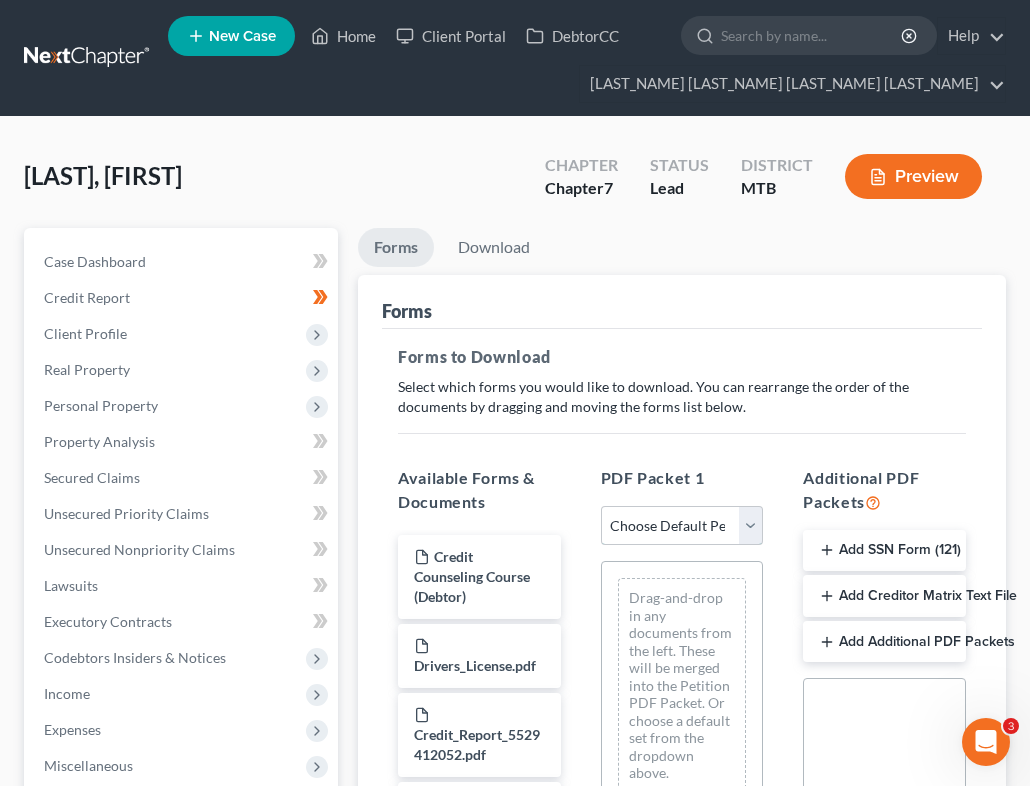 click on "Choose Default Petition PDF Packet Complete Bankruptcy Petition (all forms and schedules) Emergency Filing Forms (Petition and Creditor List Only) Amended Forms Signature Pages Only" at bounding box center [682, 526] 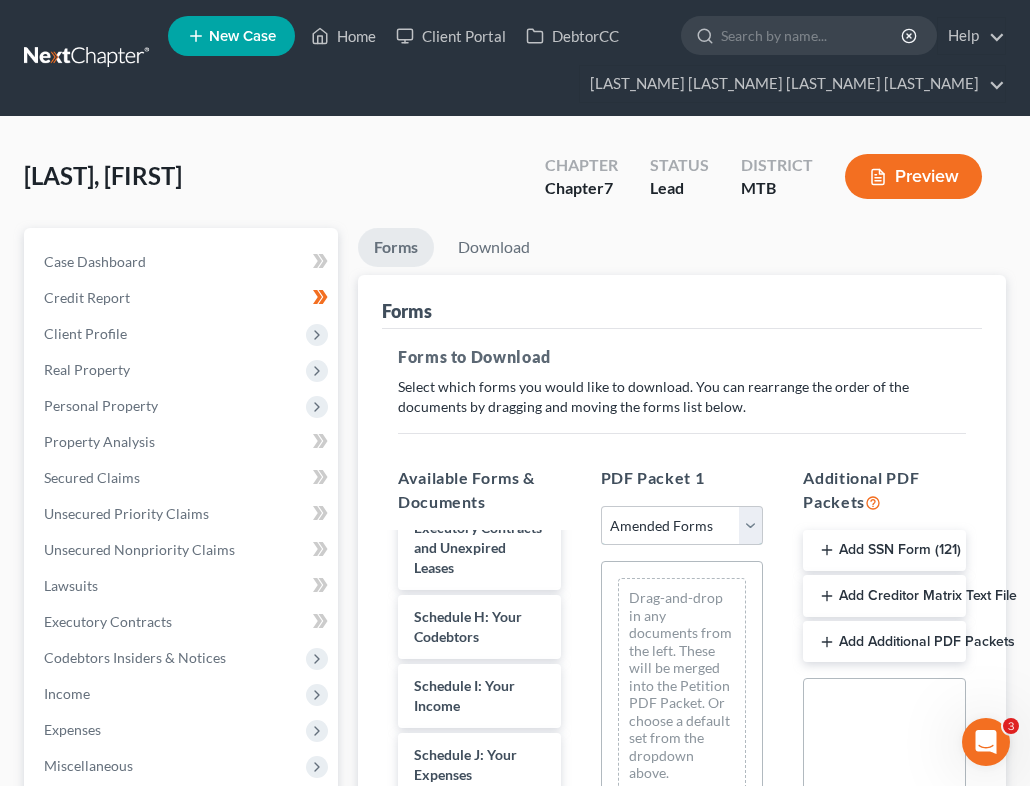 scroll, scrollTop: 606, scrollLeft: 0, axis: vertical 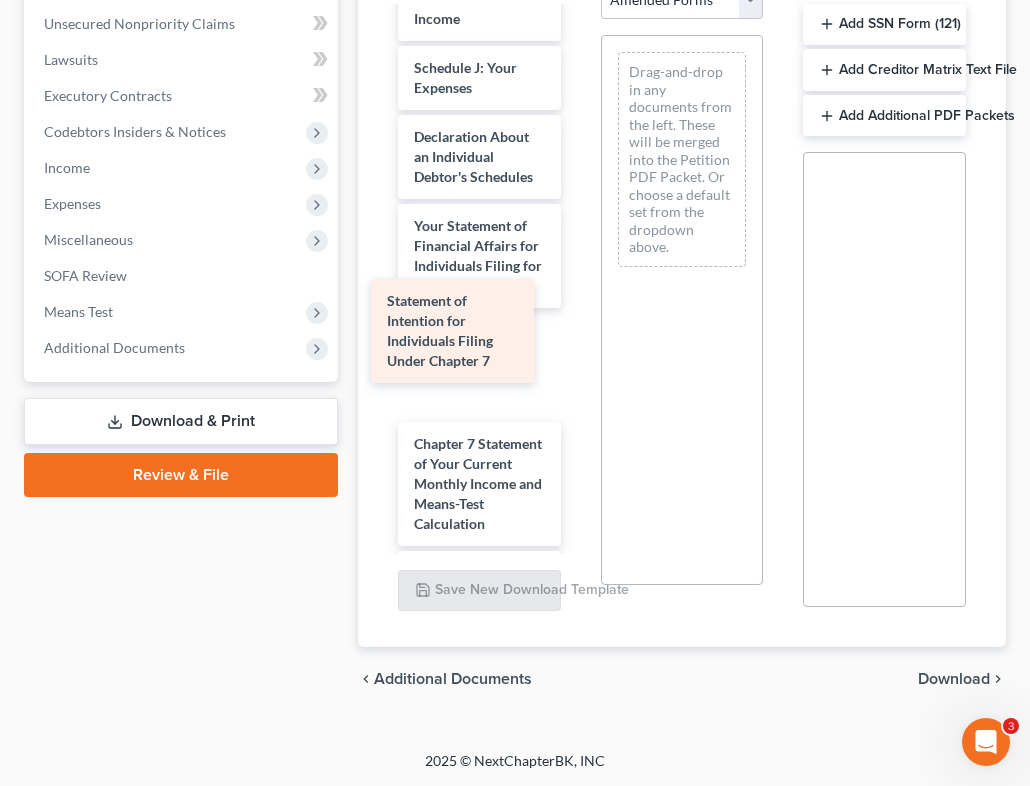 drag, startPoint x: 499, startPoint y: 376, endPoint x: 471, endPoint y: 345, distance: 41.773197 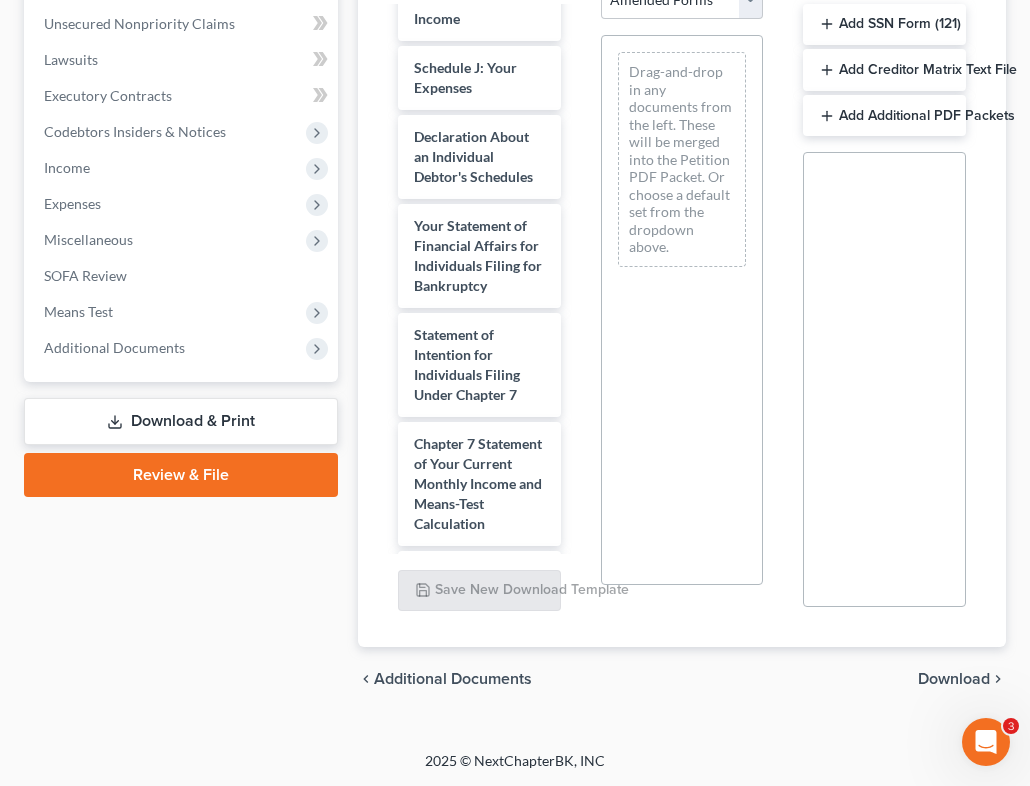 click on "Add Additional PDF Packets" at bounding box center (884, 116) 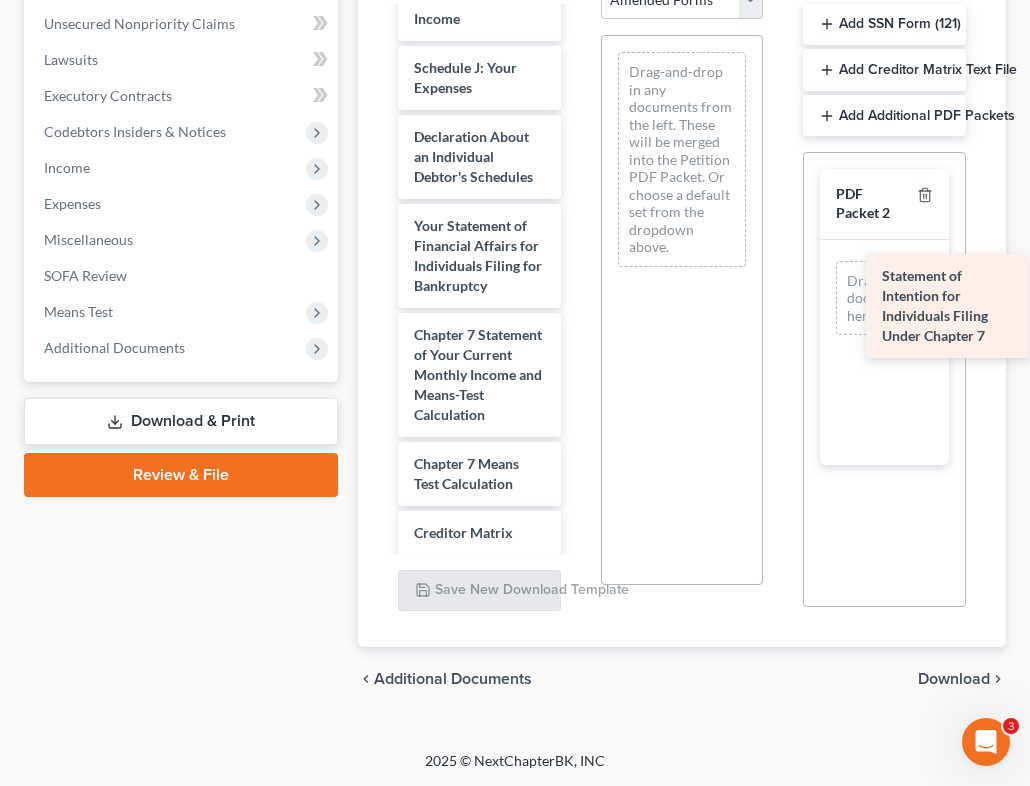 drag, startPoint x: 464, startPoint y: 355, endPoint x: 932, endPoint y: 298, distance: 471.45837 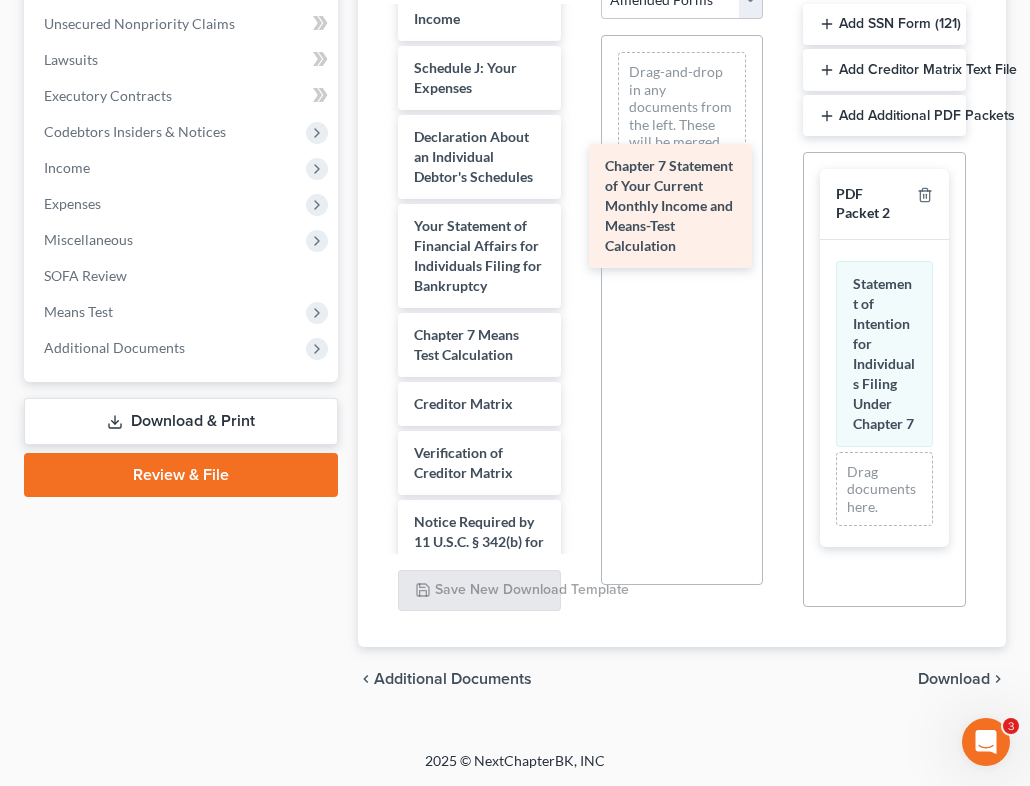 drag, startPoint x: 472, startPoint y: 385, endPoint x: 663, endPoint y: 218, distance: 253.71243 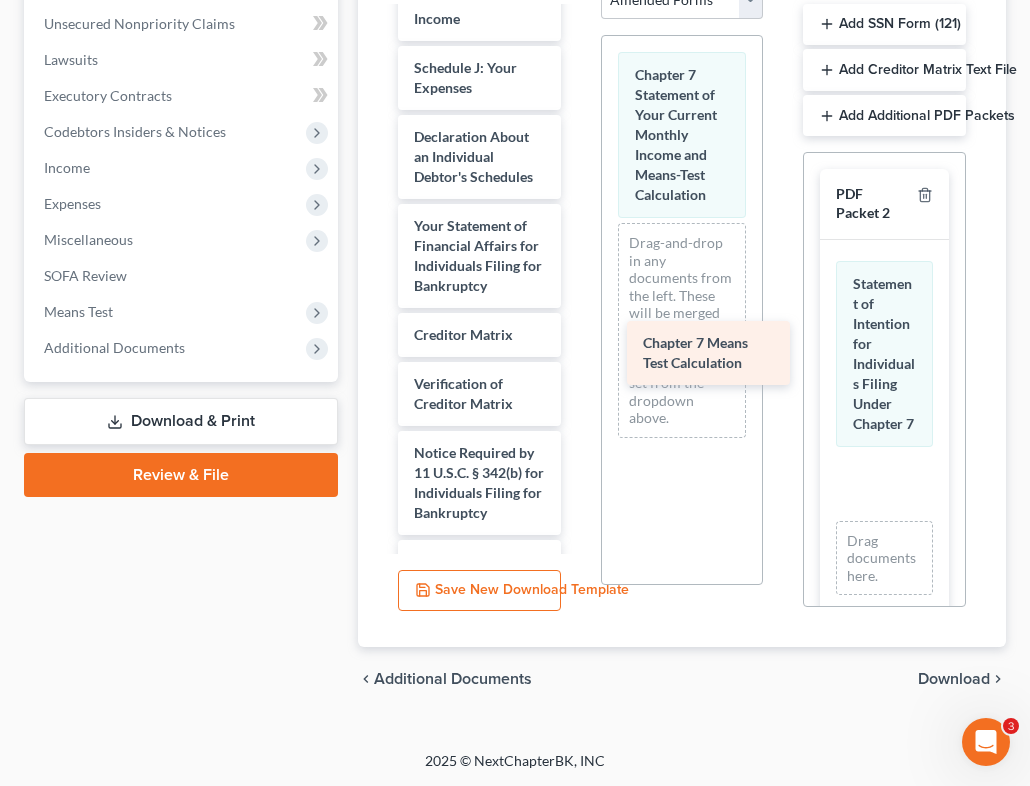 drag, startPoint x: 456, startPoint y: 357, endPoint x: 685, endPoint y: 367, distance: 229.21823 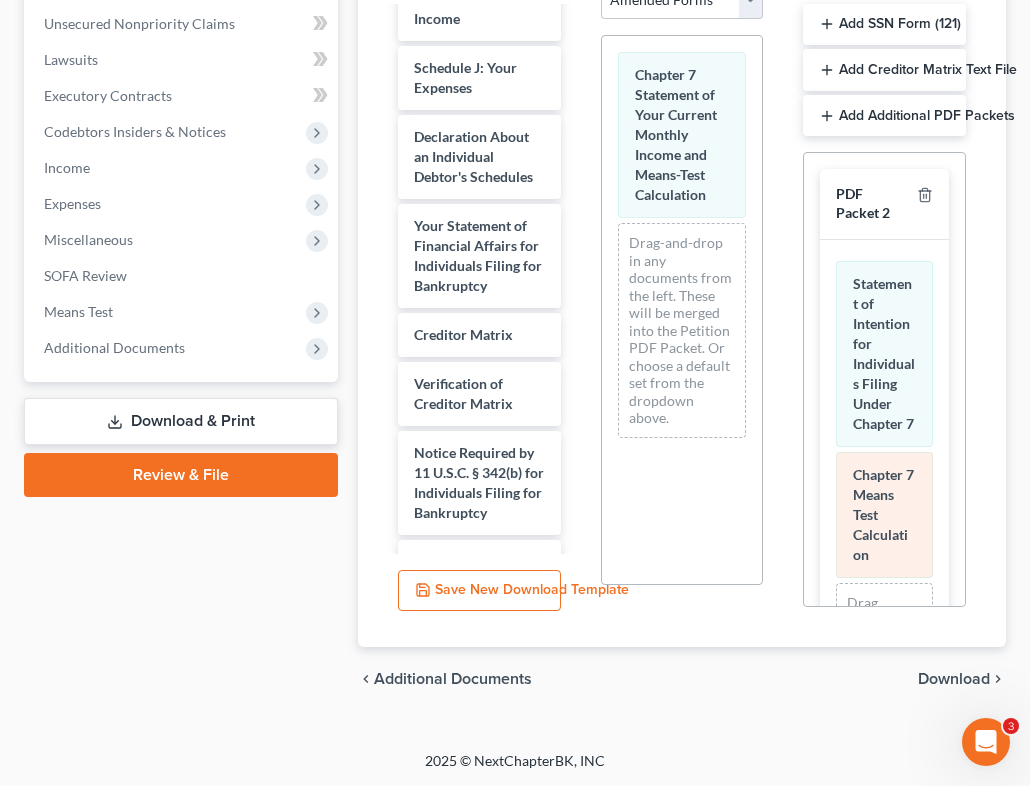 scroll, scrollTop: 87, scrollLeft: 0, axis: vertical 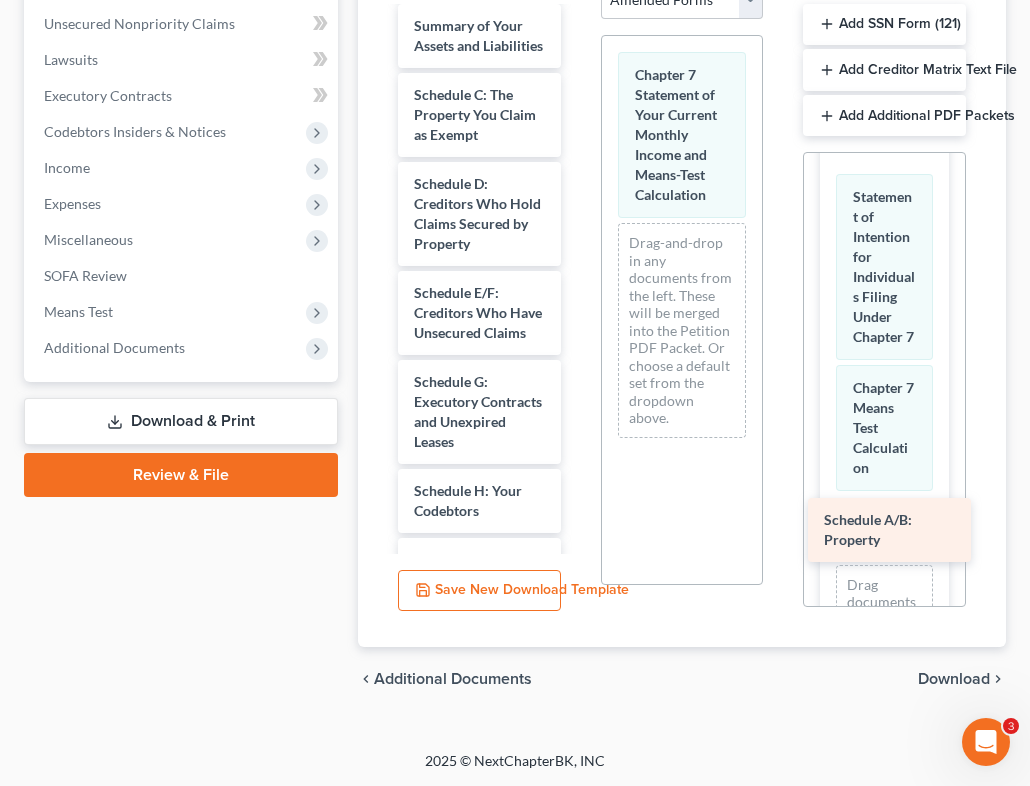 drag, startPoint x: 488, startPoint y: 110, endPoint x: 898, endPoint y: 537, distance: 591.97046 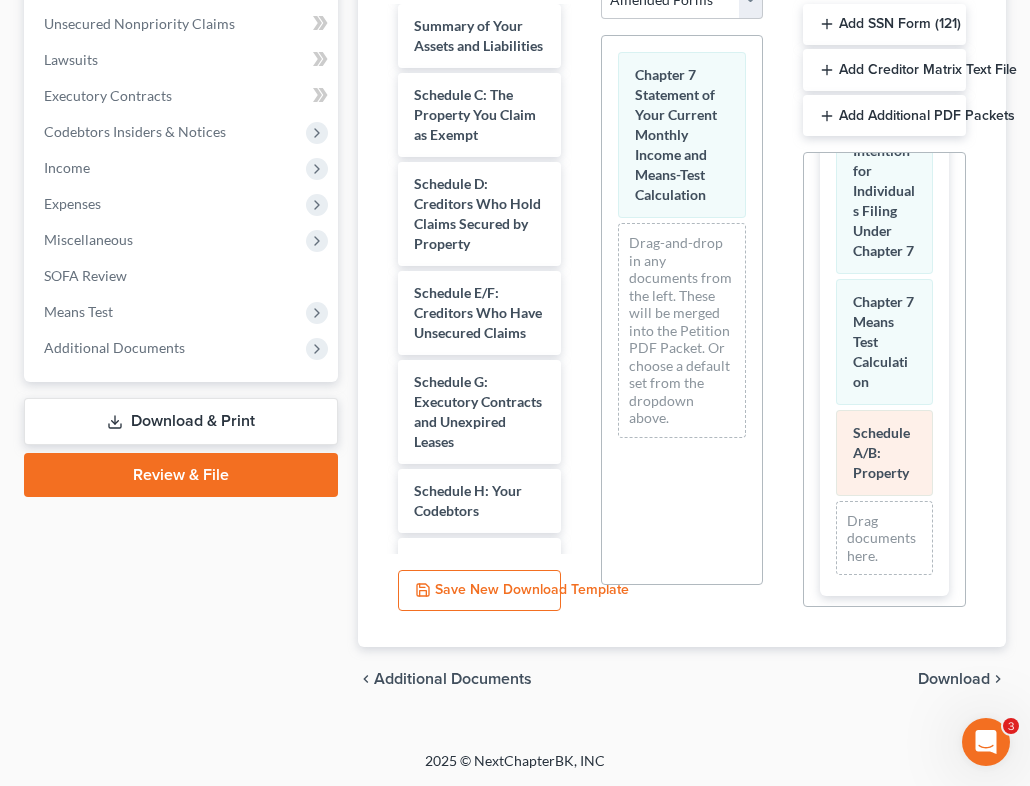 scroll, scrollTop: 178, scrollLeft: 0, axis: vertical 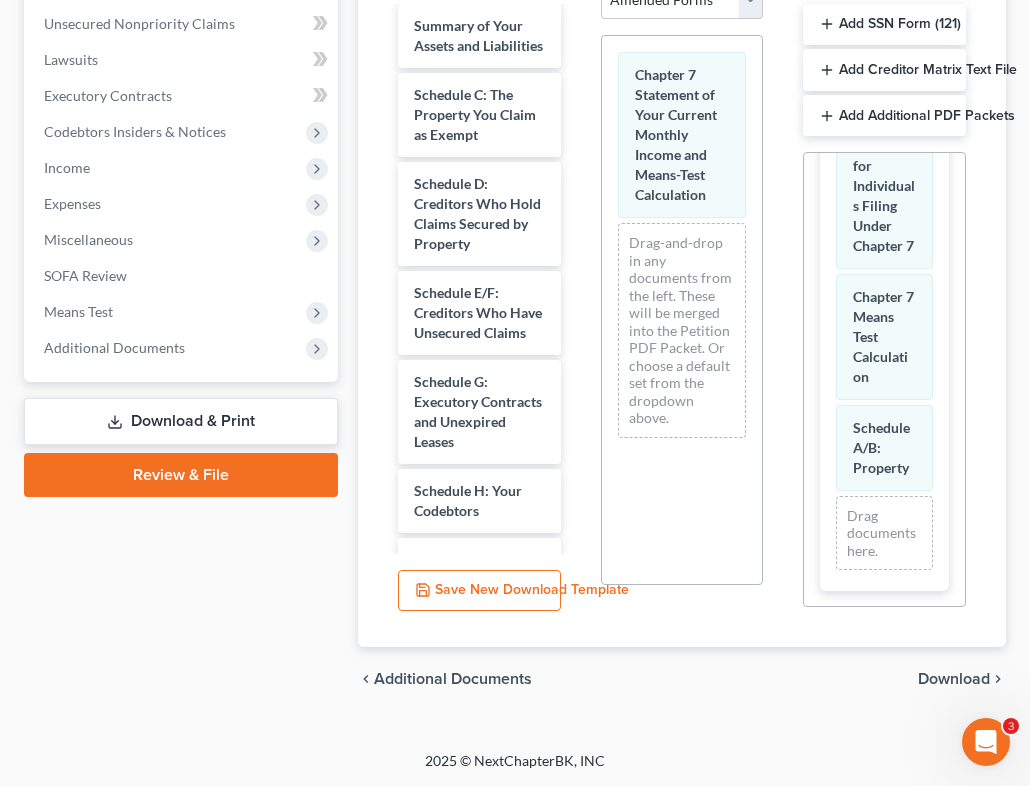click on "Download" at bounding box center (954, 679) 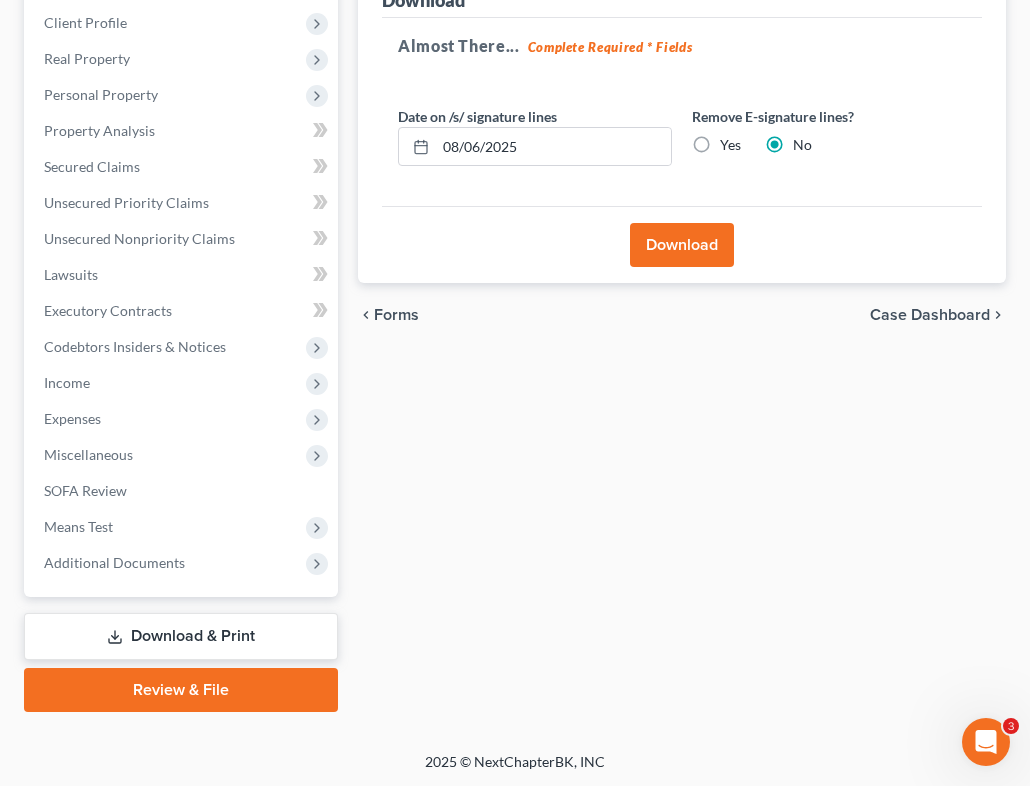 click on "Download" at bounding box center [682, 245] 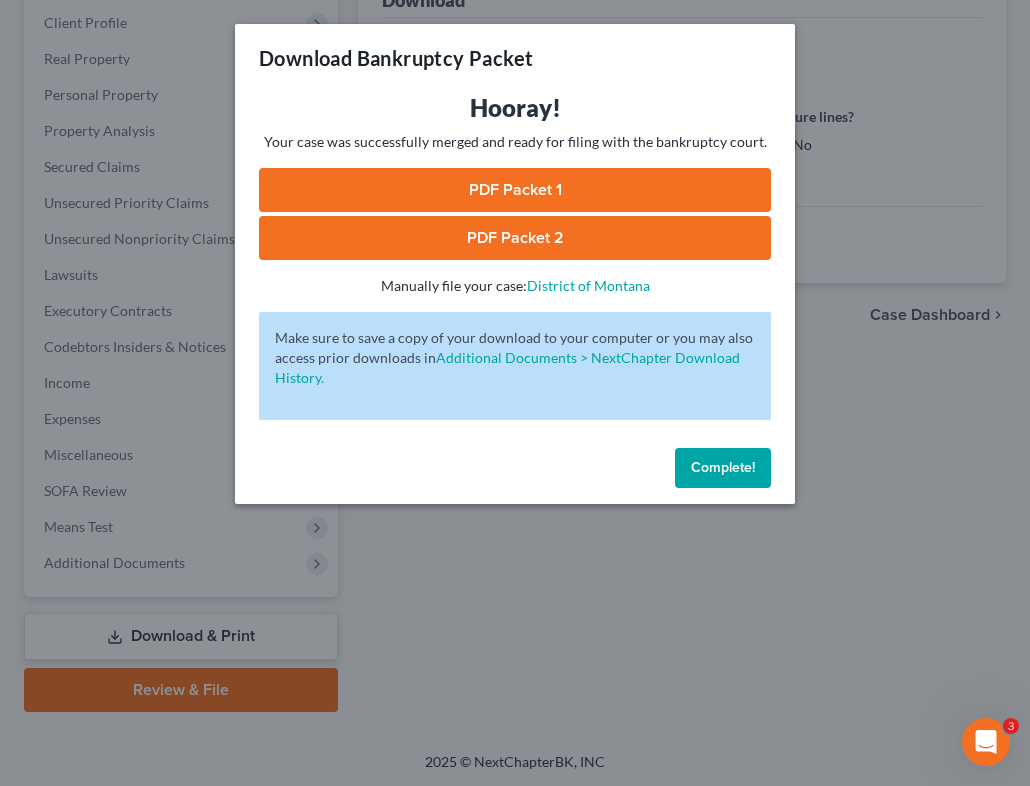 click on "Complete!" at bounding box center [723, 468] 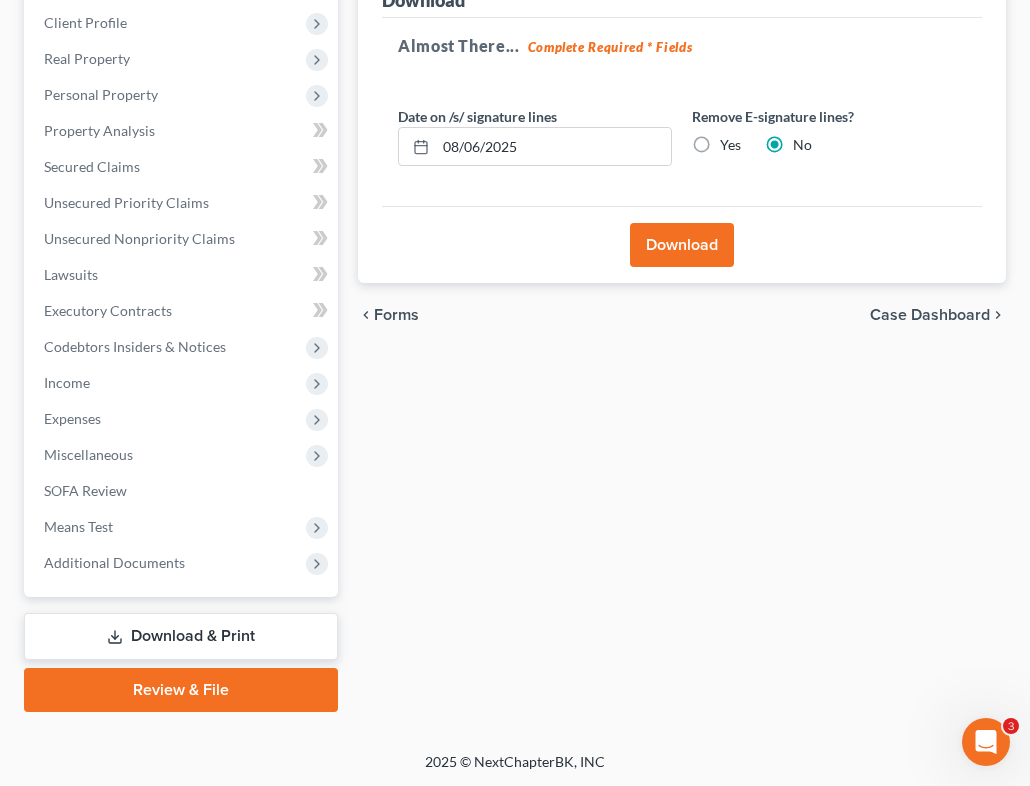 click on "Download & Print" at bounding box center [181, 636] 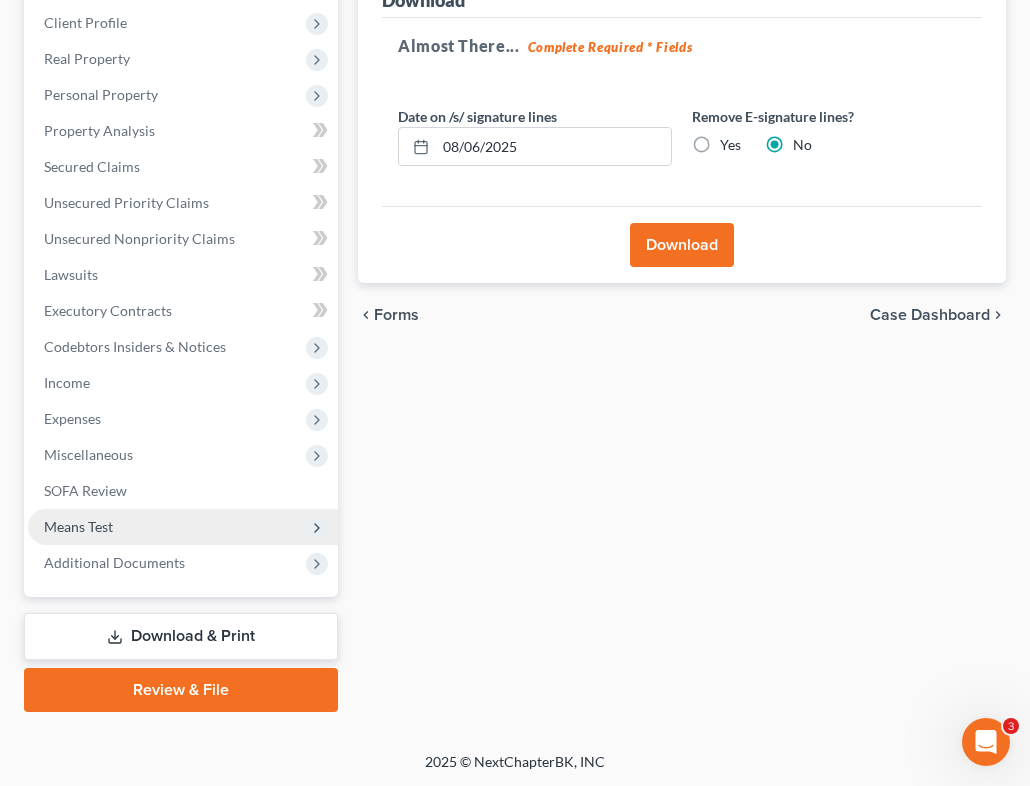 click on "Means Test" at bounding box center (183, 527) 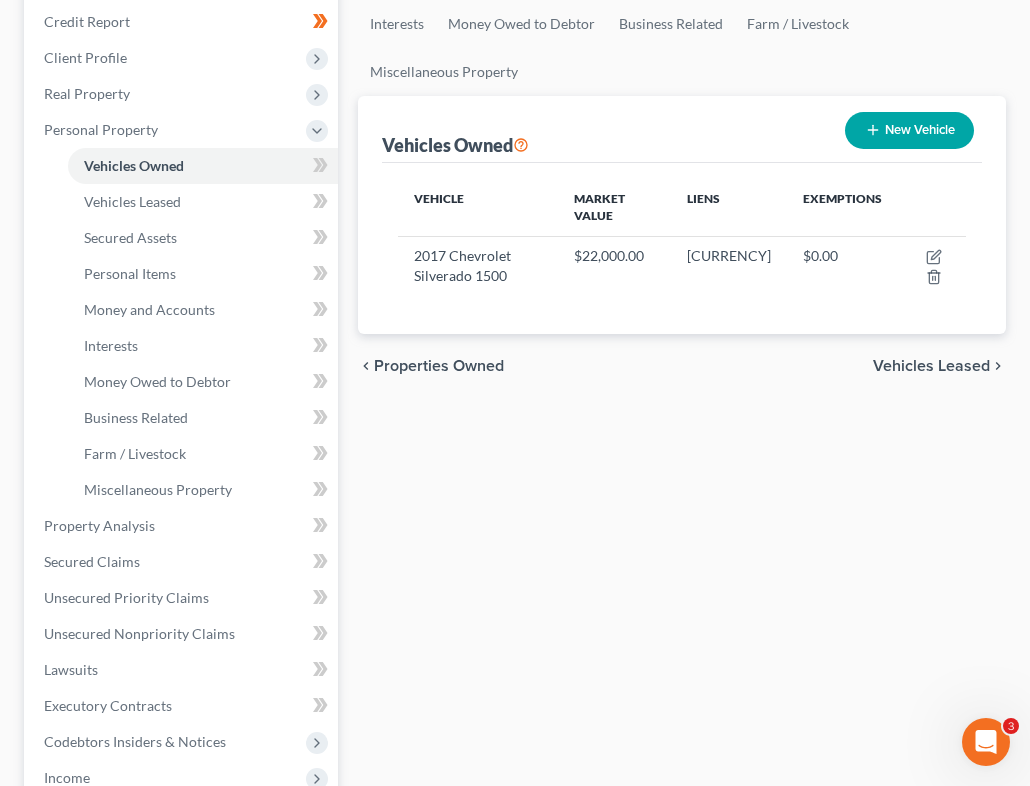 scroll, scrollTop: 671, scrollLeft: 0, axis: vertical 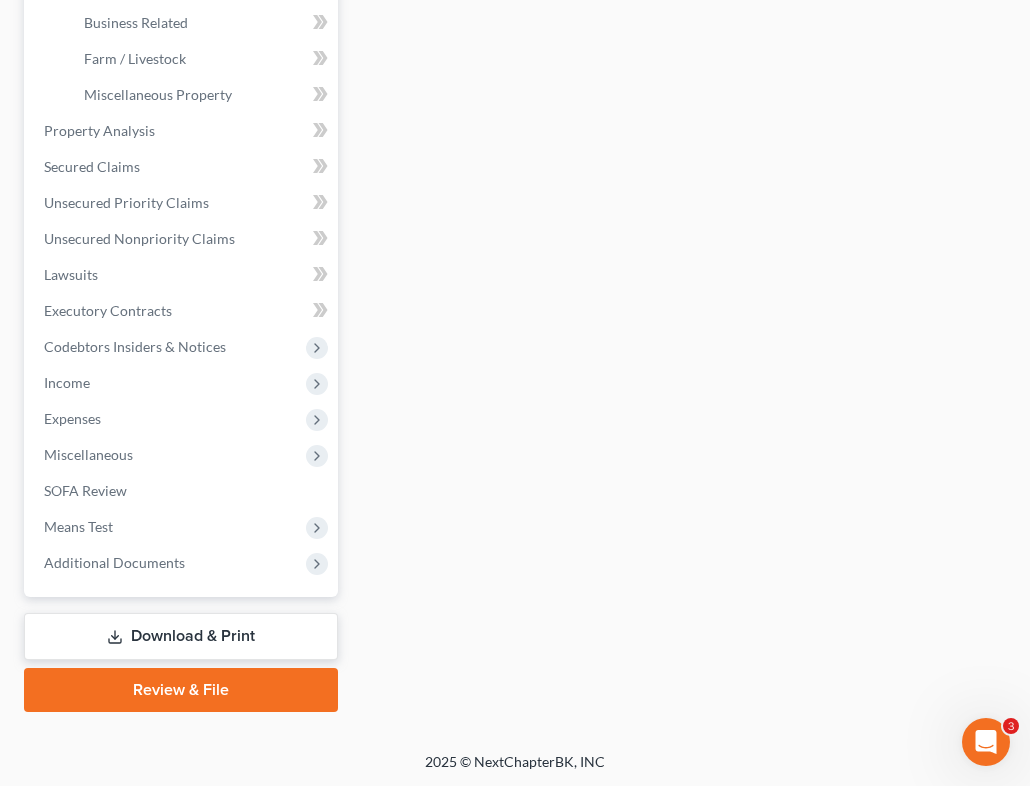 click on "Download & Print" at bounding box center [181, 636] 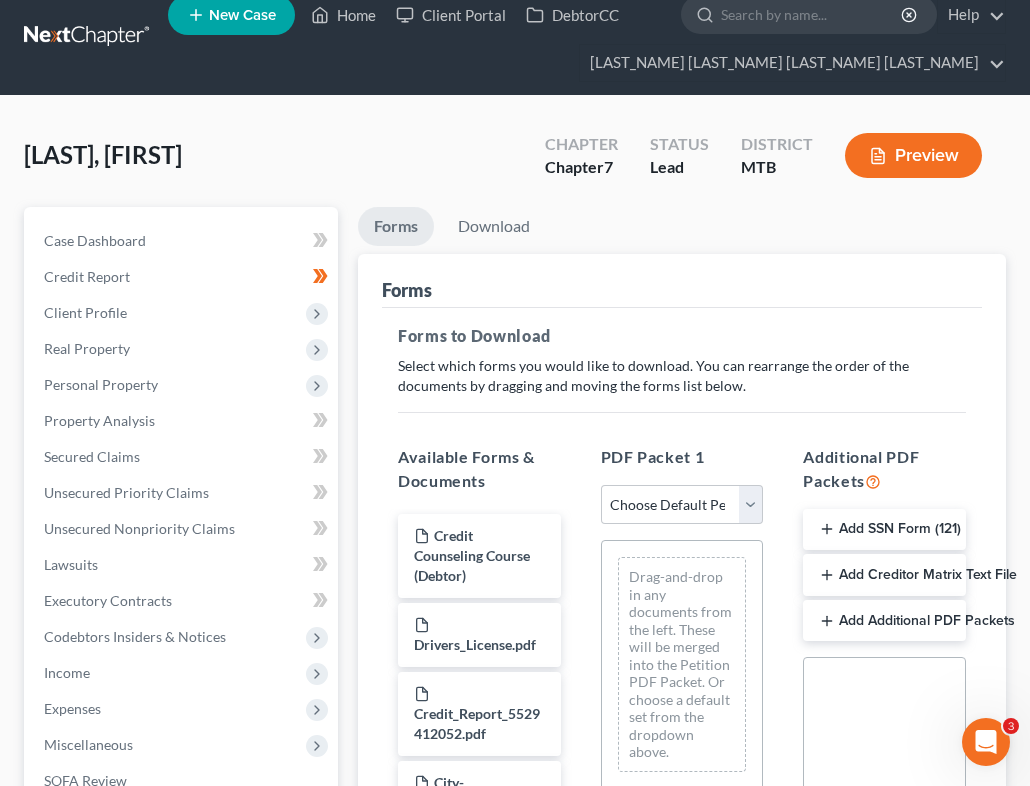 scroll, scrollTop: 0, scrollLeft: 0, axis: both 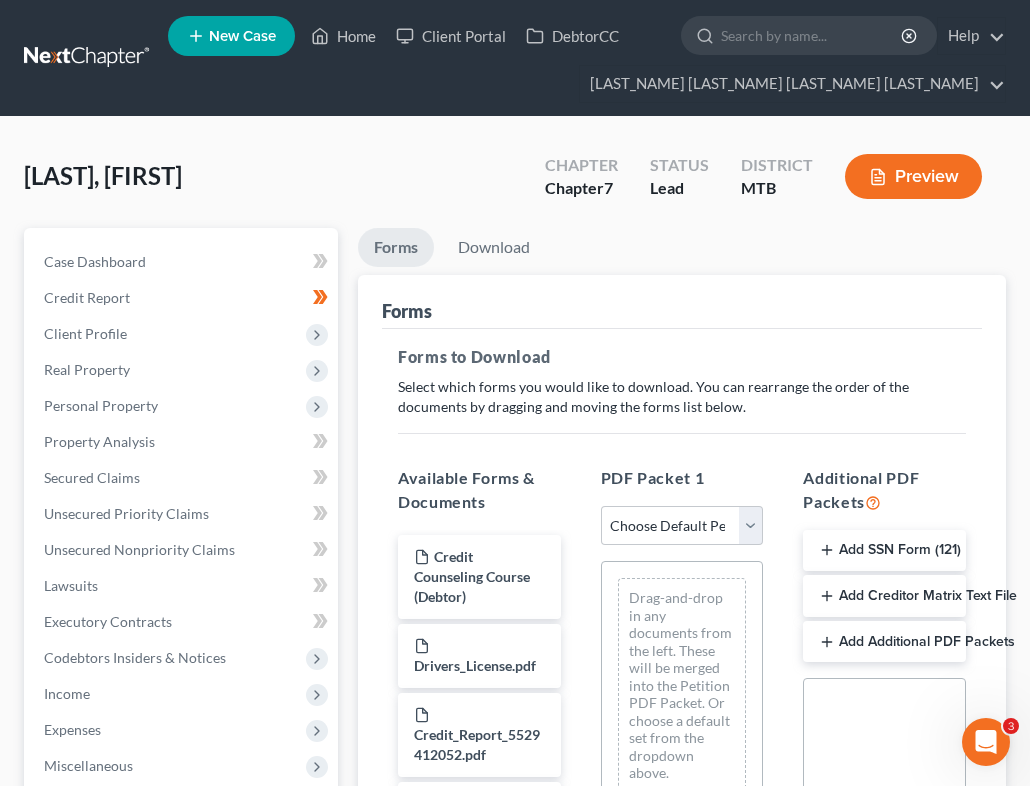 click 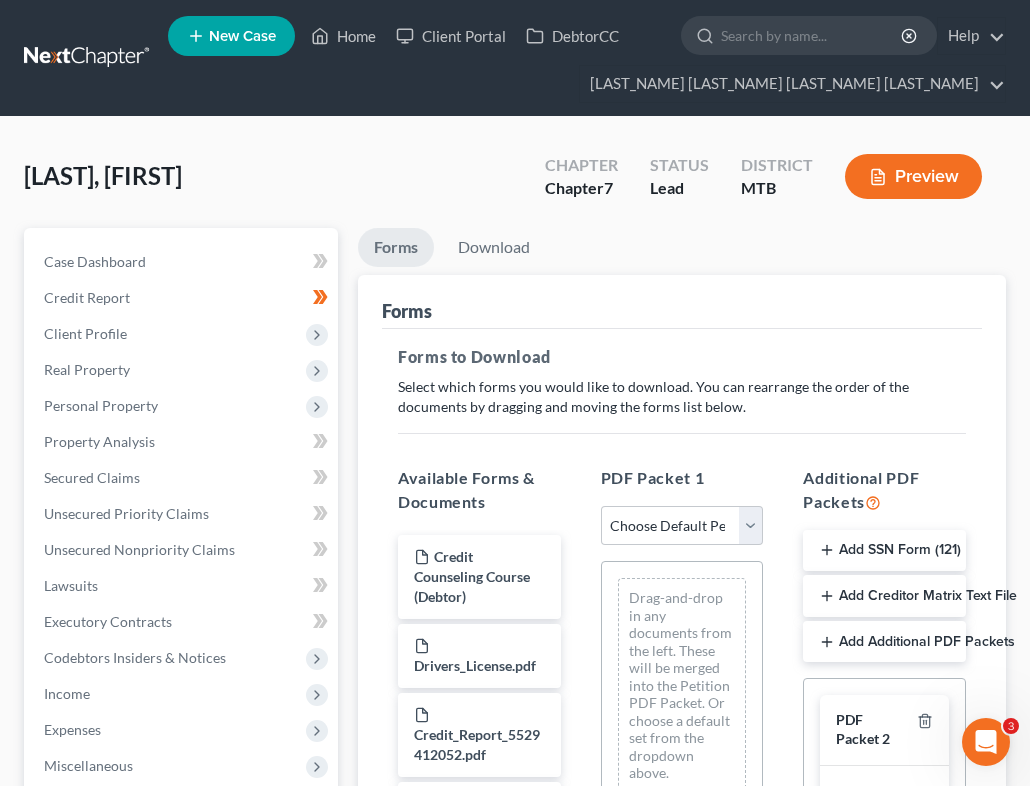 click 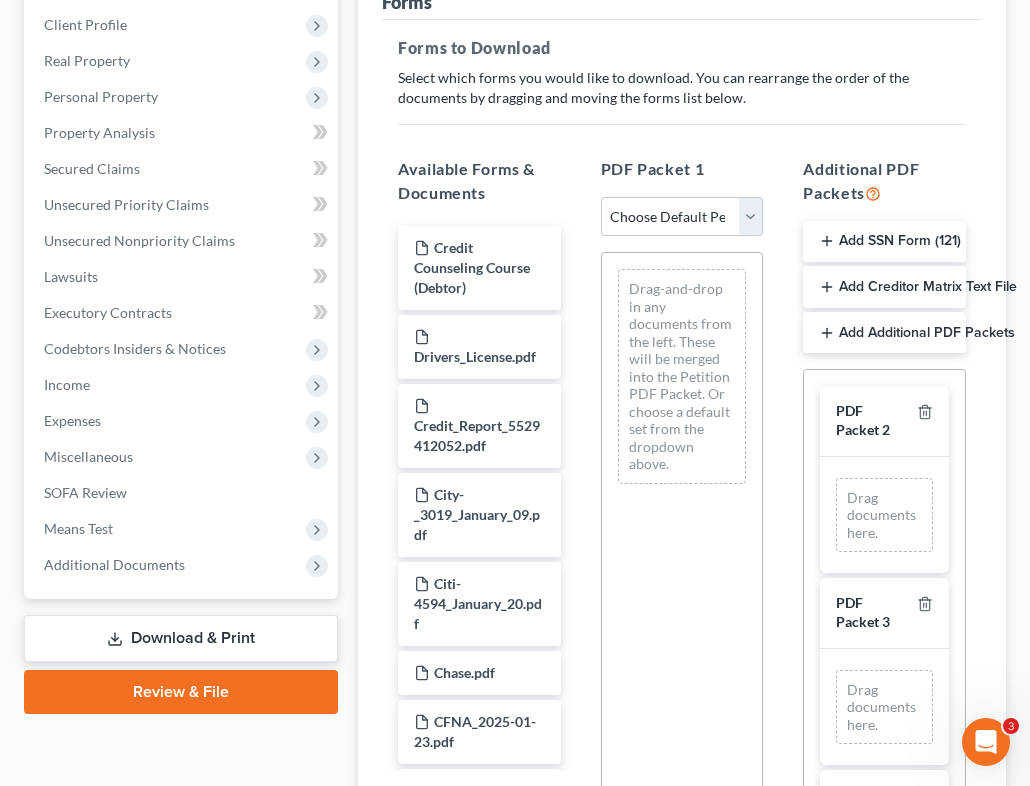 scroll, scrollTop: 341, scrollLeft: 0, axis: vertical 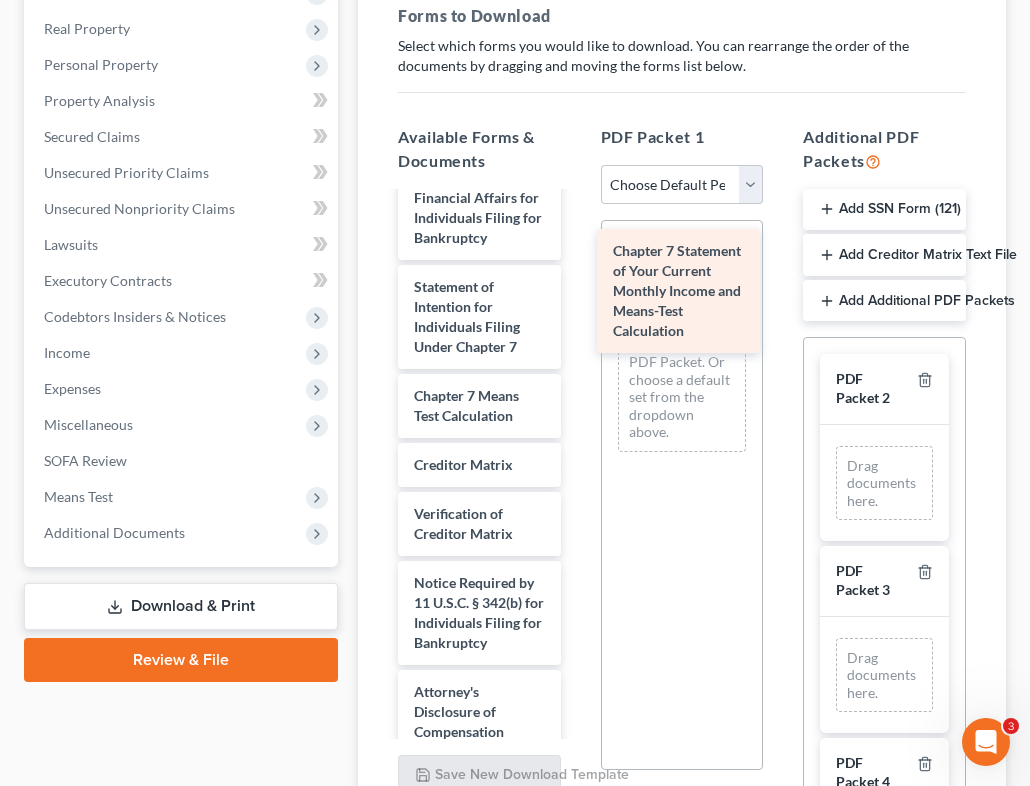 drag, startPoint x: 480, startPoint y: 414, endPoint x: 679, endPoint y: 308, distance: 225.47061 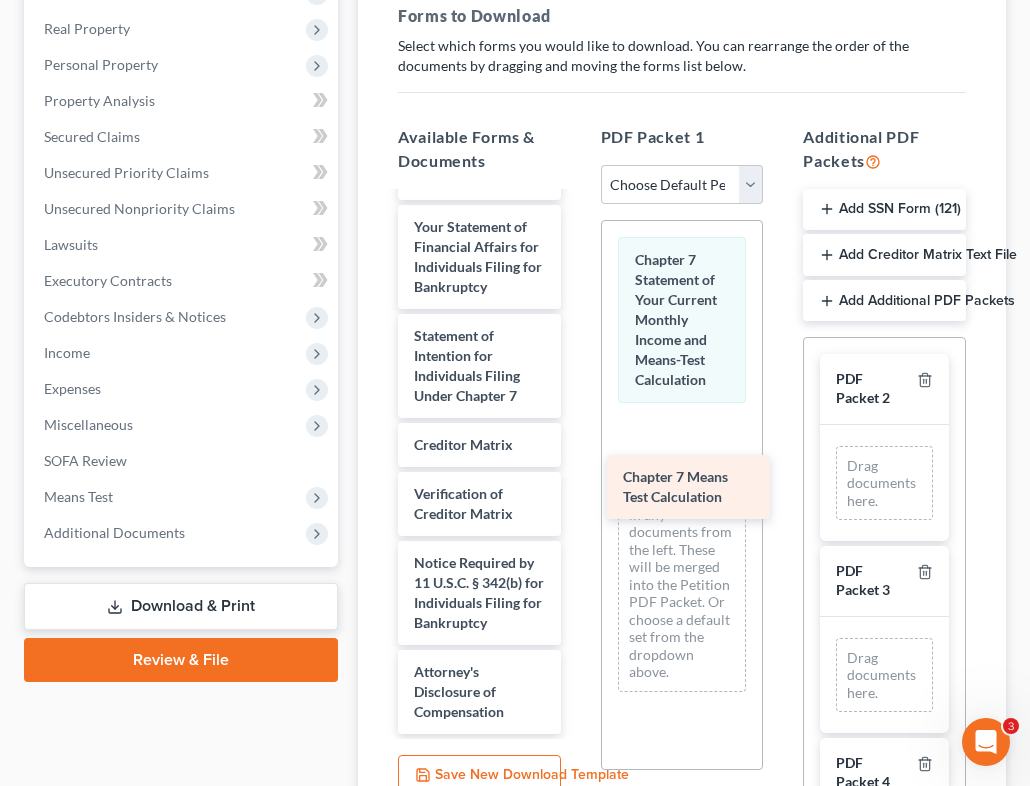 scroll, scrollTop: 3850, scrollLeft: 0, axis: vertical 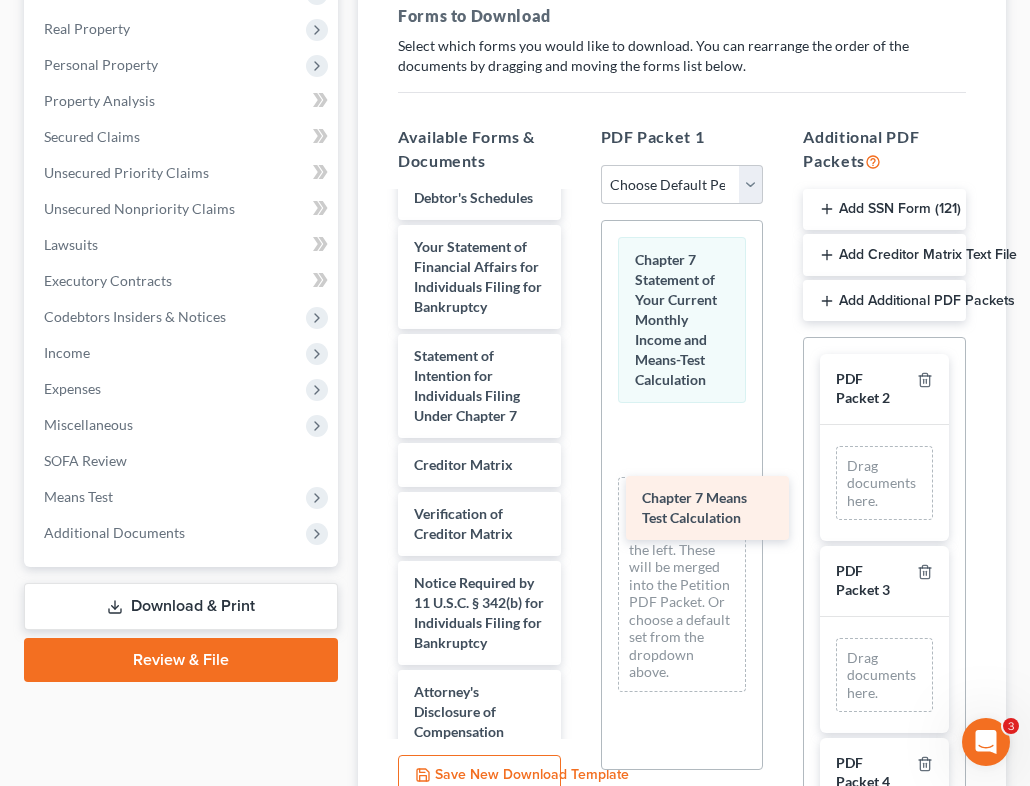 drag, startPoint x: 508, startPoint y: 382, endPoint x: 736, endPoint y: 505, distance: 259.06177 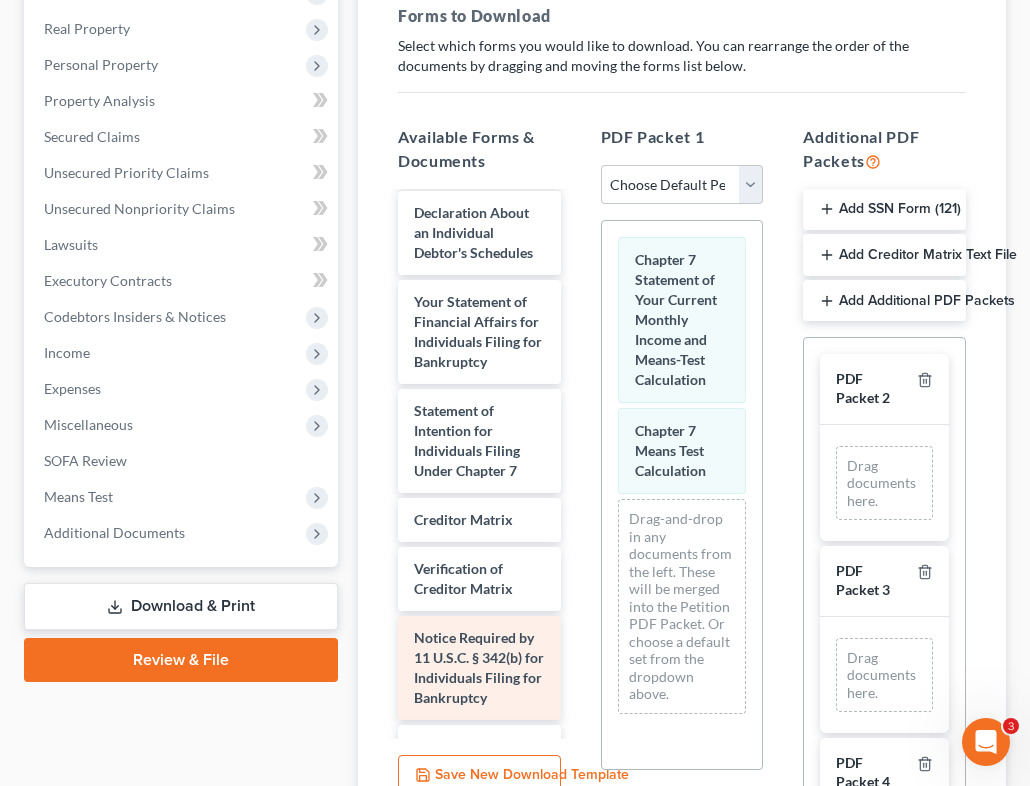 scroll, scrollTop: 3755, scrollLeft: 0, axis: vertical 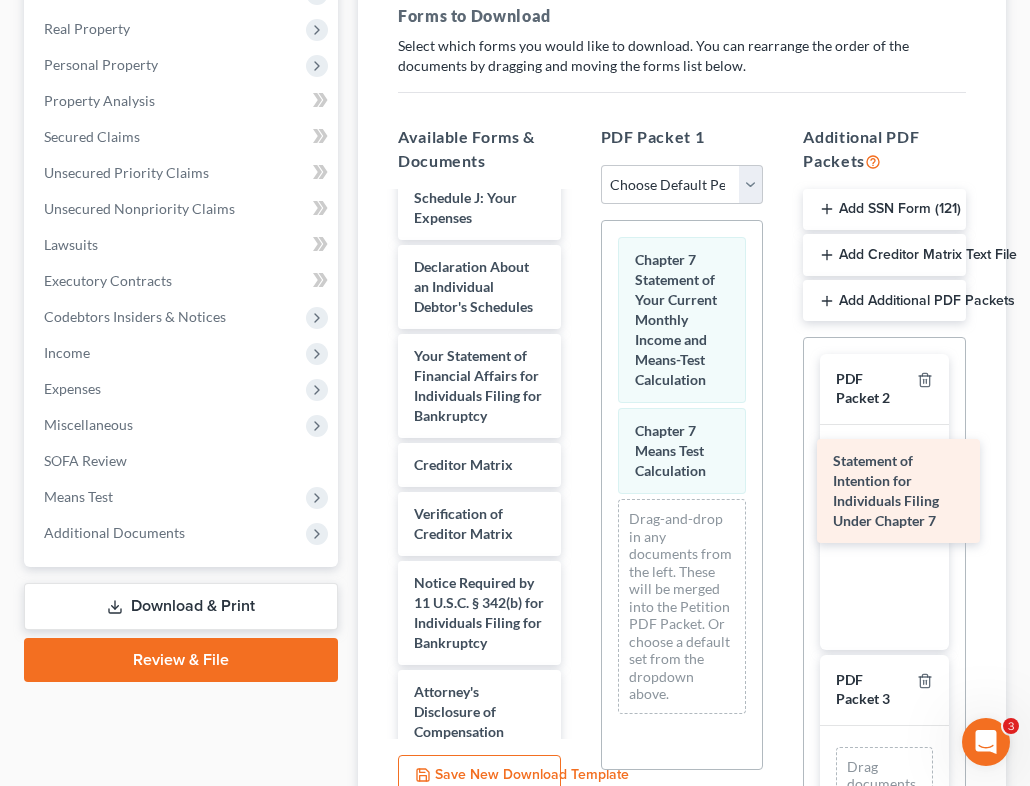 drag, startPoint x: 475, startPoint y: 464, endPoint x: 894, endPoint y: 495, distance: 420.1452 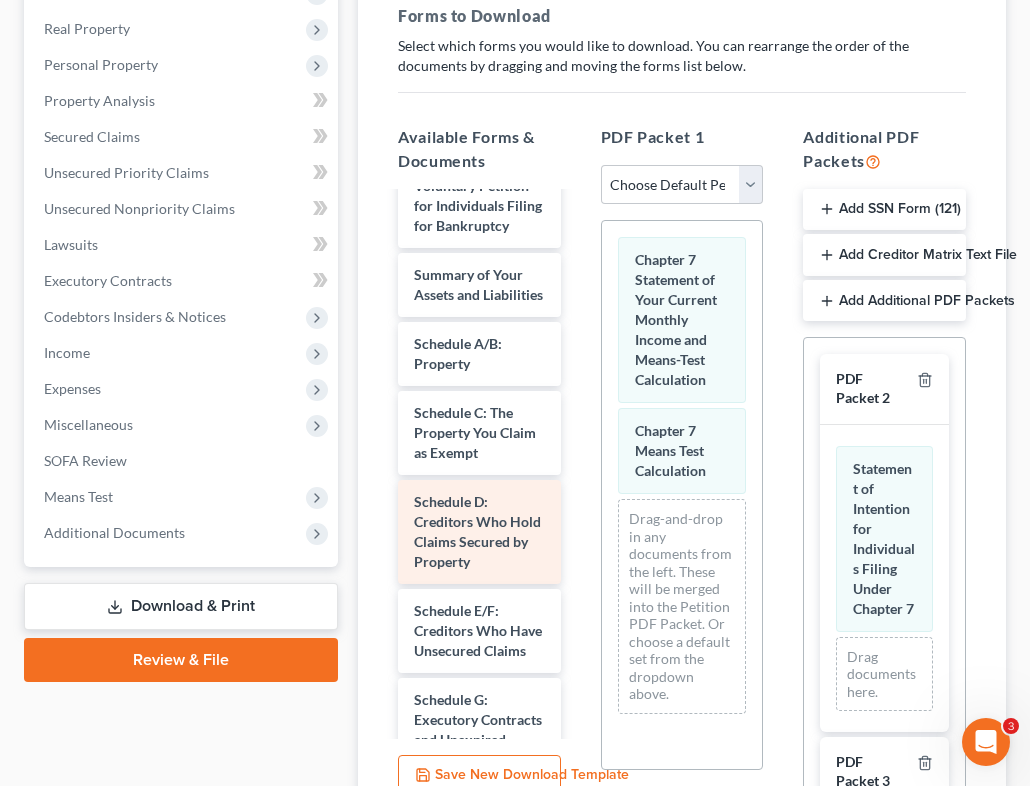 scroll, scrollTop: 2953, scrollLeft: 0, axis: vertical 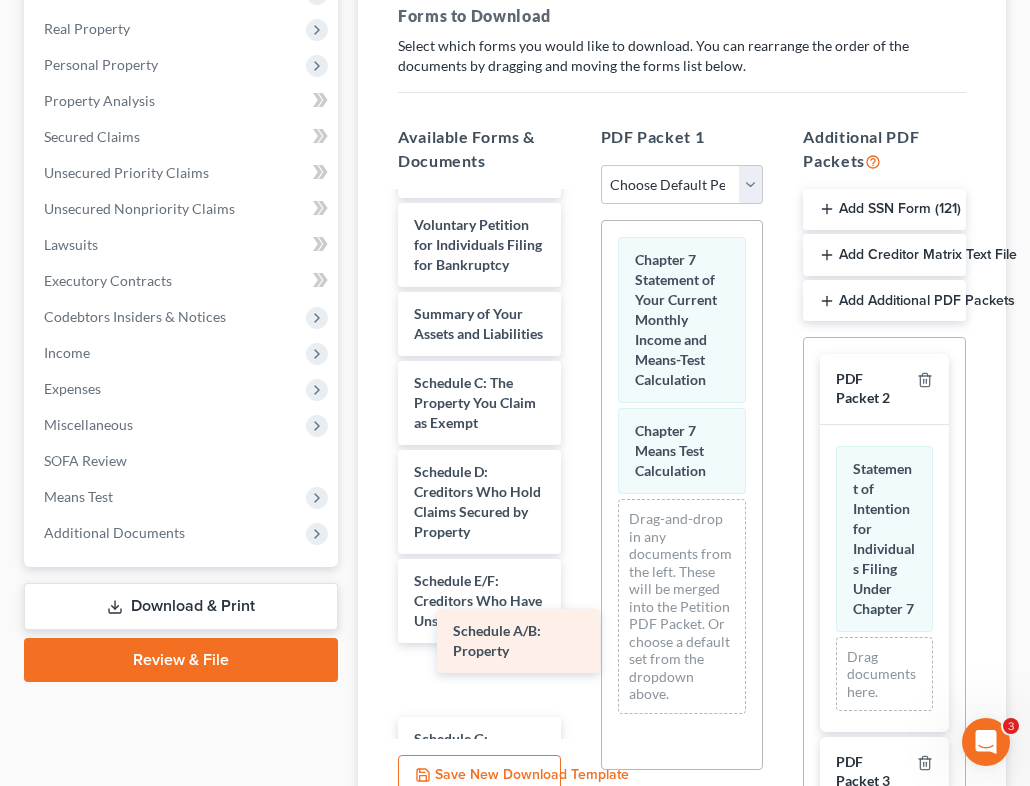 drag, startPoint x: 482, startPoint y: 354, endPoint x: 521, endPoint y: 623, distance: 271.81244 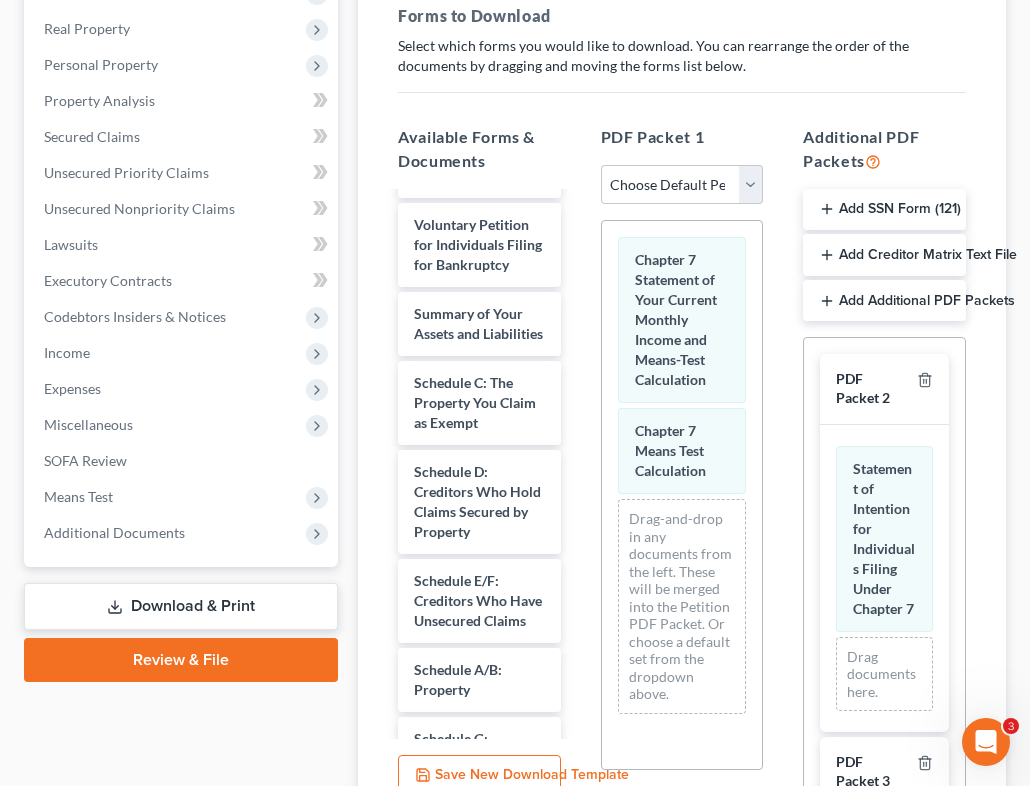 scroll, scrollTop: 340, scrollLeft: 0, axis: vertical 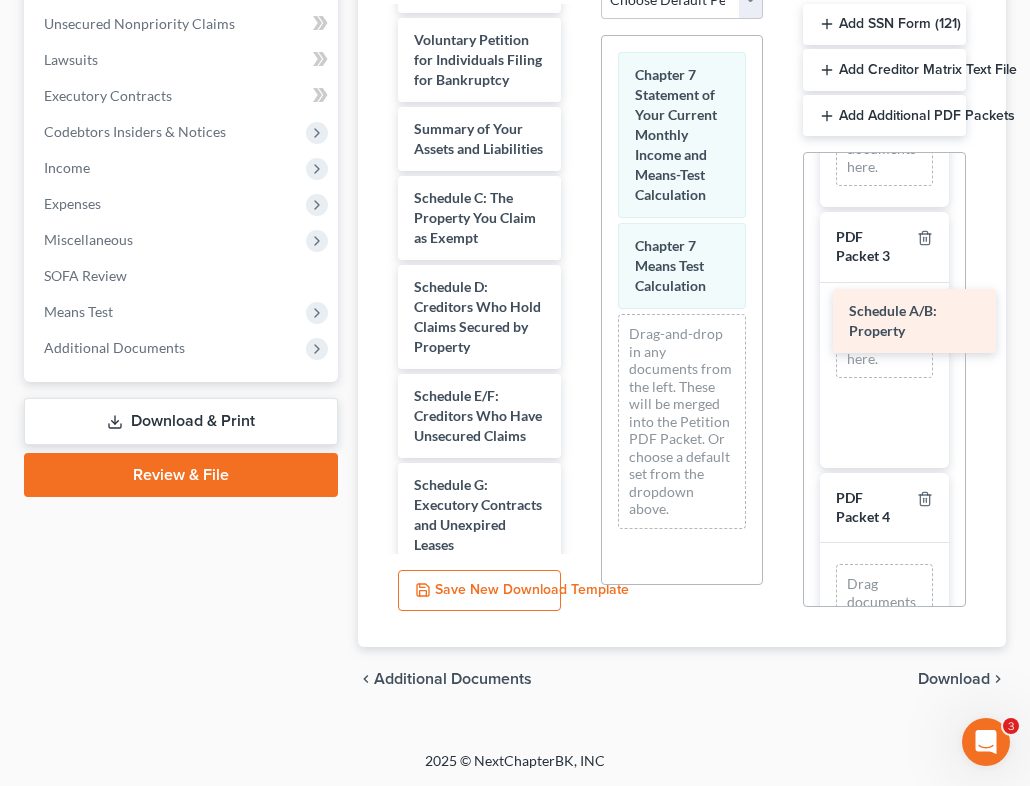drag, startPoint x: 462, startPoint y: 461, endPoint x: 896, endPoint y: 309, distance: 459.8478 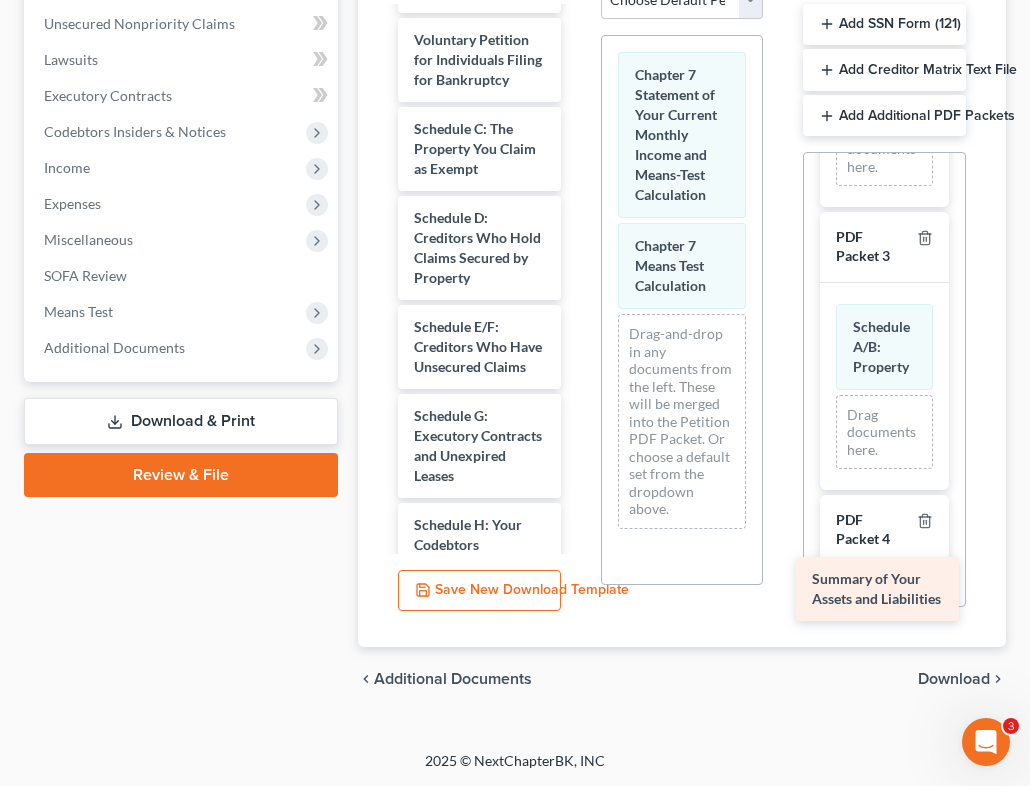 drag, startPoint x: 485, startPoint y: 125, endPoint x: 883, endPoint y: 597, distance: 617.40424 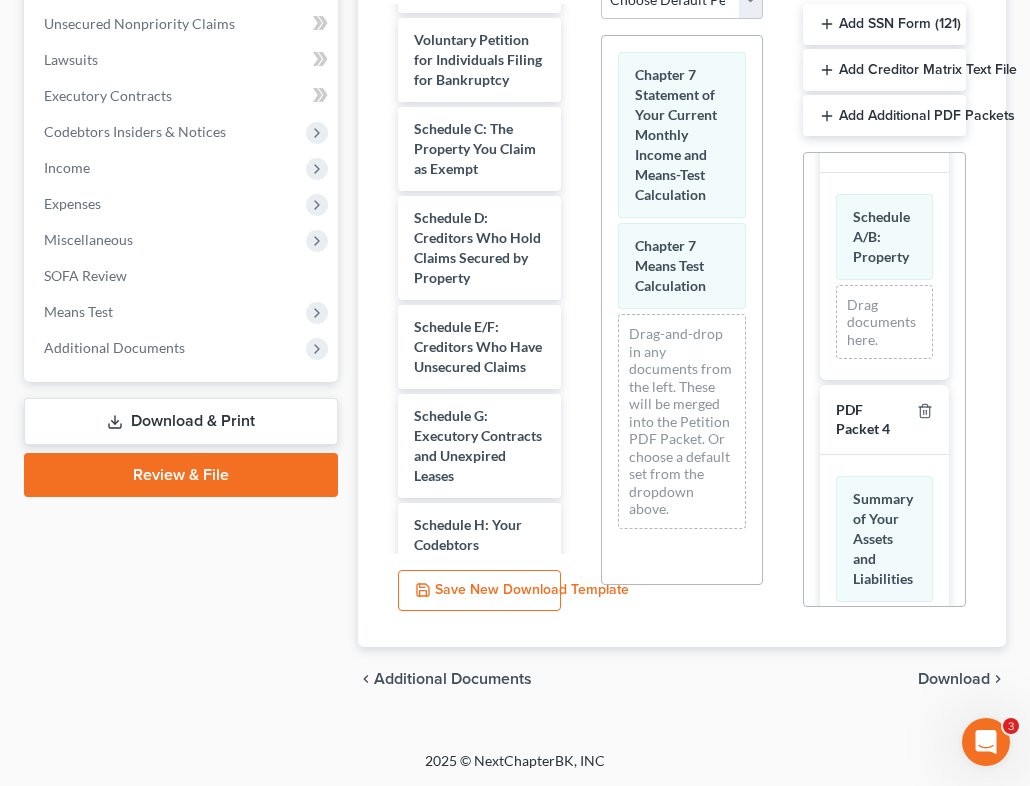 scroll, scrollTop: 562, scrollLeft: 0, axis: vertical 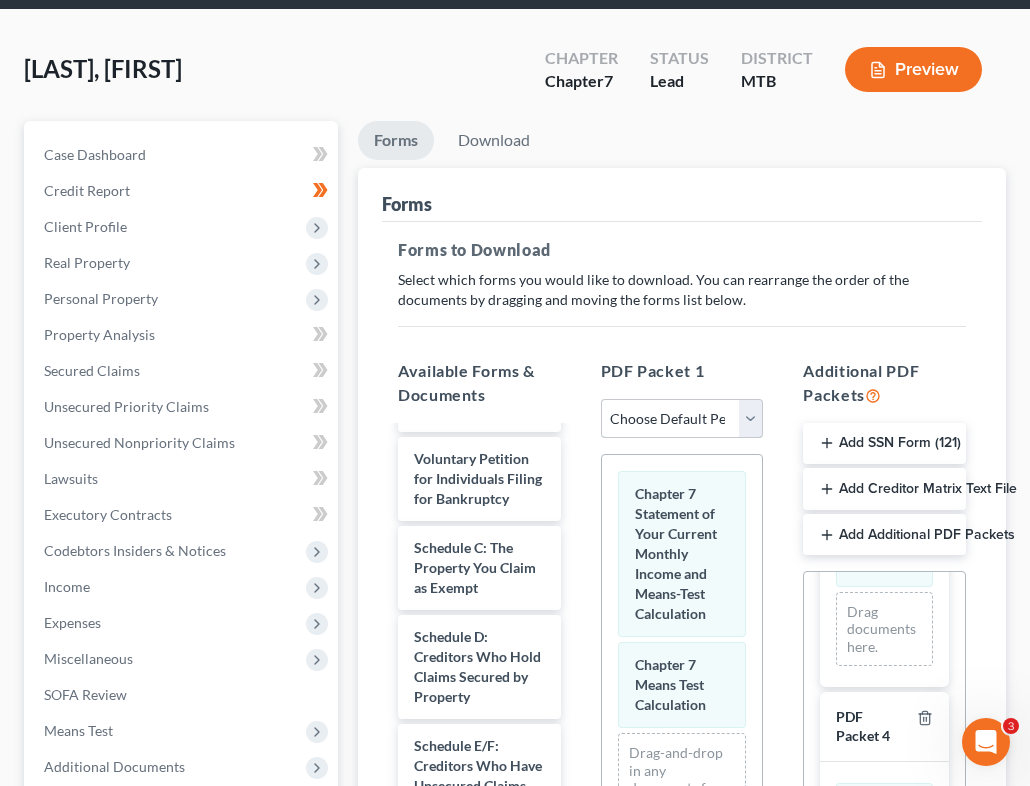 click on "Choose Default Petition PDF Packet Complete Bankruptcy Petition (all forms and schedules) Emergency Filing Forms (Petition and Creditor List Only) Amended Forms Signature Pages Only" at bounding box center (682, 419) 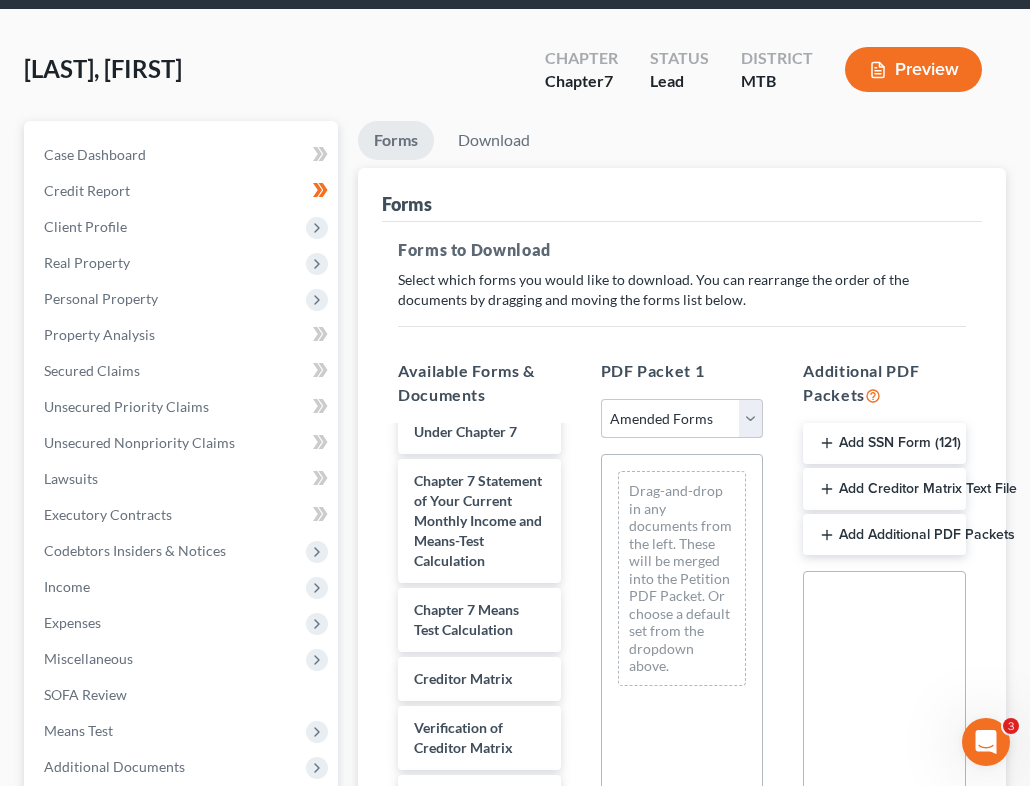 scroll, scrollTop: 1106, scrollLeft: 0, axis: vertical 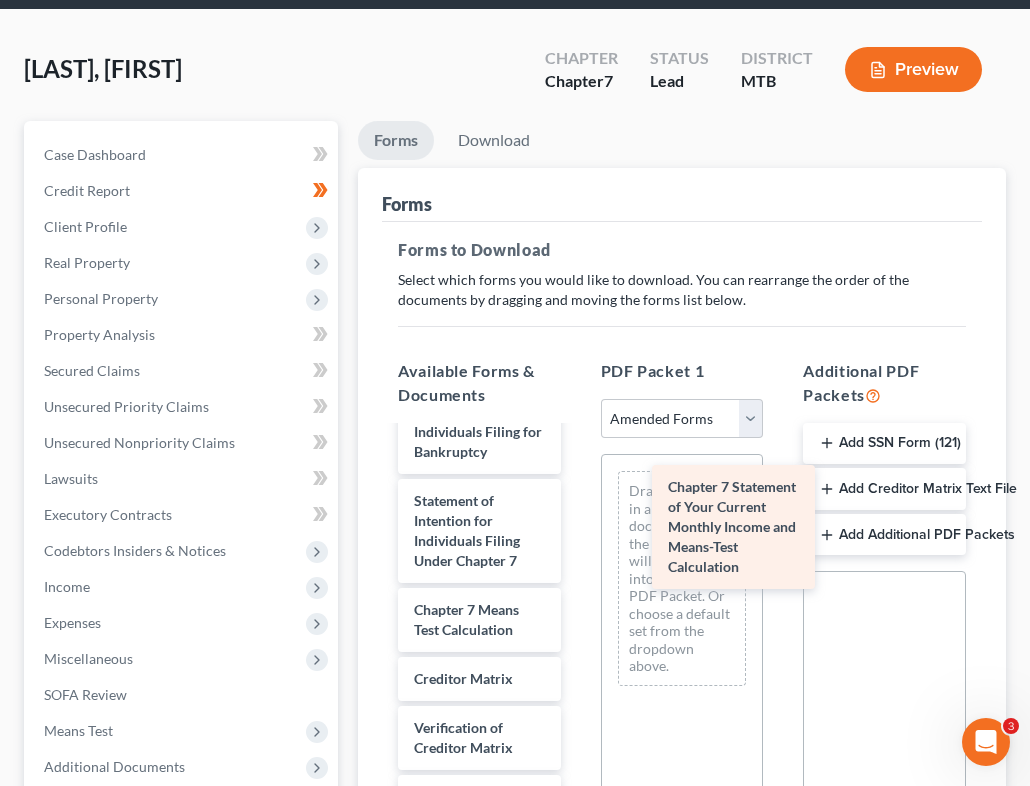 drag, startPoint x: 483, startPoint y: 543, endPoint x: 737, endPoint y: 551, distance: 254.12595 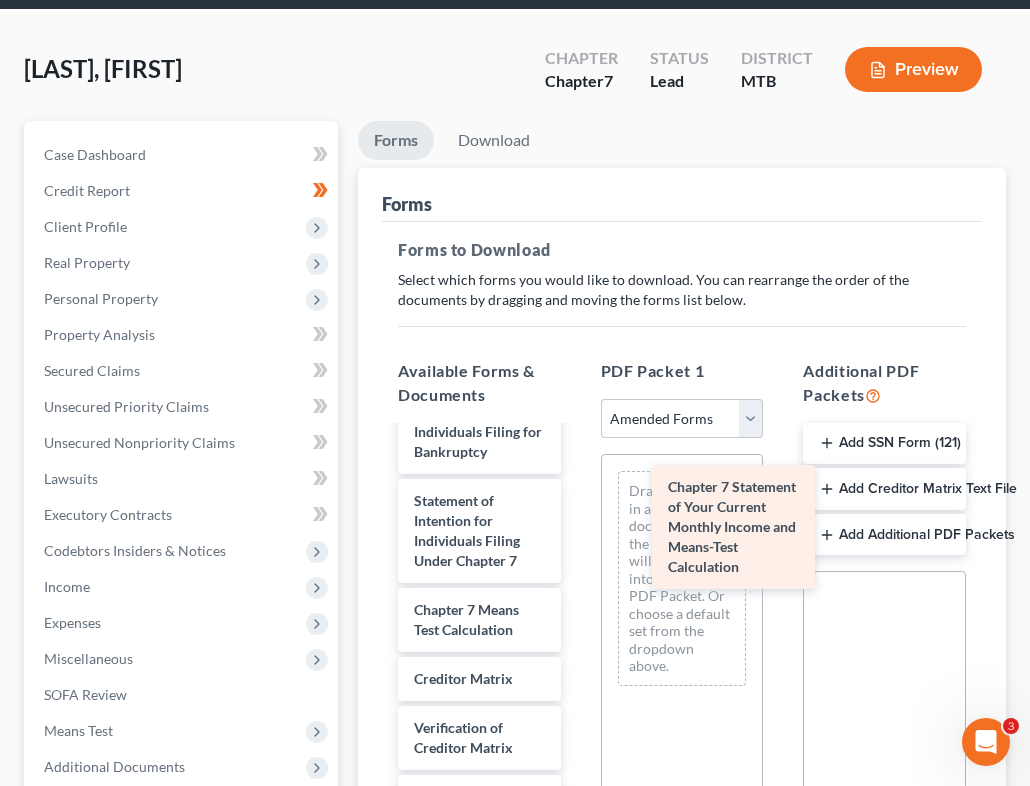 click on "Chapter 7 Statement of Your Current Monthly Income and Means-Test Calculation Voluntary Petition for Individuals Filing for Bankruptcy Summary of Your Assets and Liabilities Schedule A/B: Property Schedule C: The Property You Claim as Exempt Schedule D: Creditors Who Hold Claims Secured by Property Schedule E/F: Creditors Who Have Unsecured Claims Schedule G: Executory Contracts and Unexpired Leases Schedule H: Your Codebtors Schedule I: Your Income Schedule J: Your Expenses Declaration About an Individual Debtor's Schedules Your Statement of Financial Affairs for Individuals Filing for Bankruptcy Statement of Intention for Individuals Filing Under Chapter 7 Chapter 7 Statement of Your Current Monthly Income and Means-Test Calculation Chapter 7 Means Test Calculation Creditor Matrix Verification of Creditor Matrix Notice Required by 11 U.S.C. § 342(b) for Individuals Filing for Bankruptcy Attorney's Disclosure of Compensation" at bounding box center (479, 209) 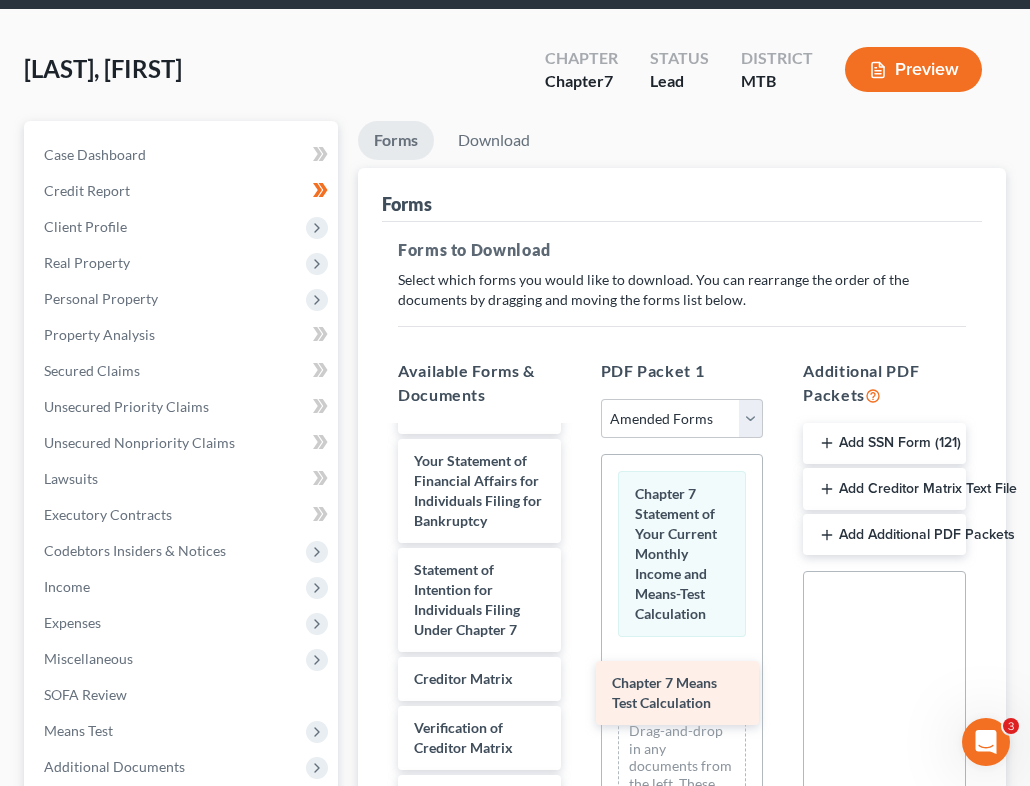 scroll, scrollTop: 908, scrollLeft: 0, axis: vertical 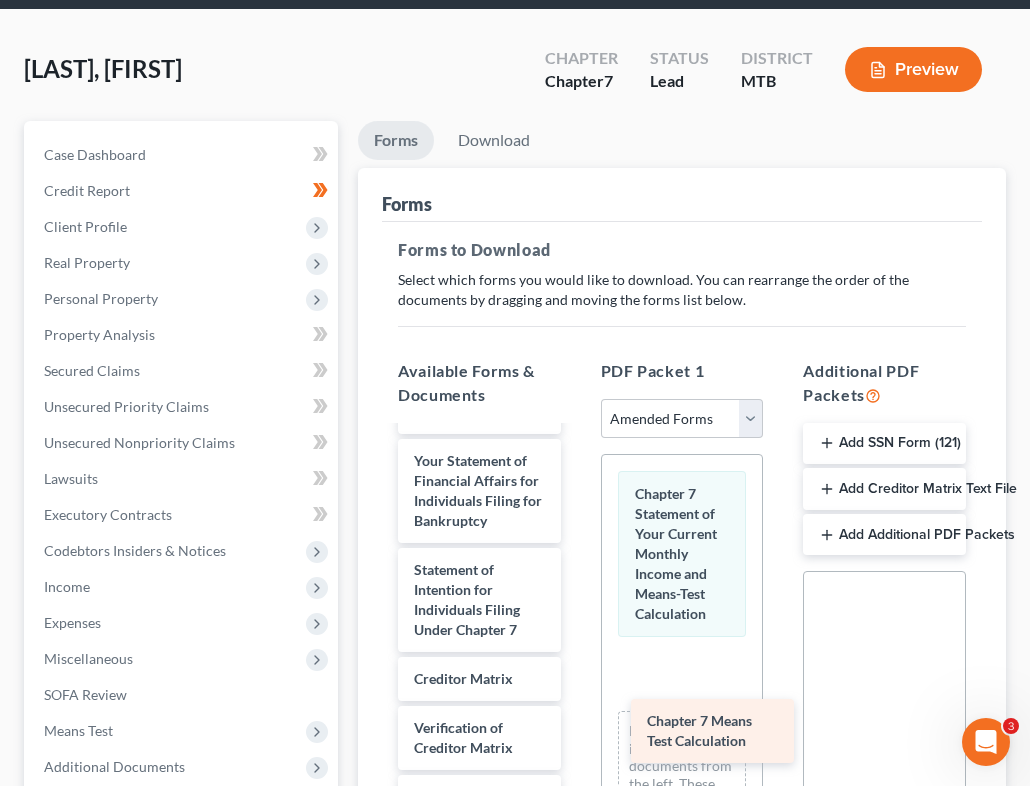 drag, startPoint x: 491, startPoint y: 628, endPoint x: 724, endPoint y: 741, distance: 258.9556 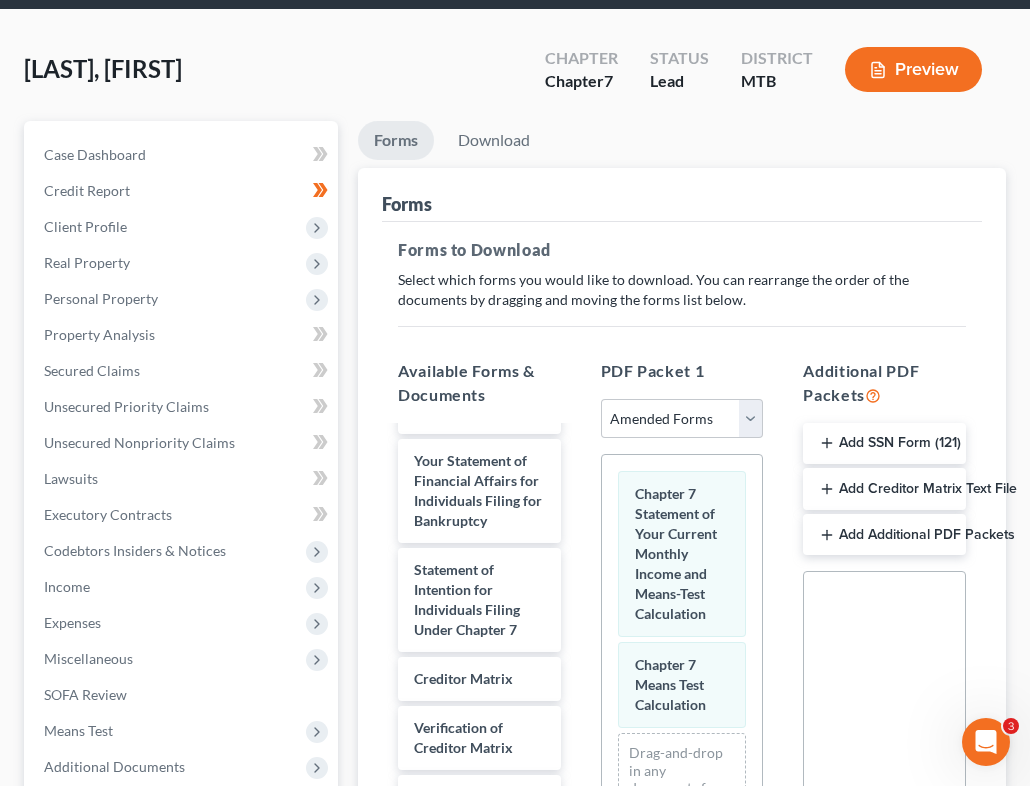 click 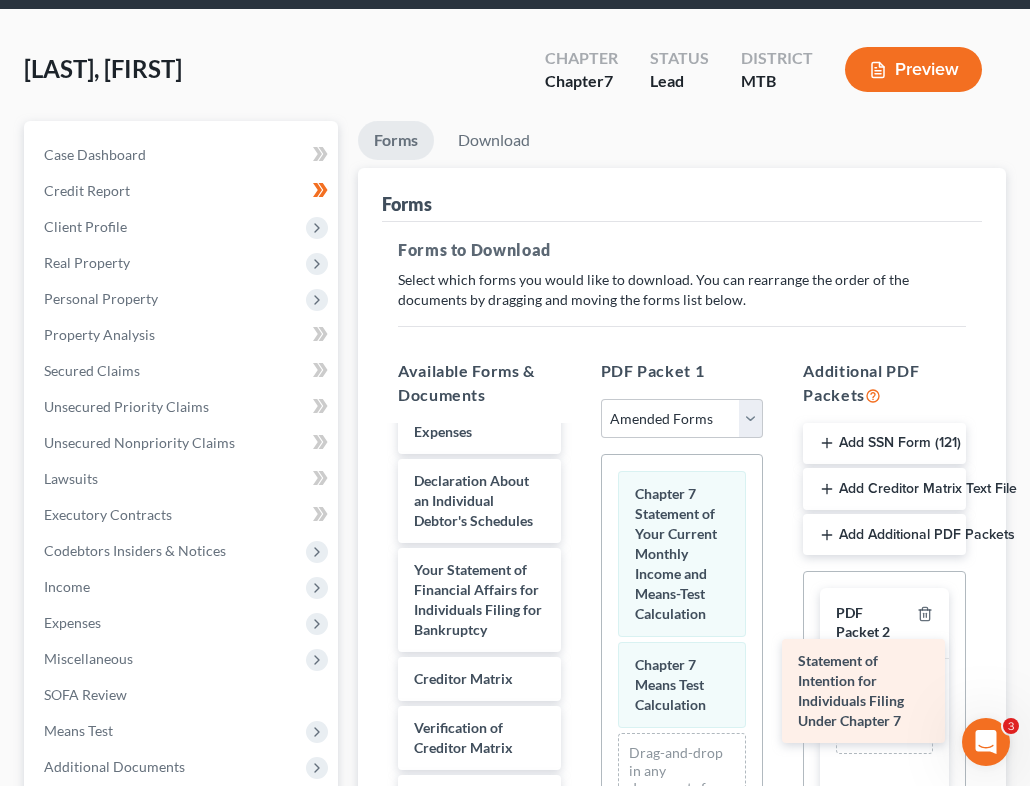 scroll, scrollTop: 799, scrollLeft: 0, axis: vertical 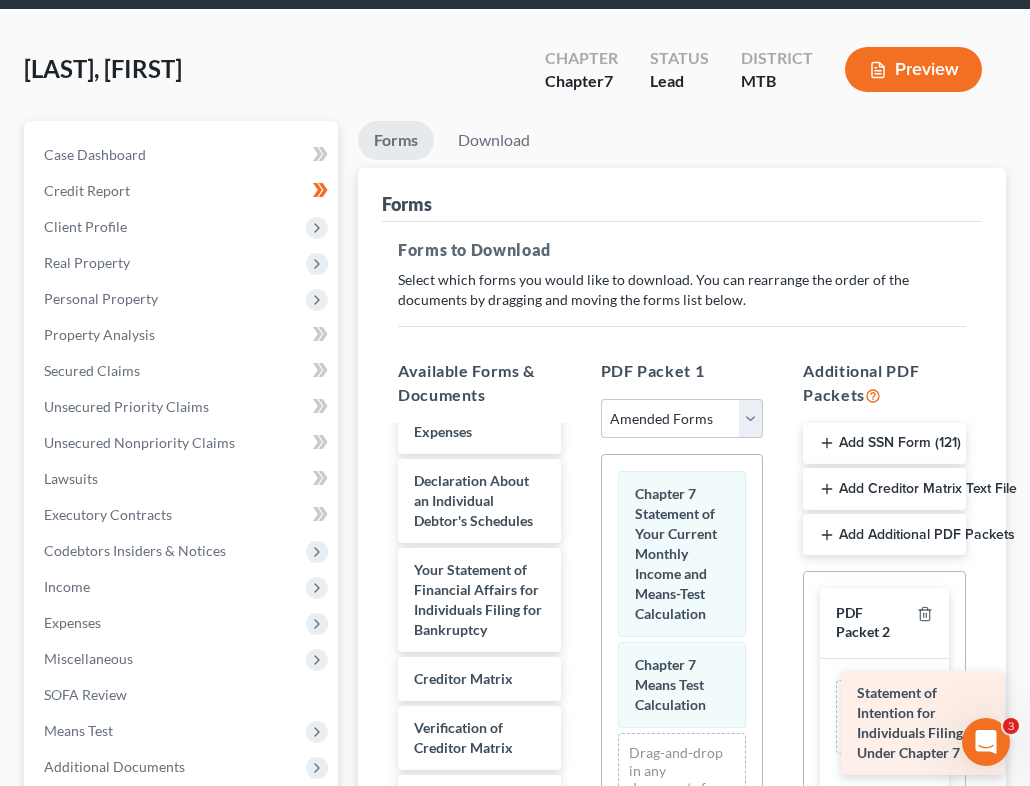 drag, startPoint x: 449, startPoint y: 598, endPoint x: 892, endPoint y: 721, distance: 459.75864 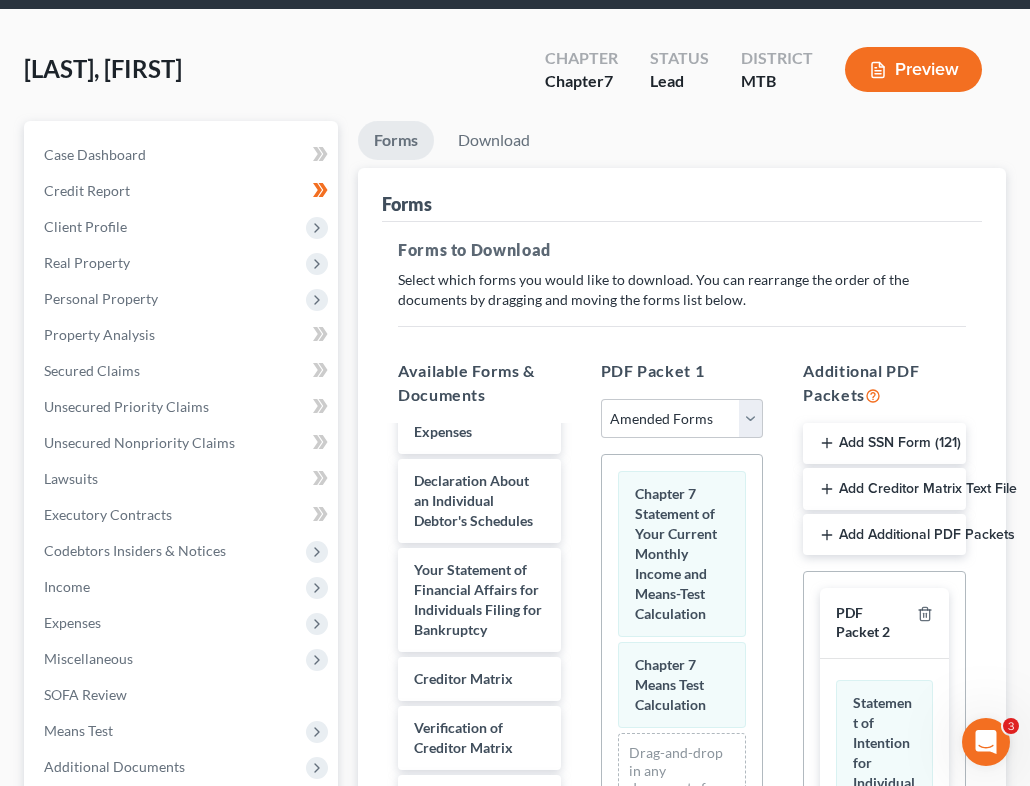 click 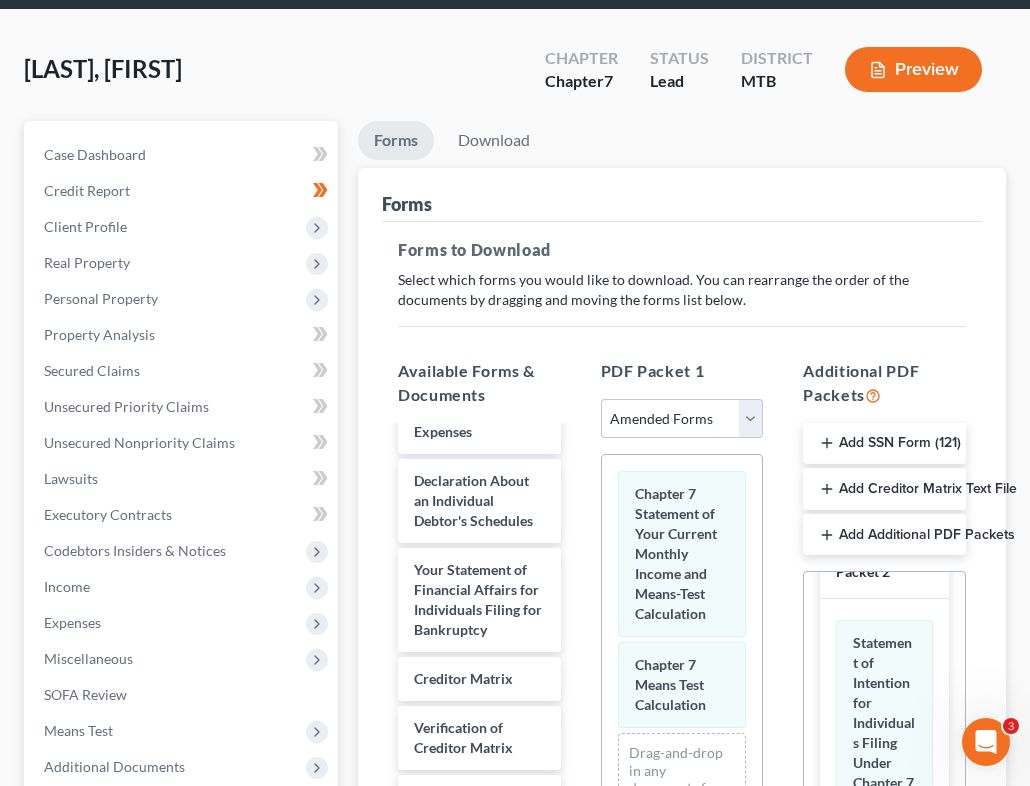 scroll, scrollTop: 85, scrollLeft: 0, axis: vertical 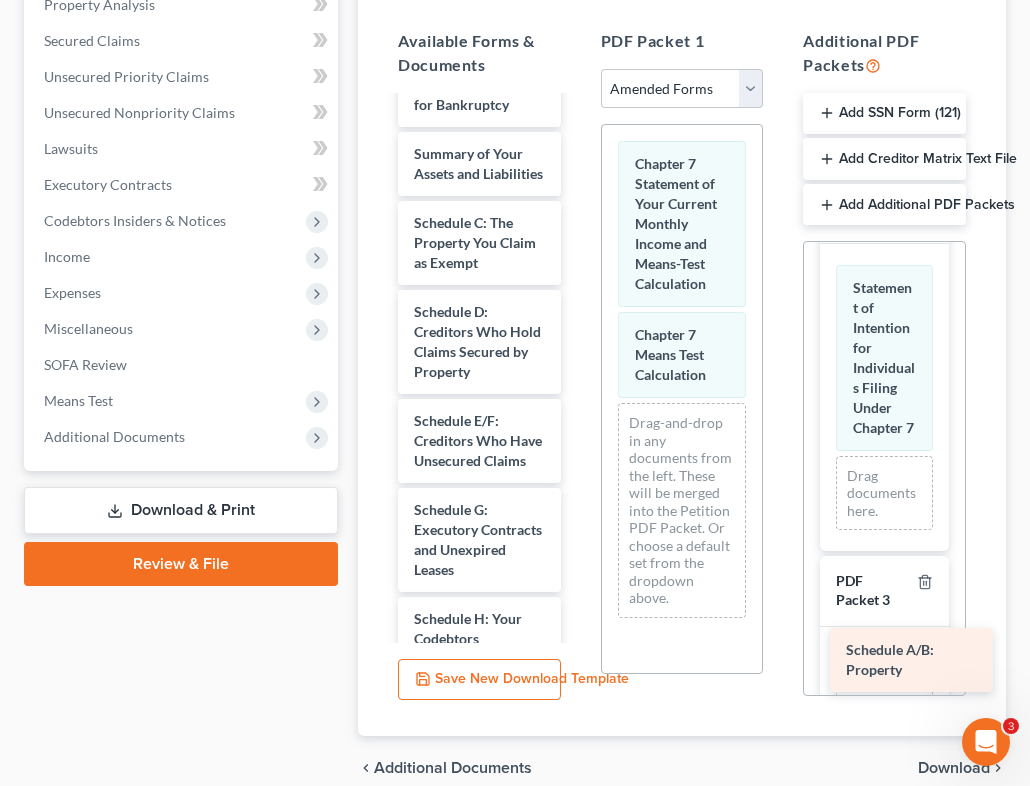 drag, startPoint x: 472, startPoint y: 250, endPoint x: 903, endPoint y: 679, distance: 608.11346 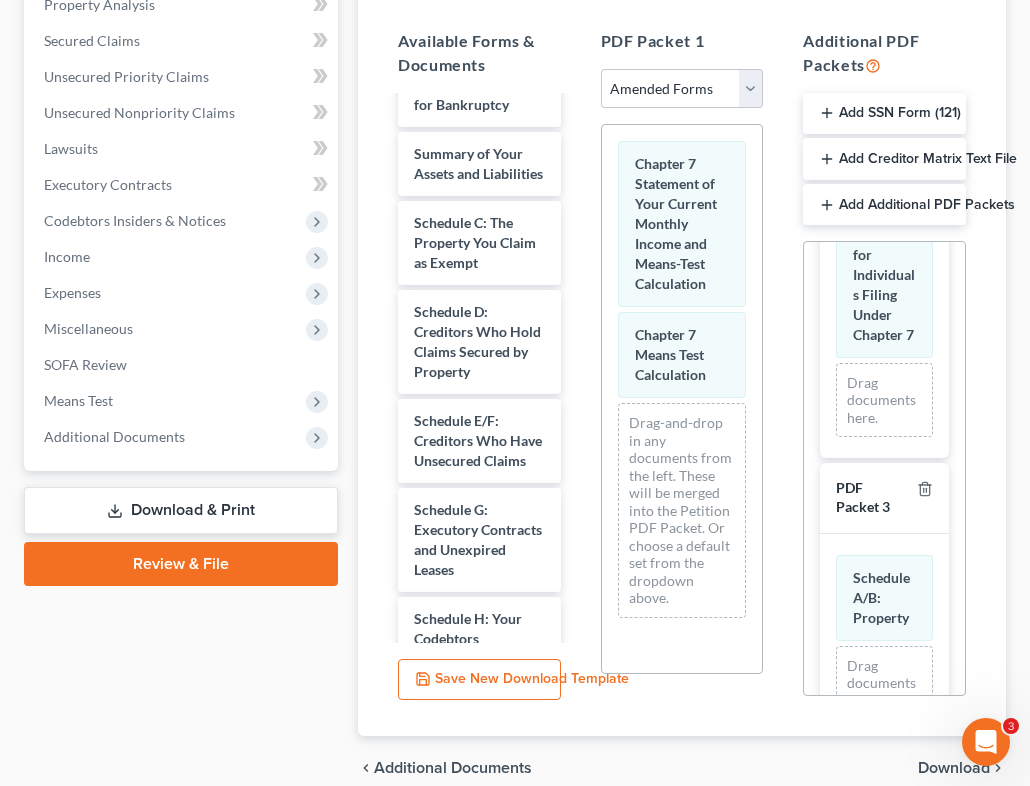 scroll, scrollTop: 239, scrollLeft: 0, axis: vertical 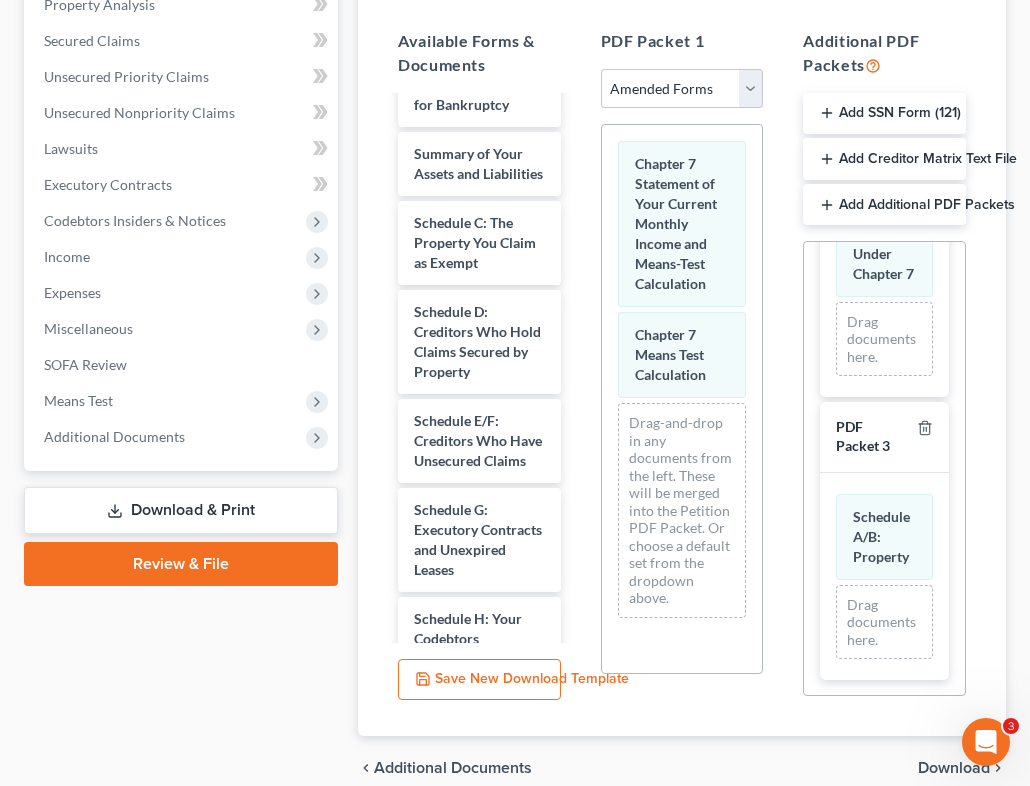 click on "Add Additional PDF Packets" at bounding box center [884, 205] 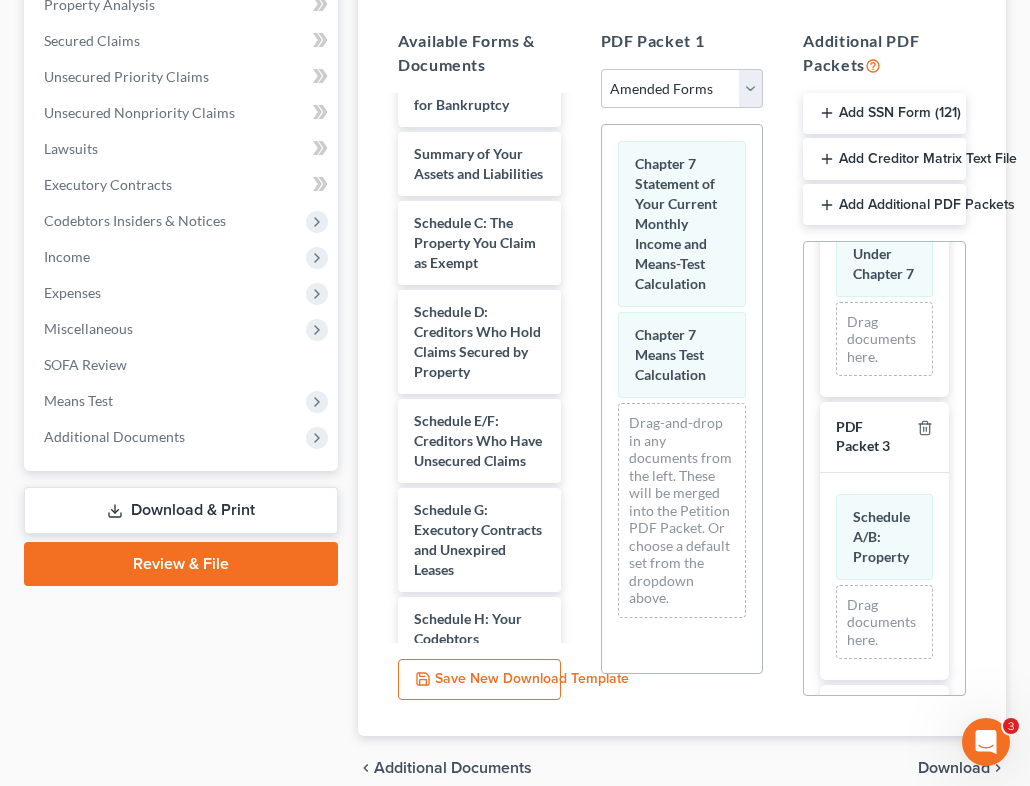 scroll, scrollTop: 526, scrollLeft: 0, axis: vertical 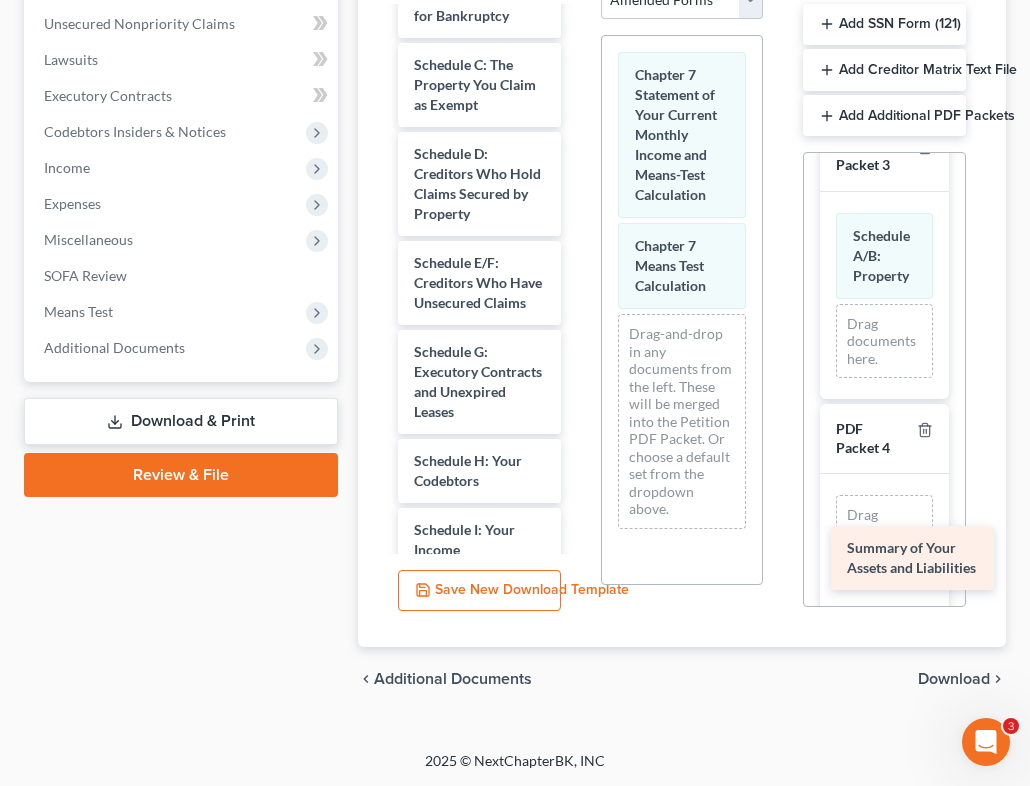 drag, startPoint x: 446, startPoint y: 76, endPoint x: 878, endPoint y: 542, distance: 635.4368 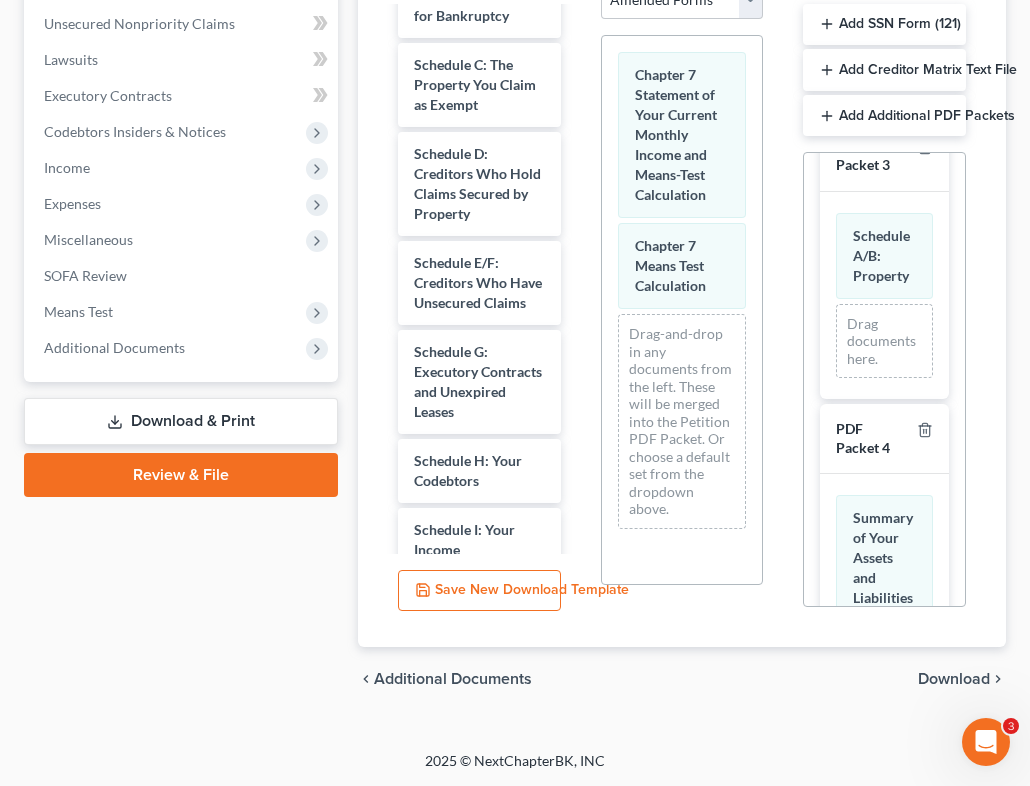 click on "Download" at bounding box center [954, 679] 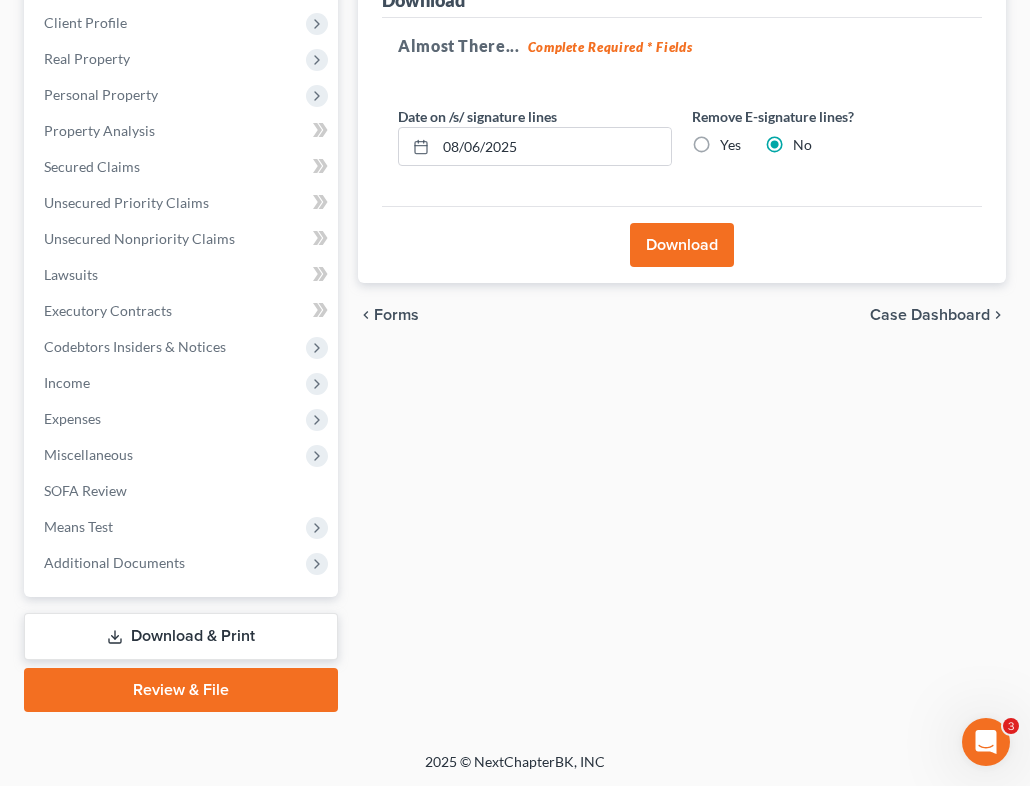 click on "Download" at bounding box center [682, 245] 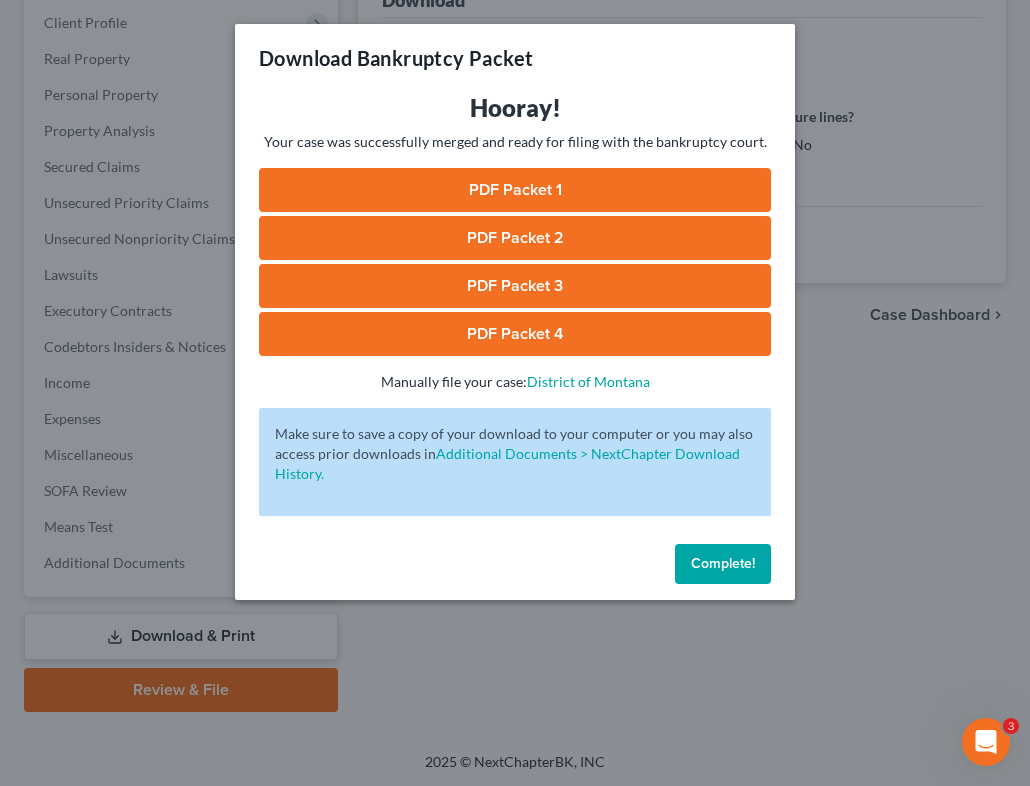 click on "PDF Packet 1" at bounding box center (515, 190) 